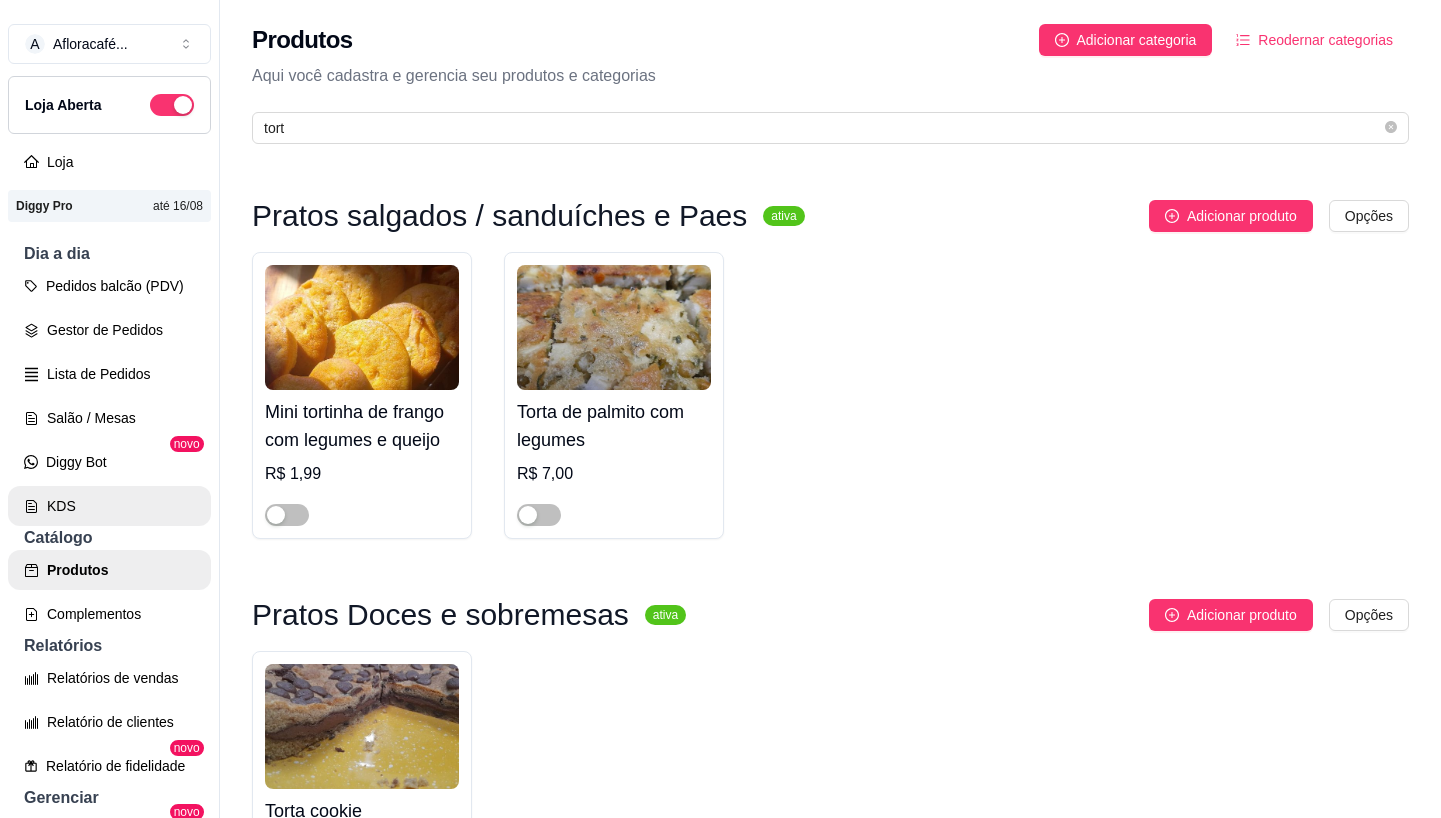 scroll, scrollTop: 31, scrollLeft: 0, axis: vertical 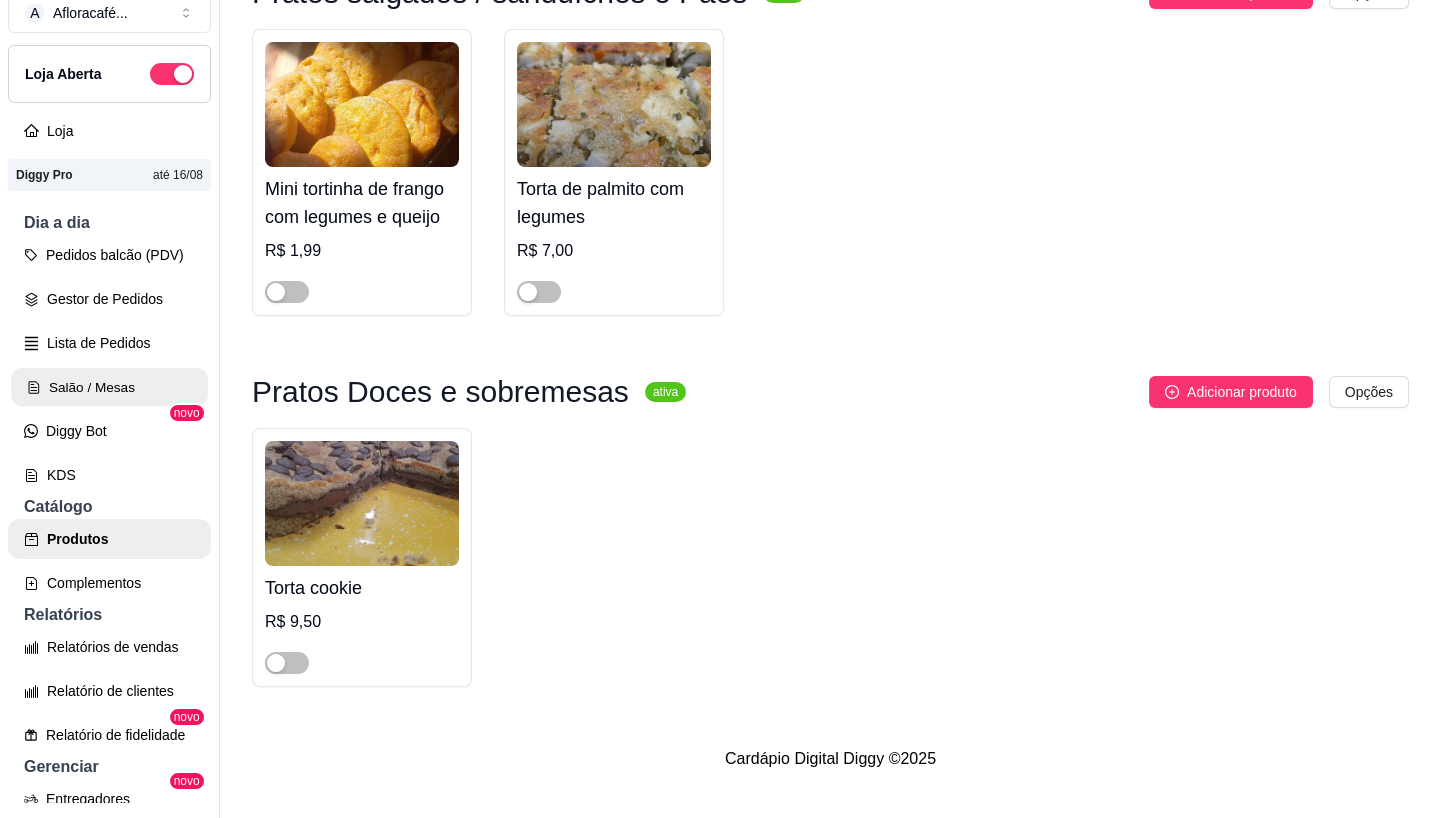 click on "Salão / Mesas" at bounding box center (109, 387) 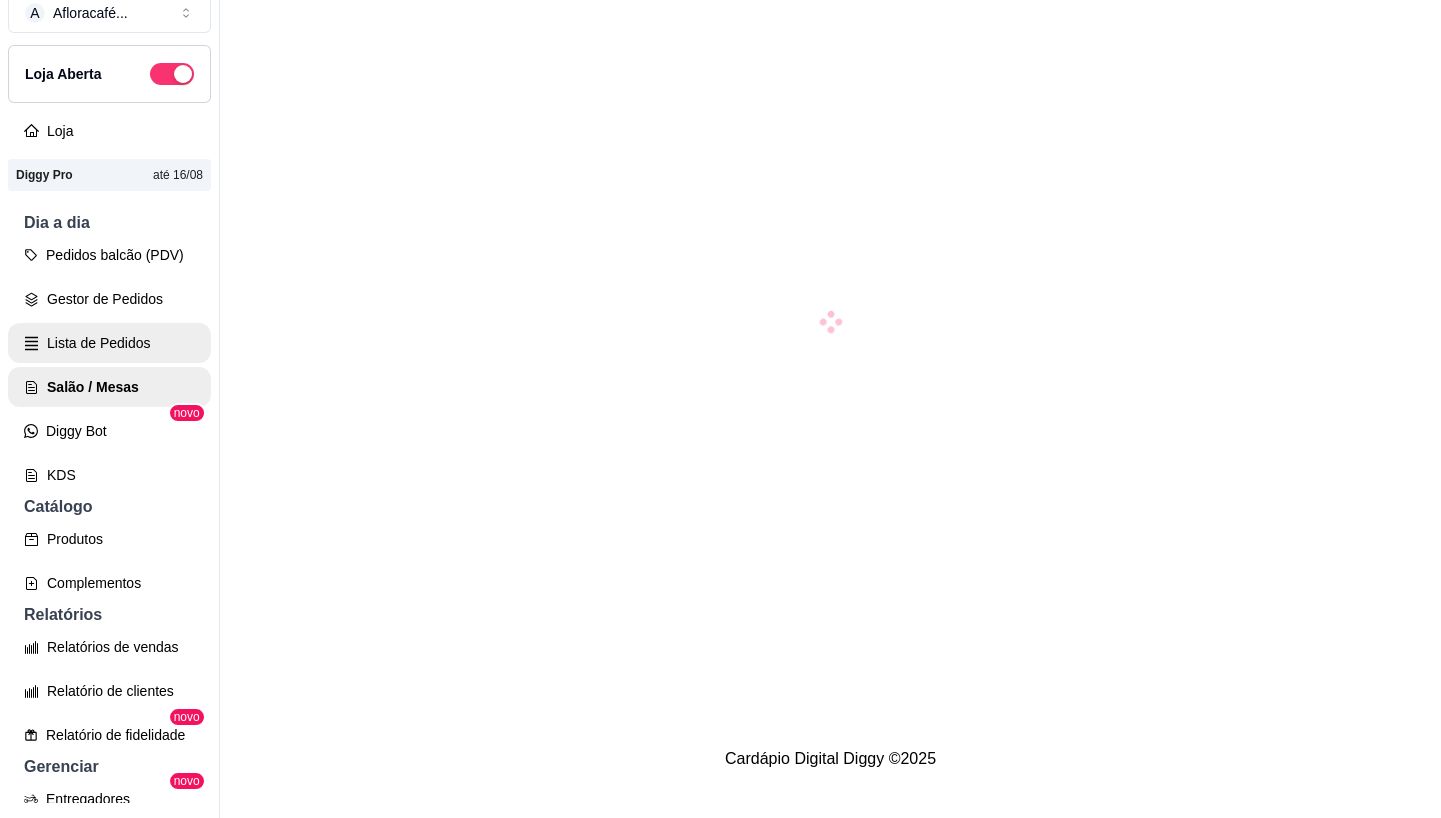 scroll, scrollTop: 0, scrollLeft: 0, axis: both 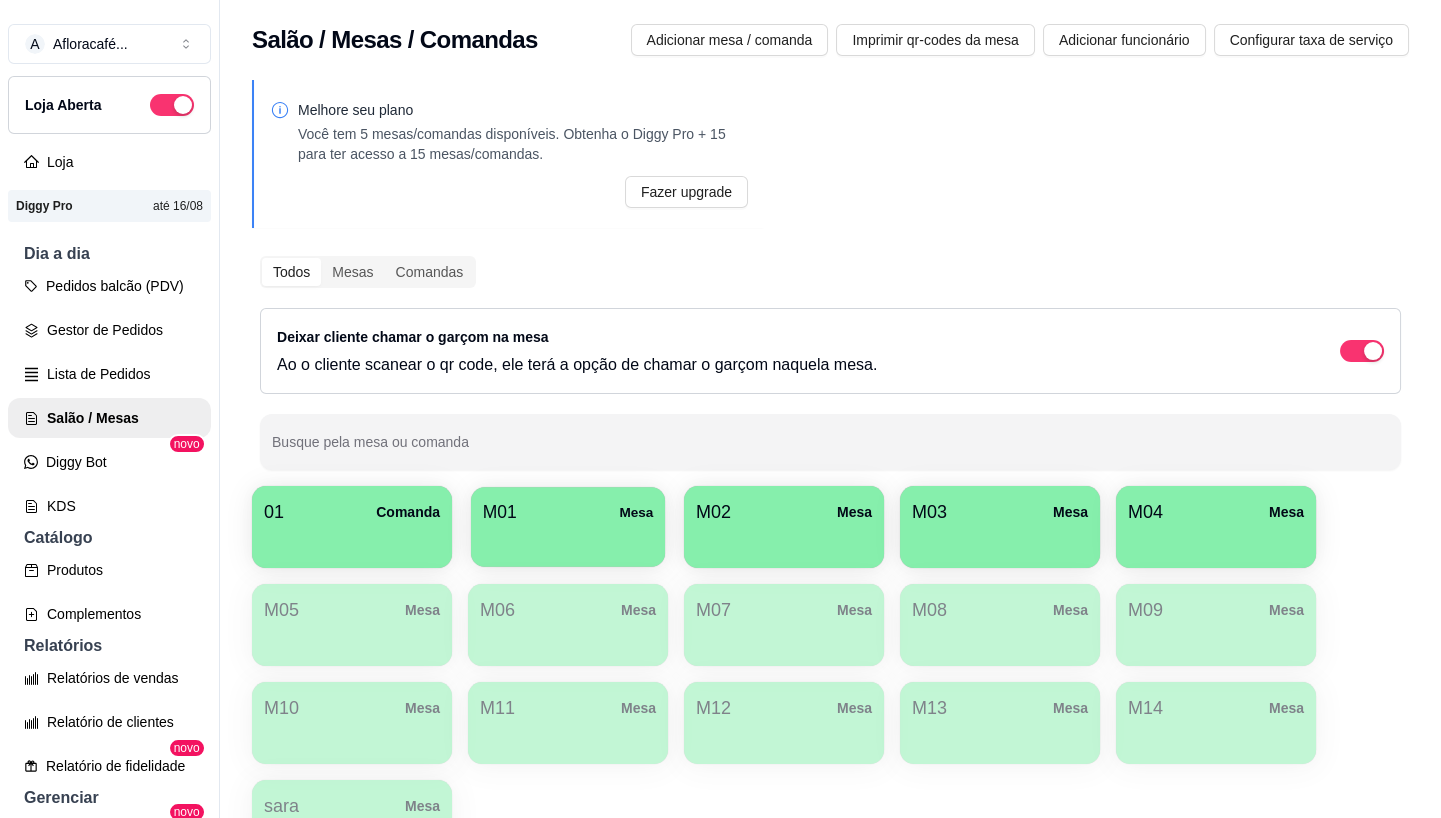 click on "M01" at bounding box center (500, 512) 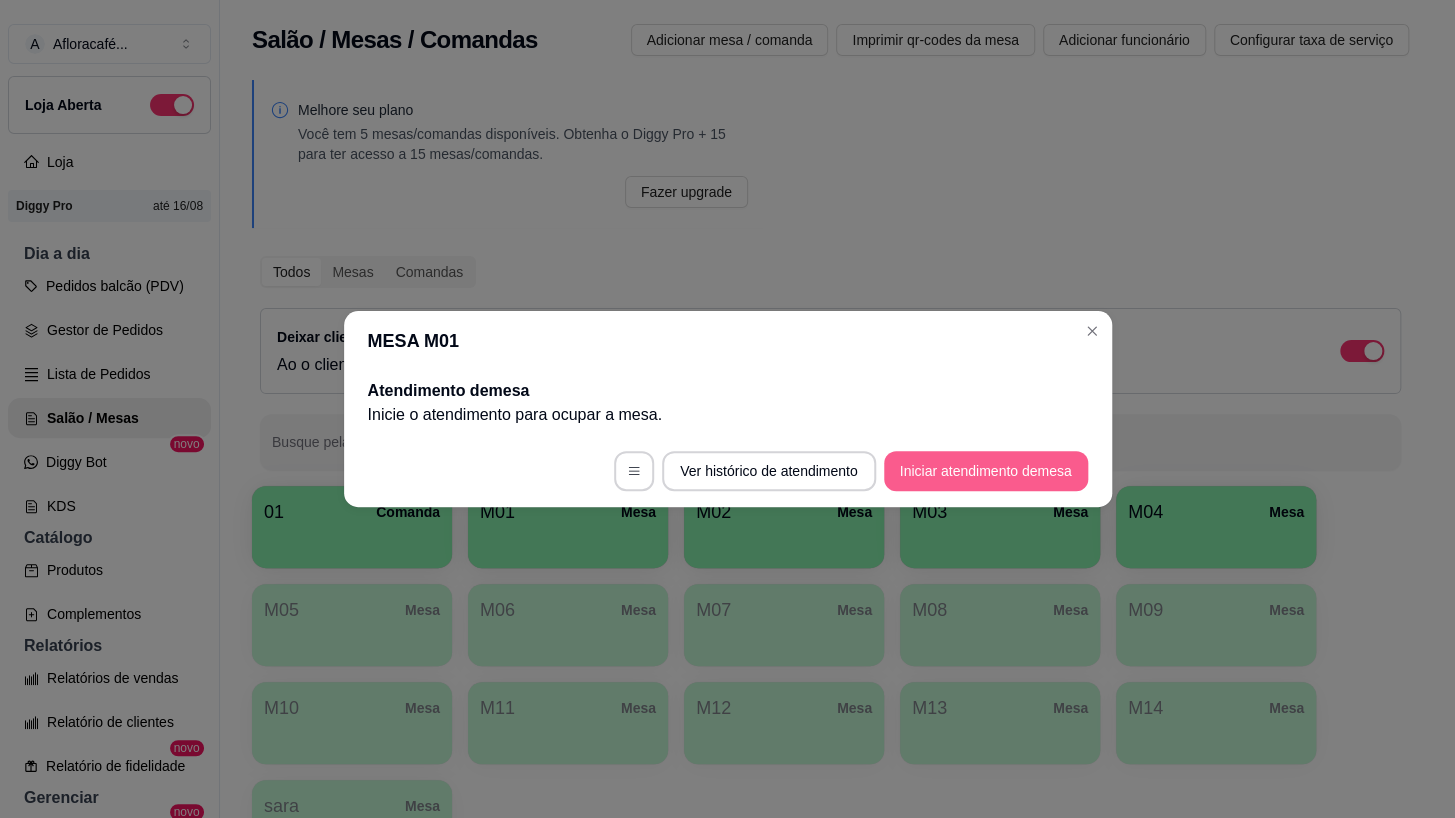 click on "Iniciar atendimento de  mesa" at bounding box center [986, 471] 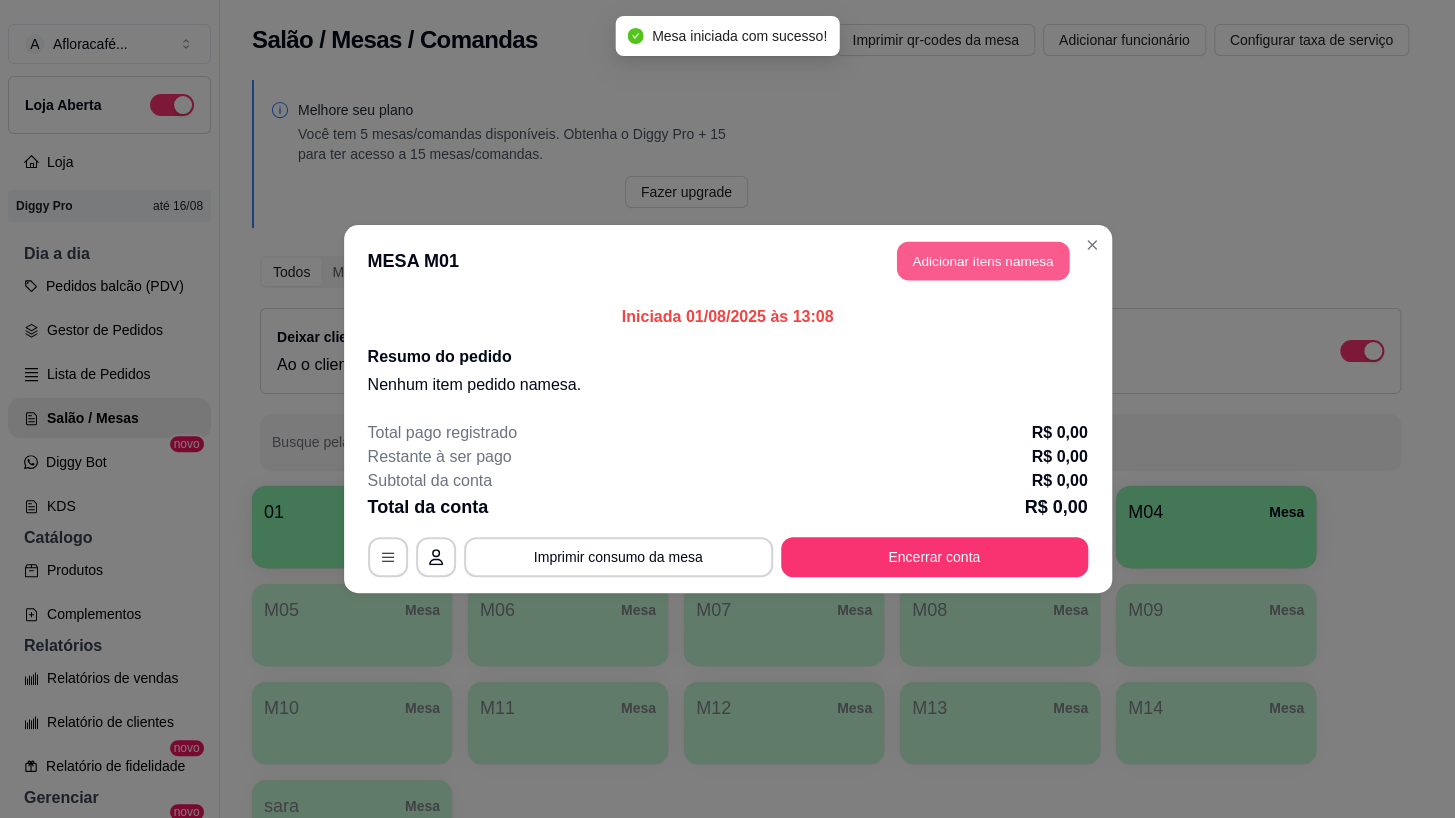 click on "Adicionar itens na  mesa" at bounding box center [983, 261] 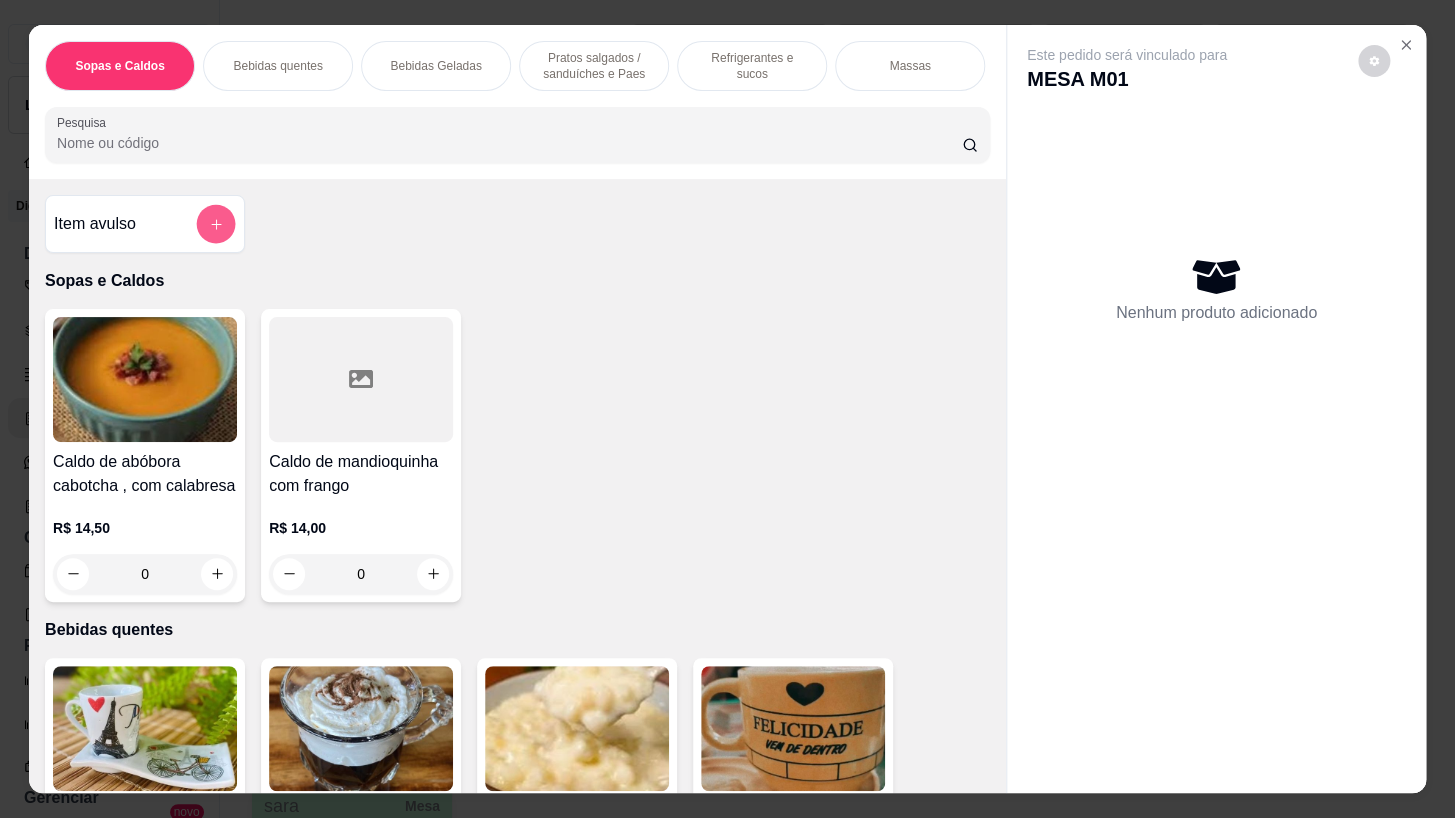 click at bounding box center (216, 223) 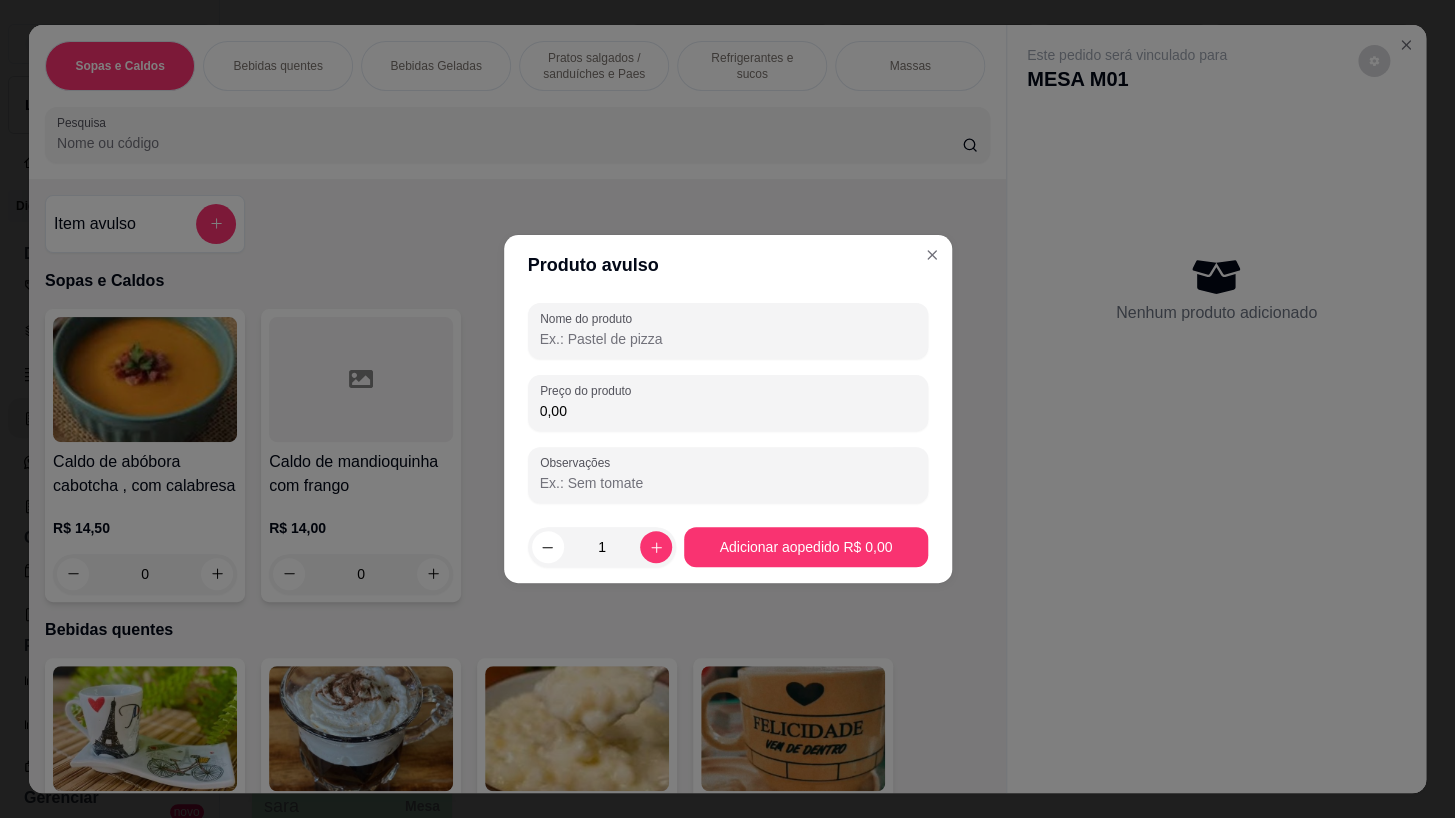 click on "Nome do produto" at bounding box center (728, 339) 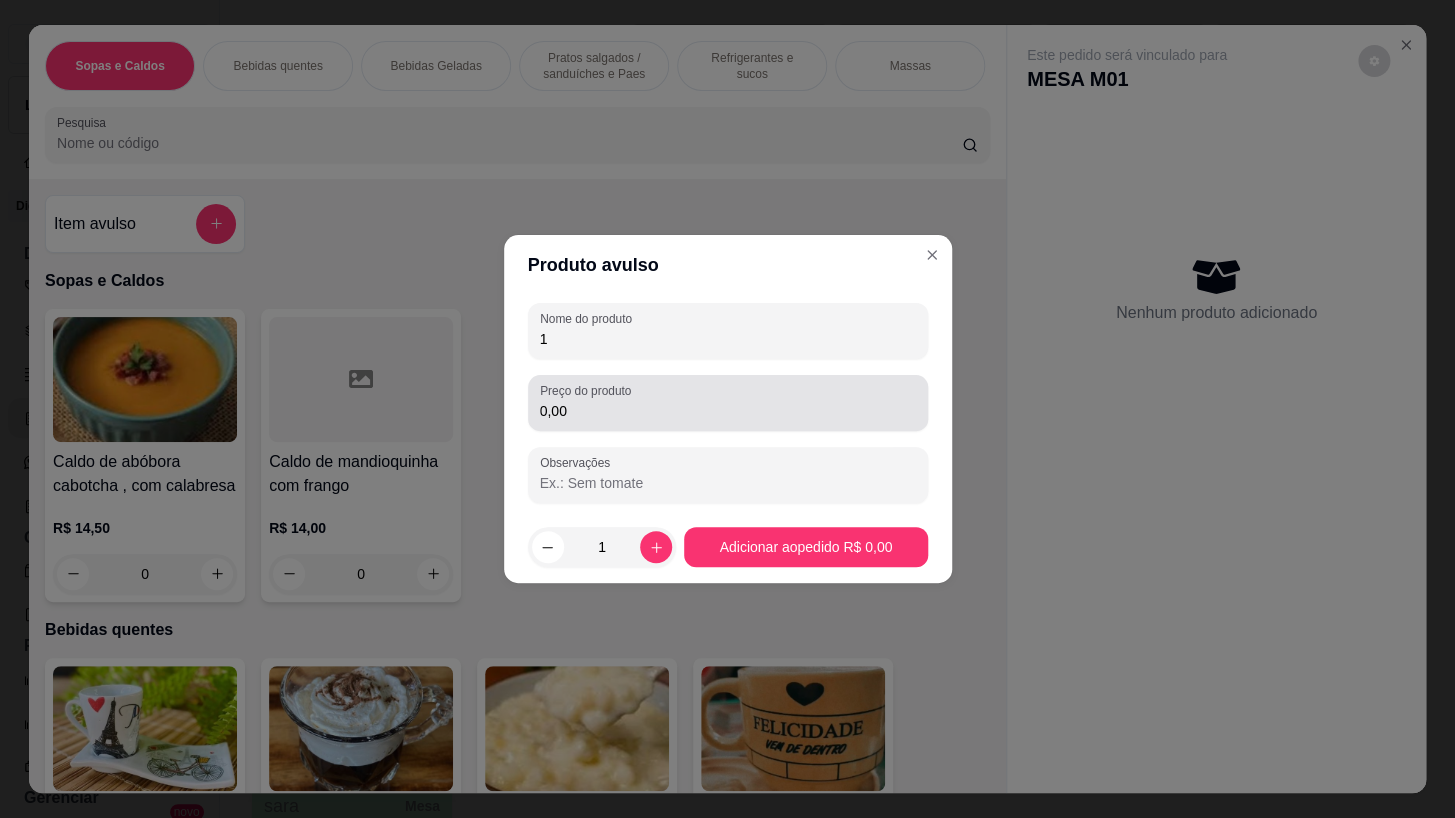 type on "1" 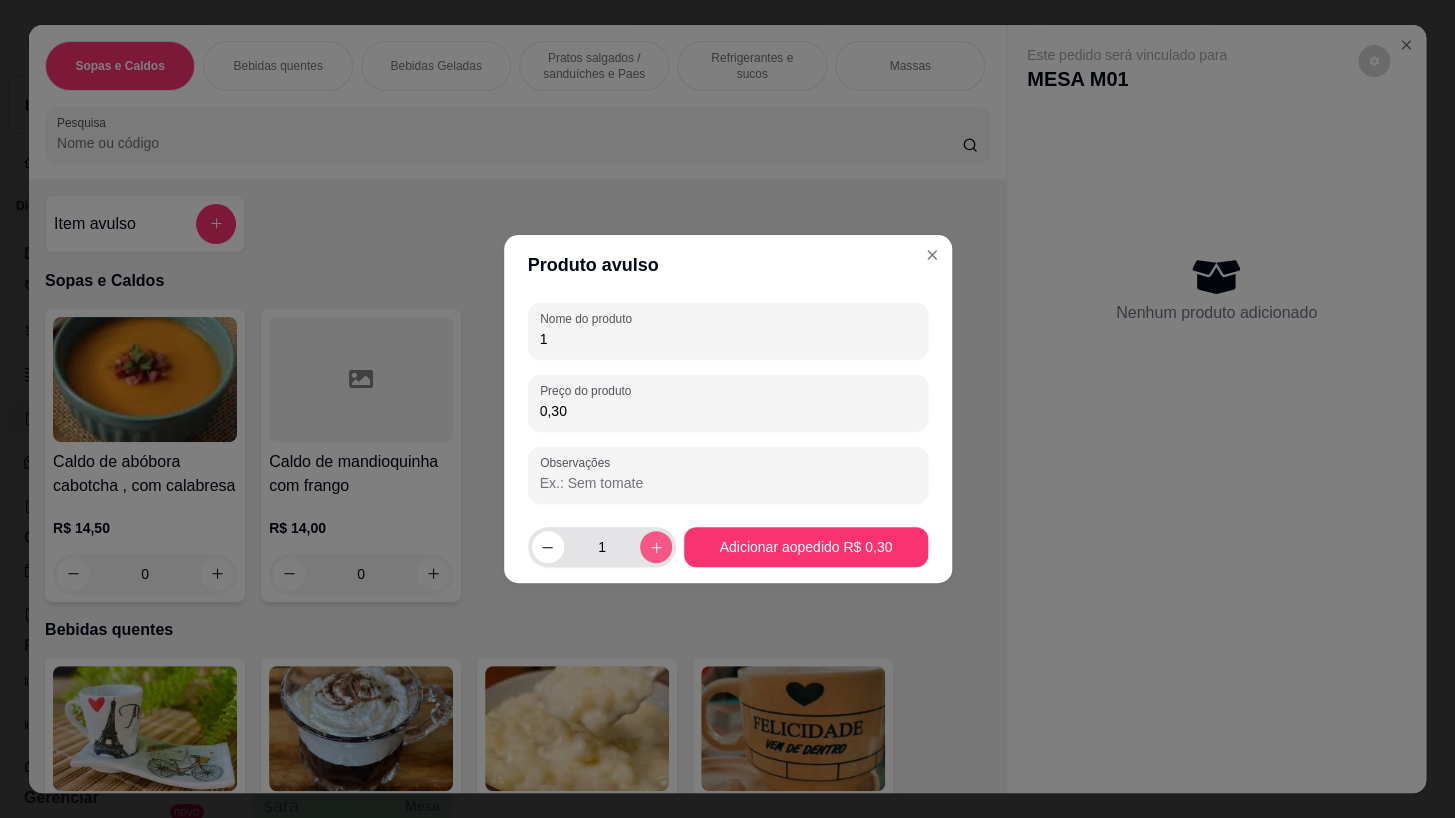 type on "0,30" 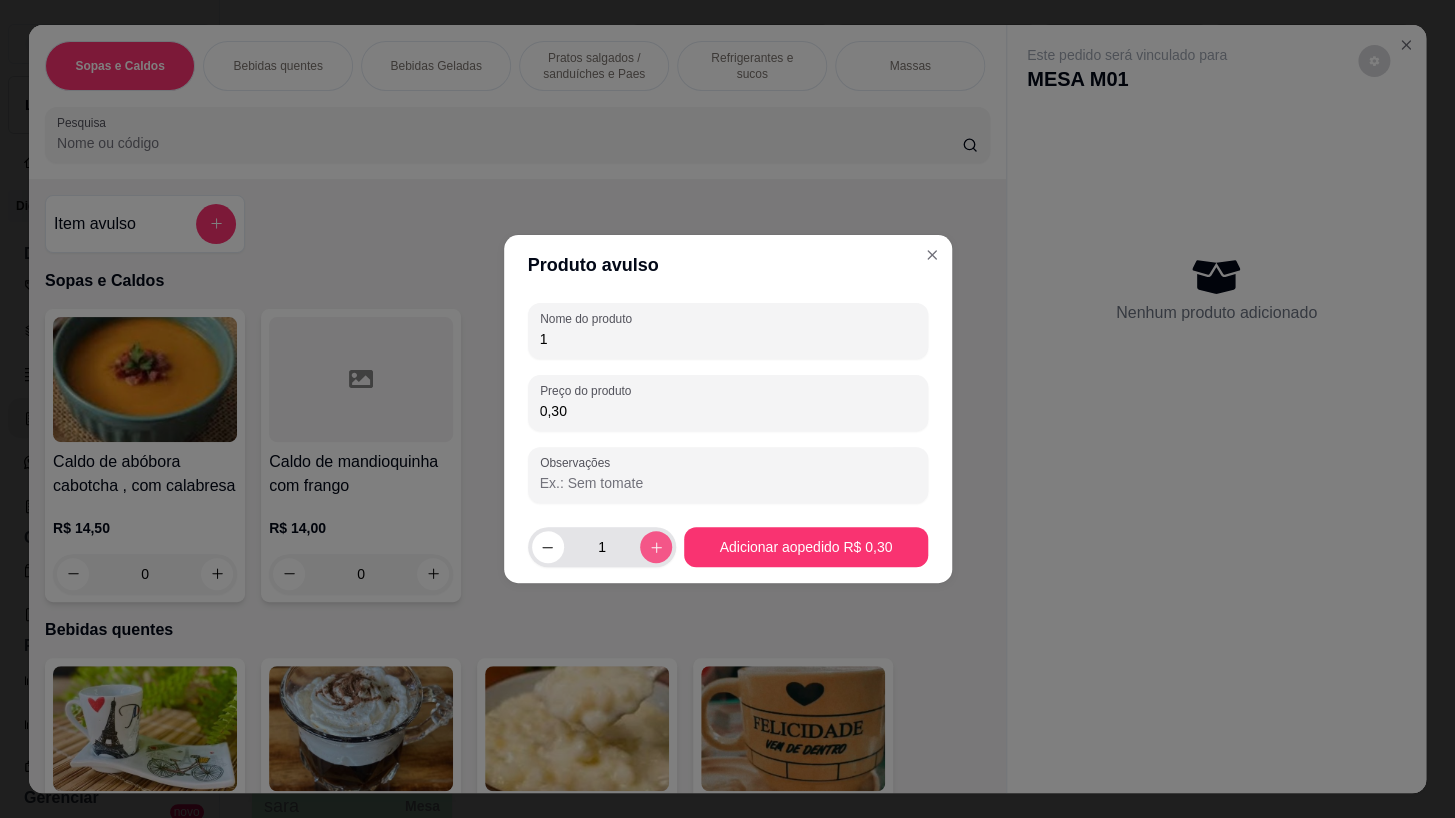 click 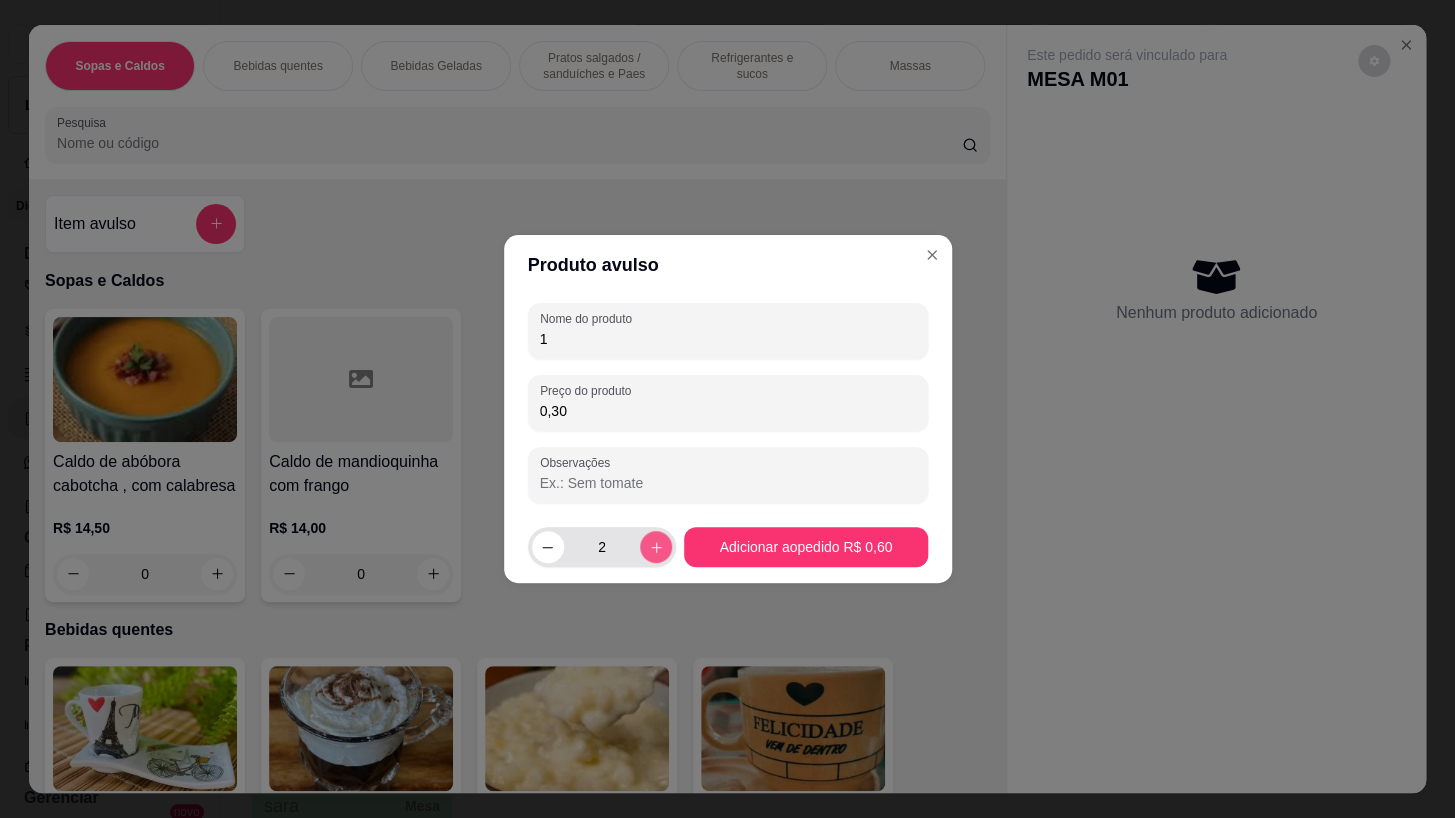 click 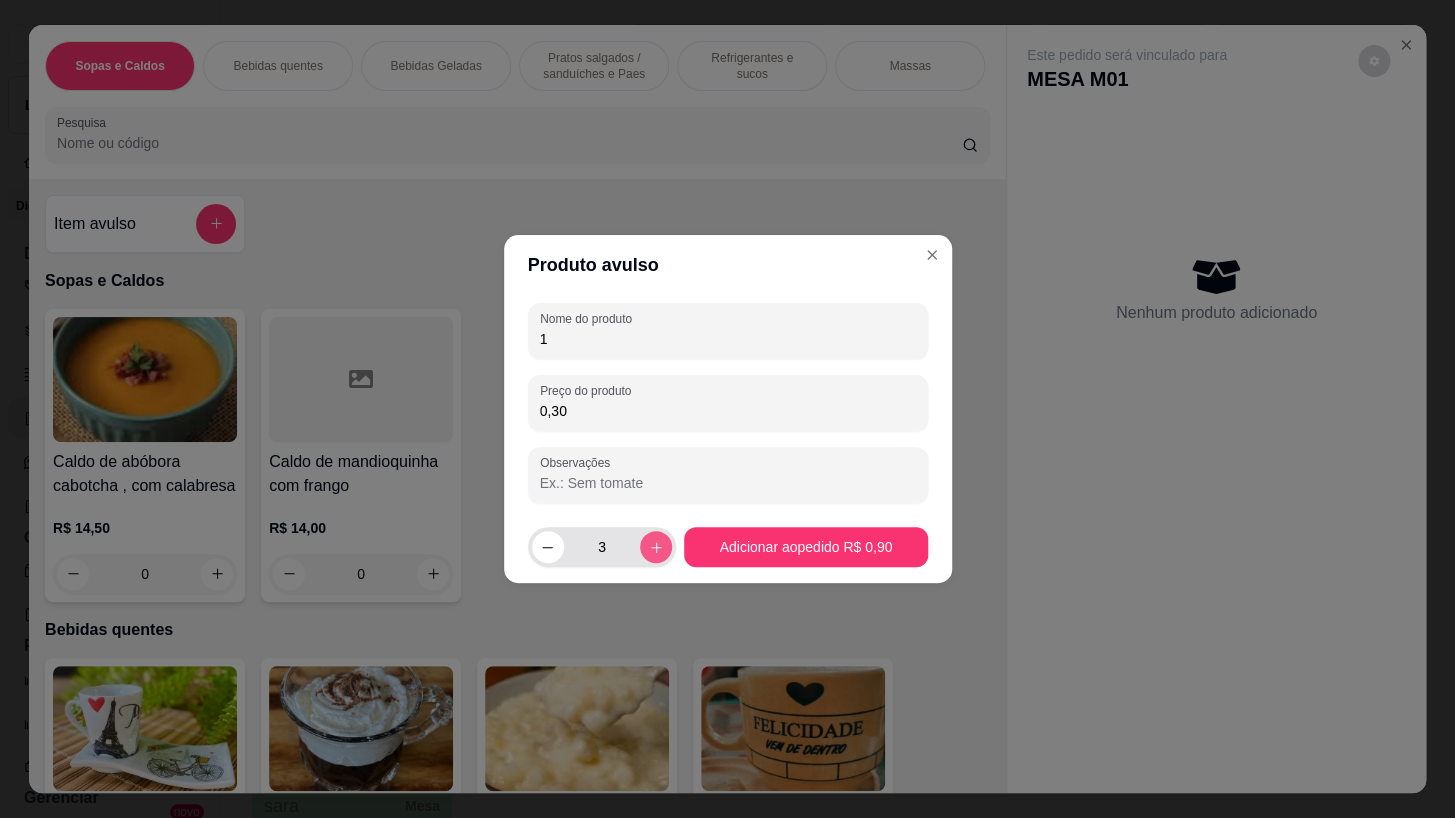 click 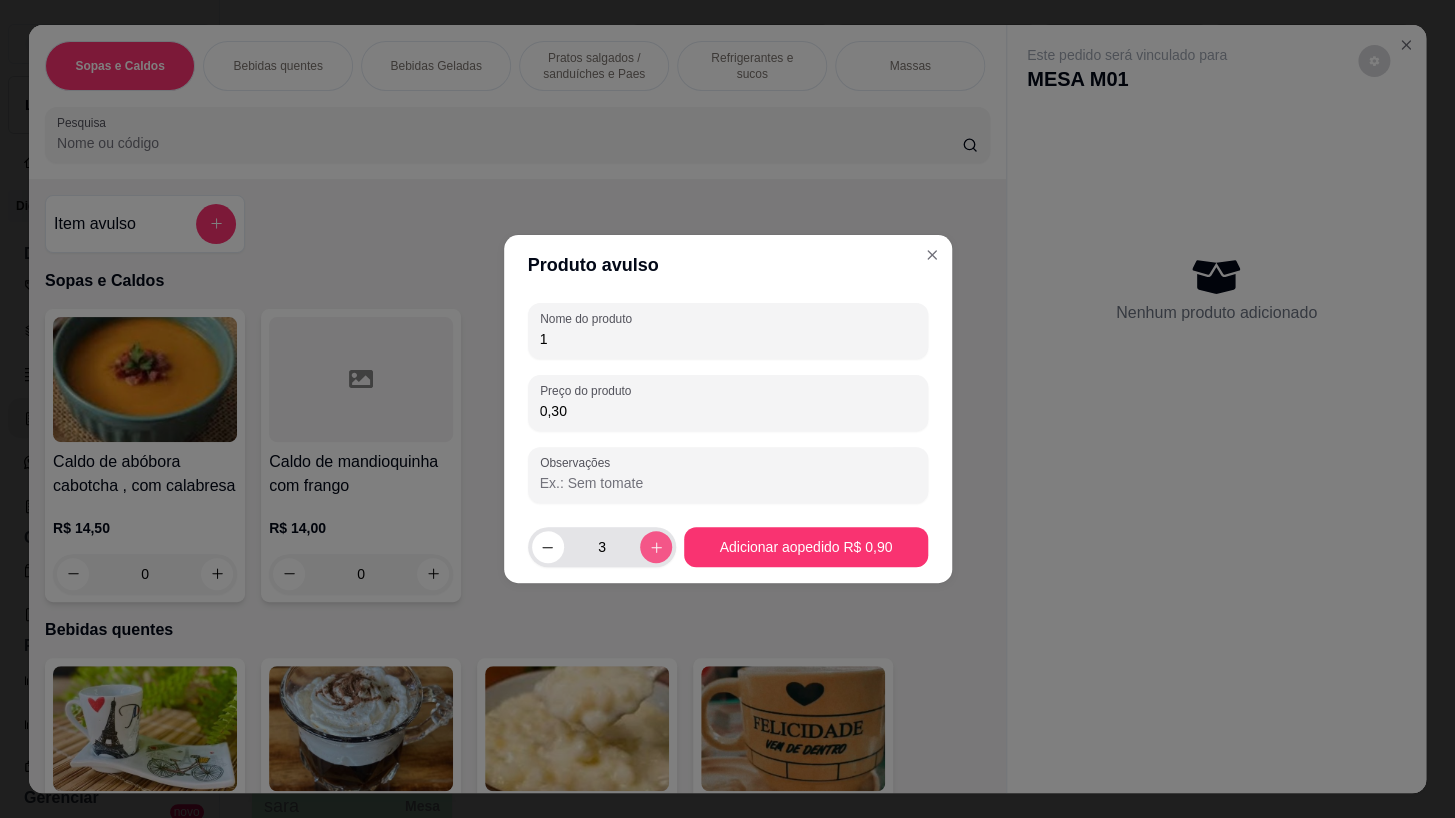 type on "4" 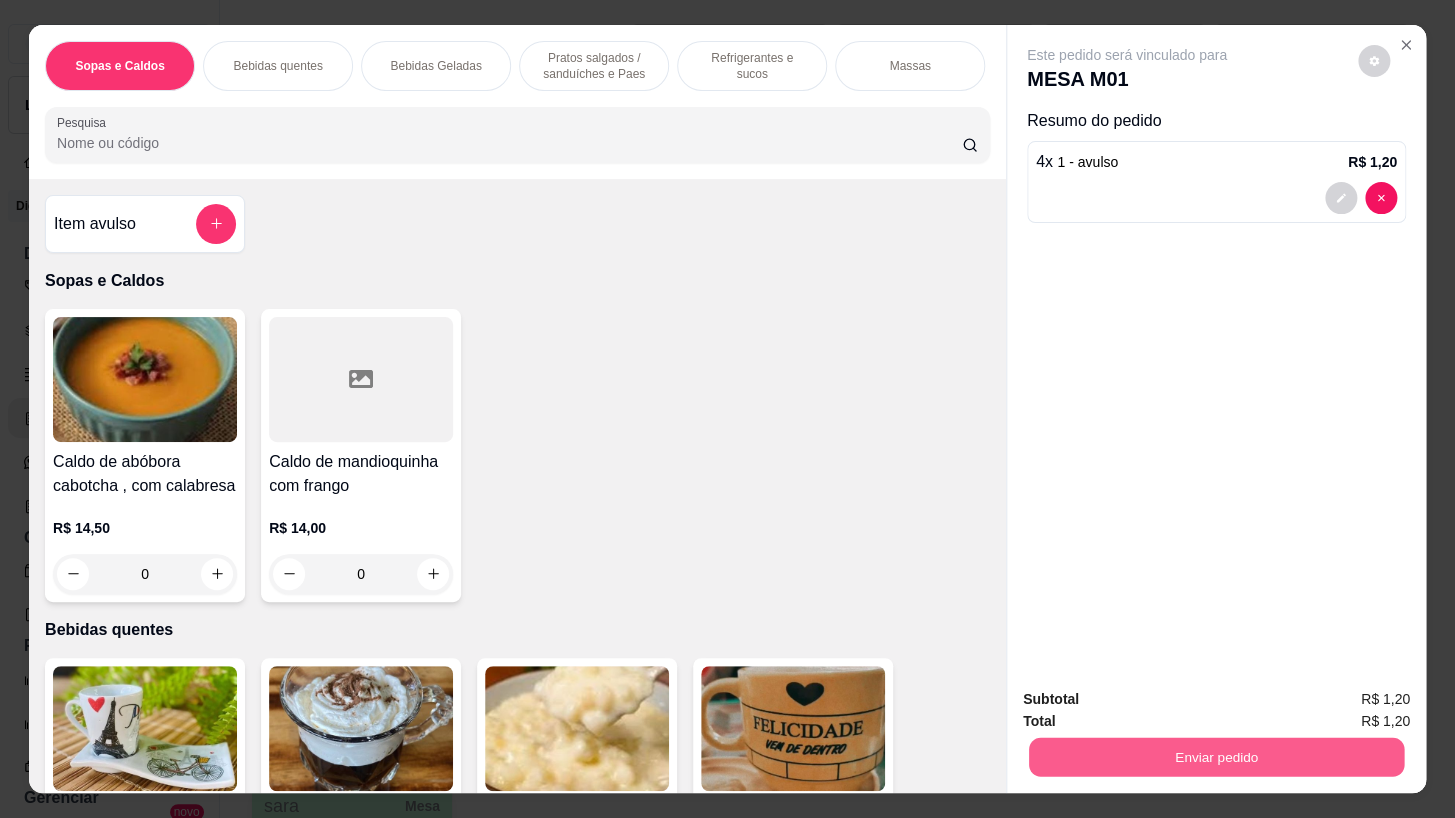click on "Enviar pedido" at bounding box center (1216, 757) 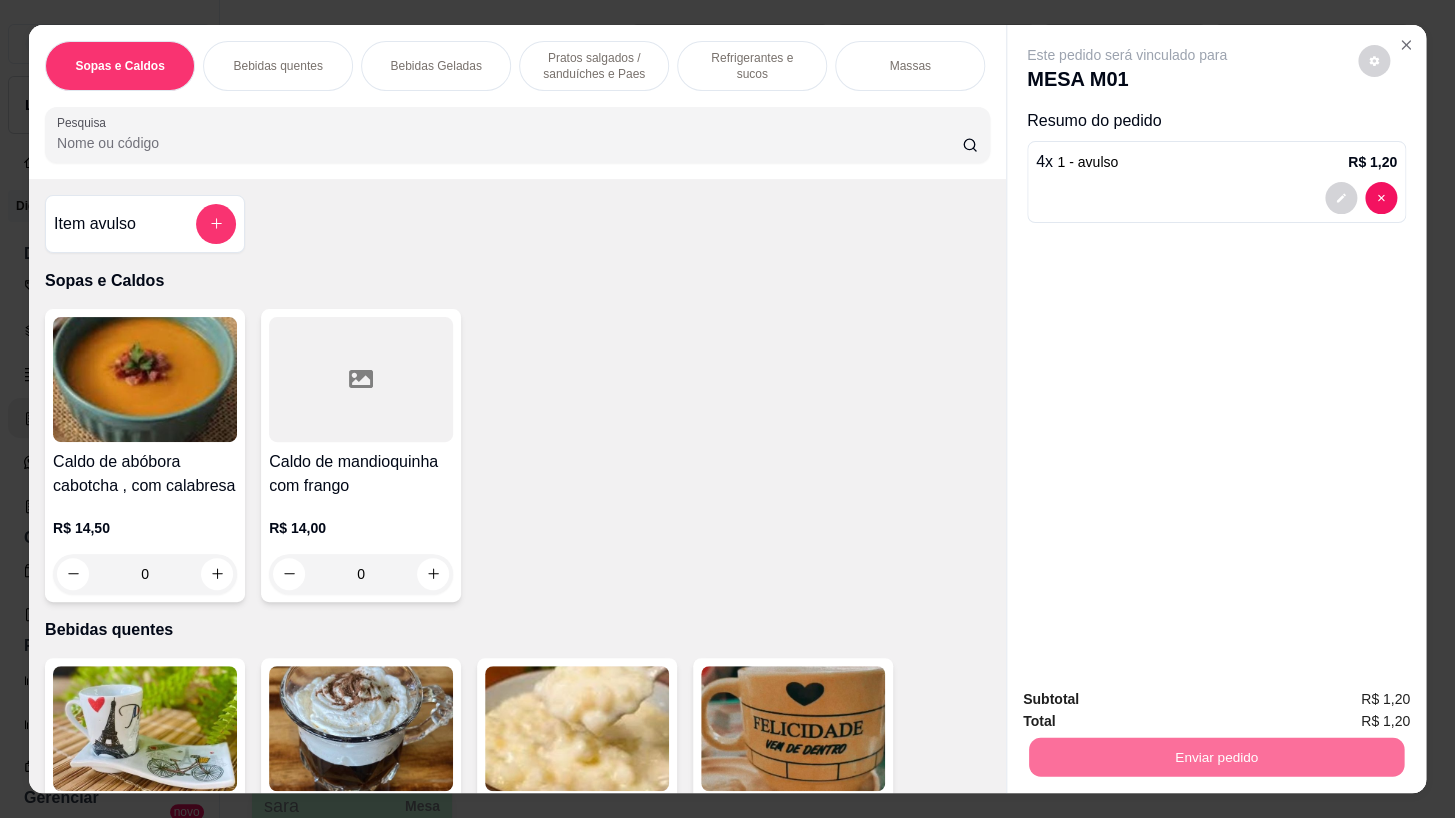 click on "Não registrar e enviar pedido" at bounding box center [1150, 701] 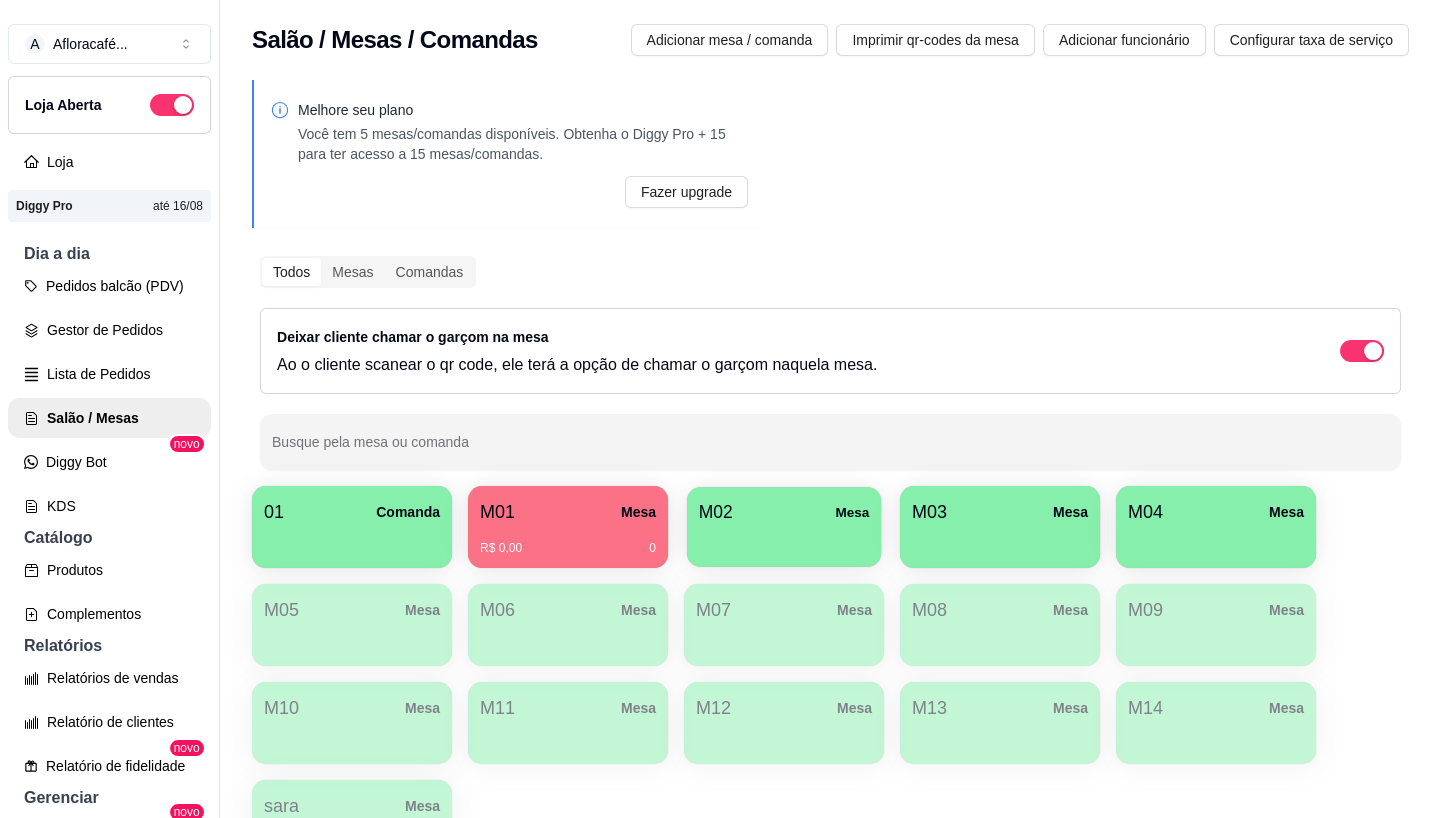 click on "M02 Mesa" at bounding box center [784, 512] 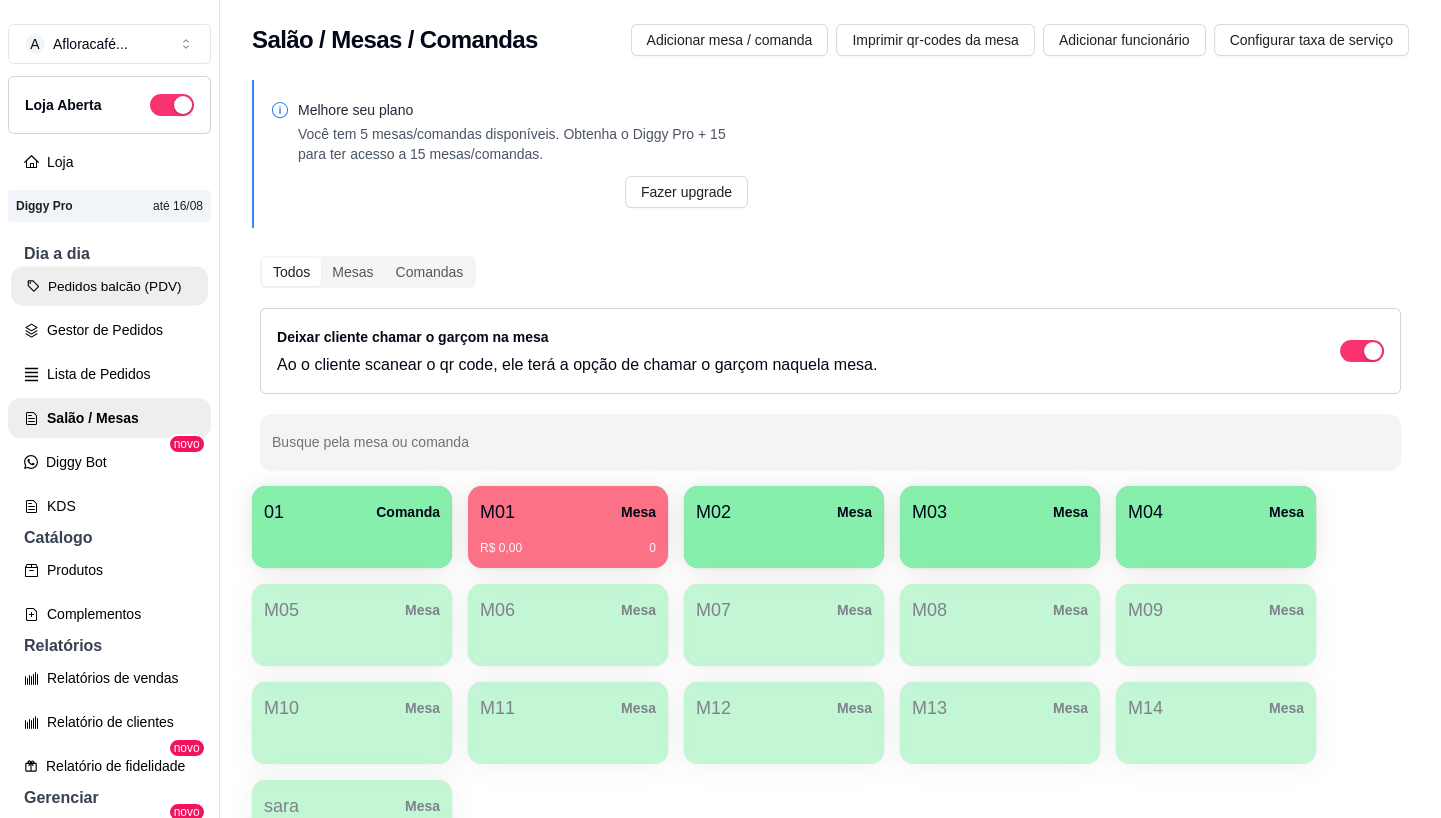 click on "Pedidos balcão (PDV)" at bounding box center (109, 286) 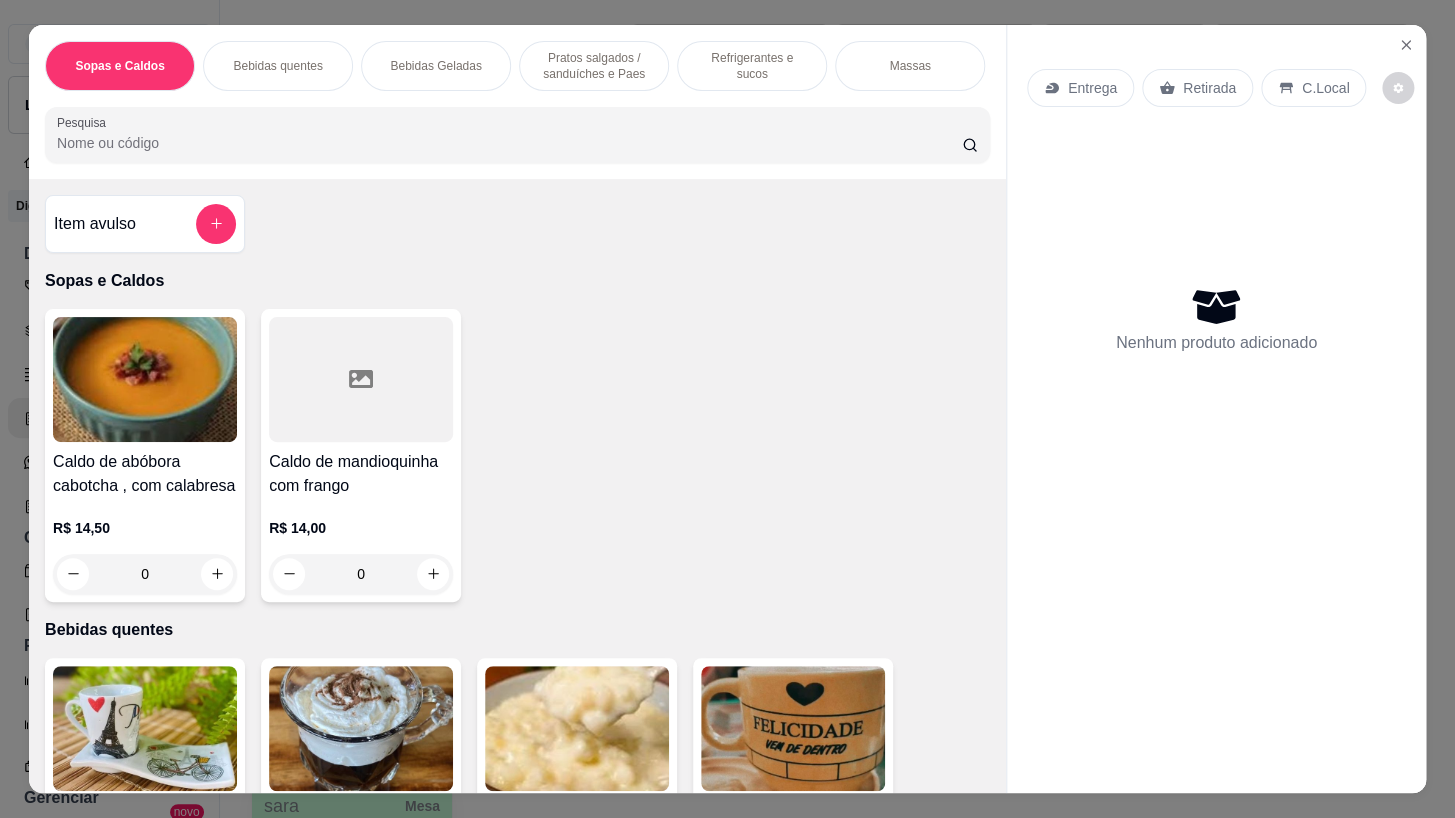 drag, startPoint x: 804, startPoint y: 100, endPoint x: 805, endPoint y: 84, distance: 16.03122 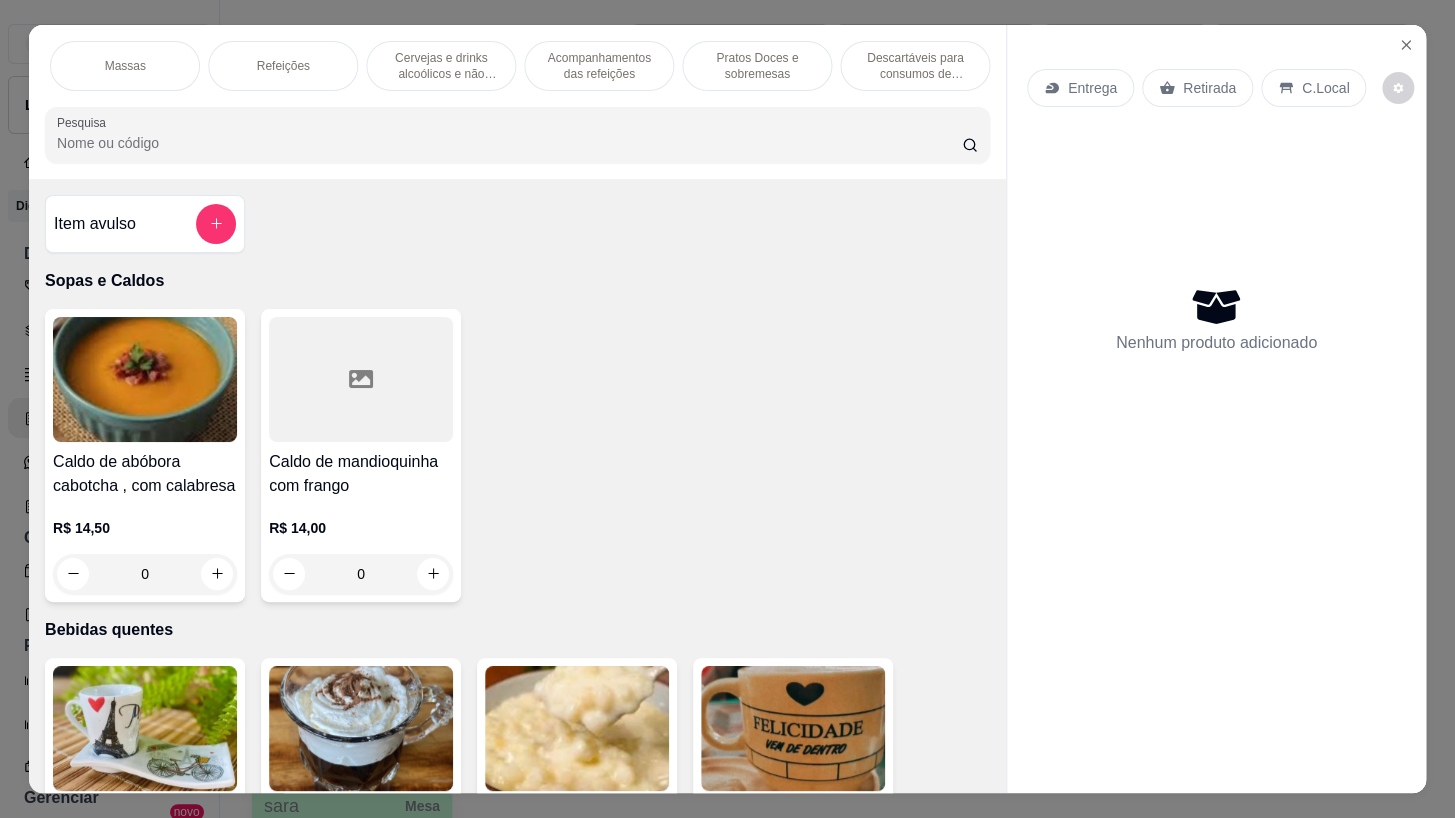 drag, startPoint x: 780, startPoint y: 67, endPoint x: 714, endPoint y: 170, distance: 122.33152 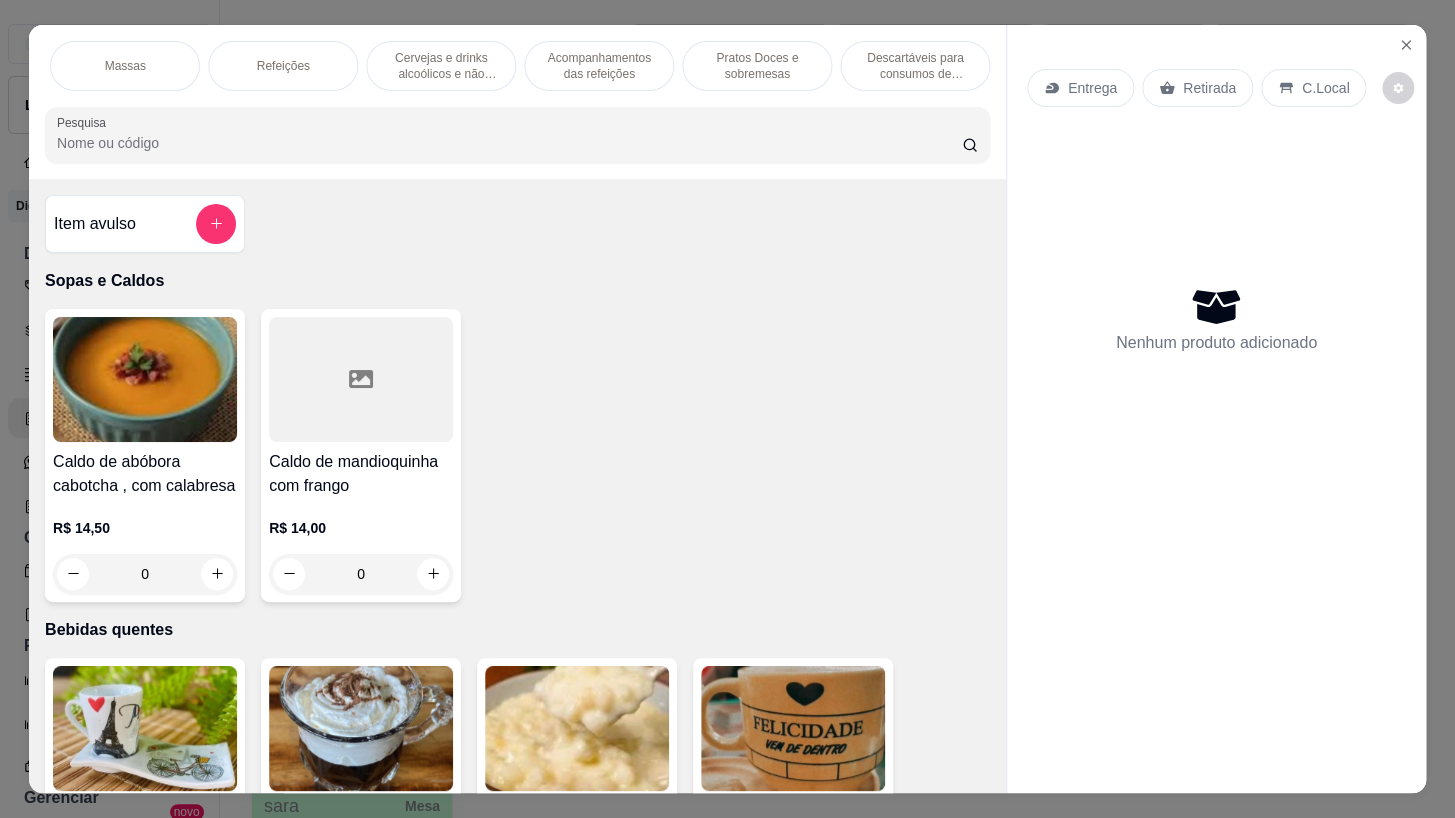 click on "Pratos Doces e sobremesas" at bounding box center [757, 66] 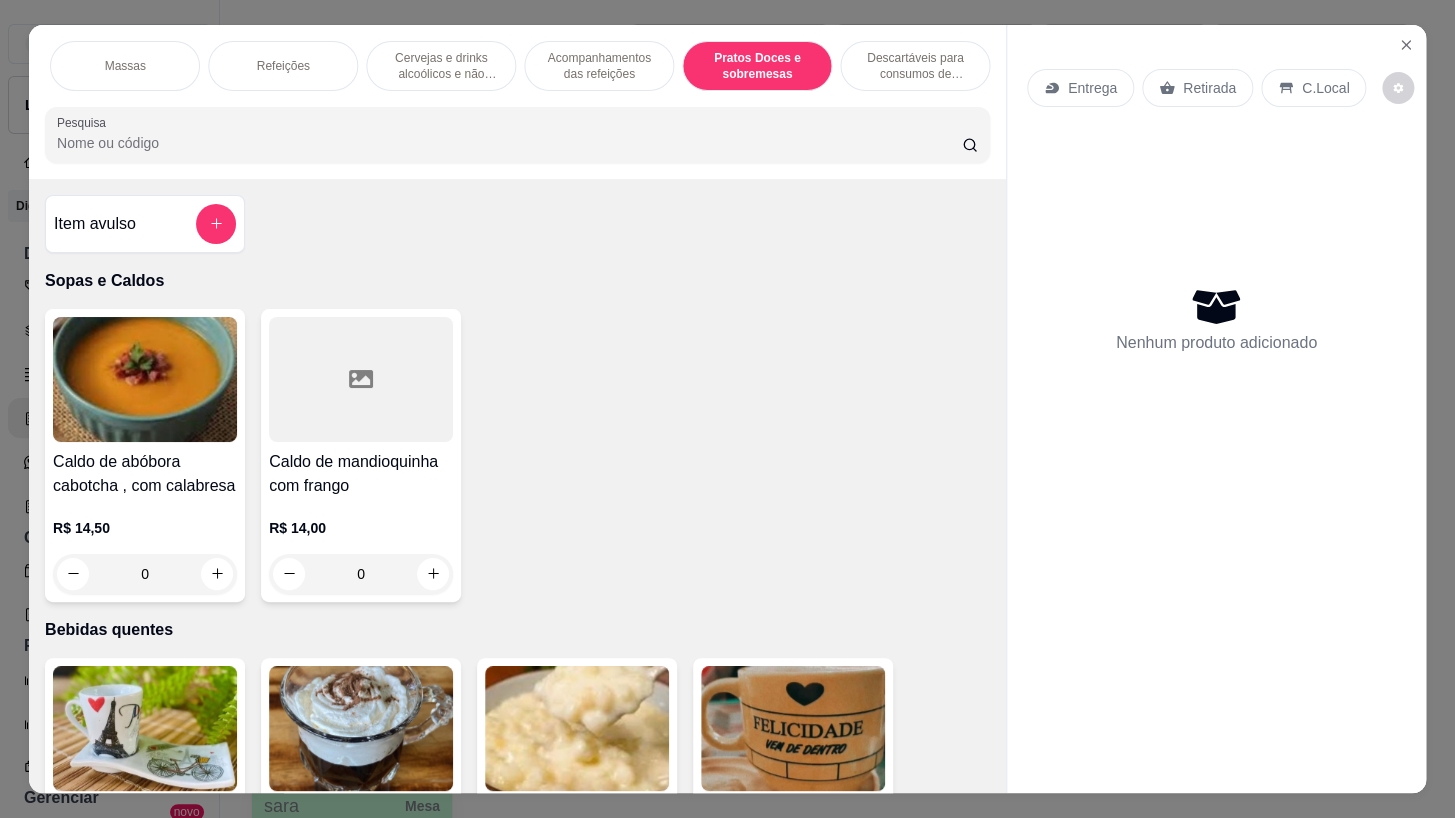 scroll, scrollTop: 14233, scrollLeft: 0, axis: vertical 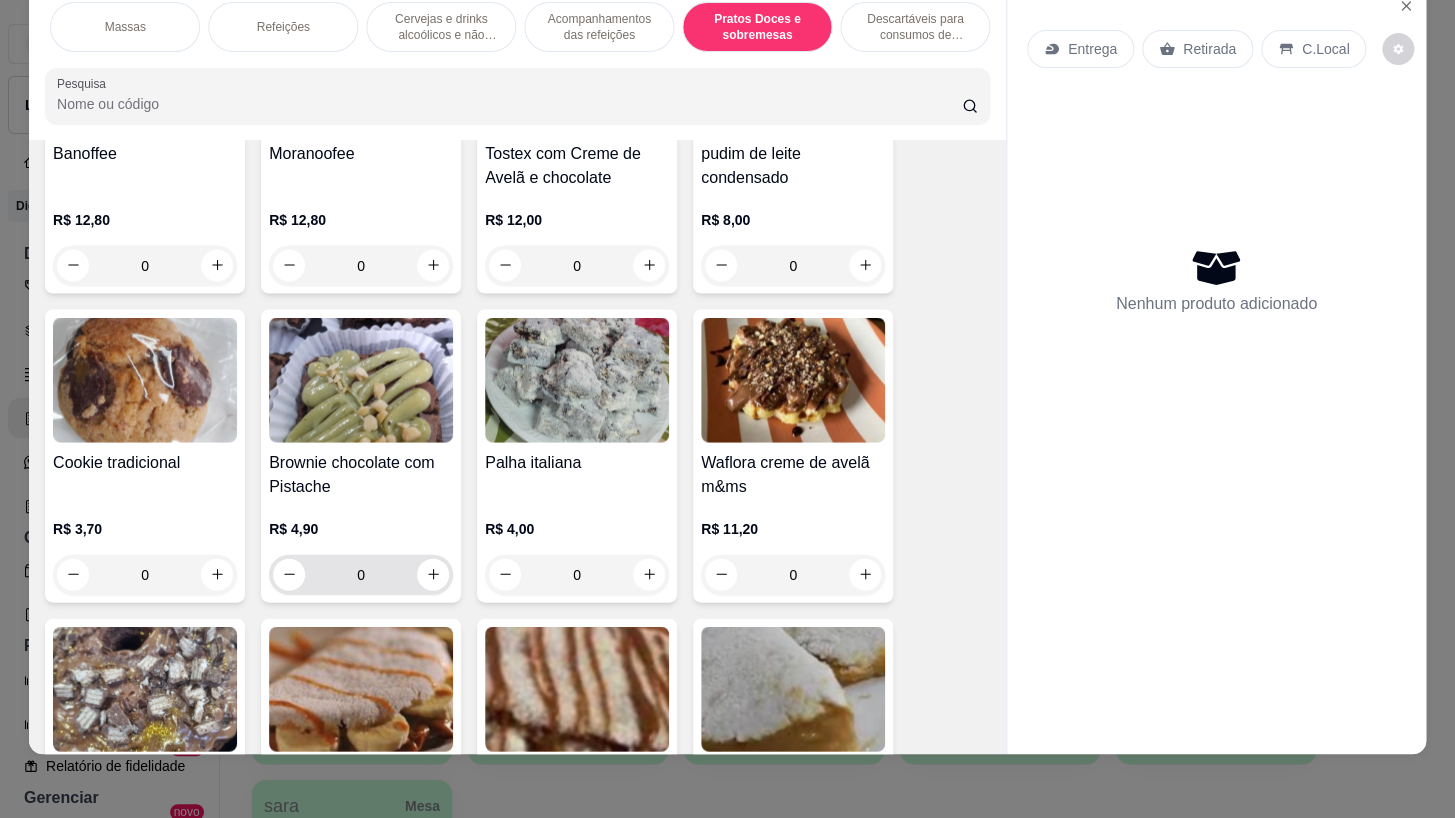 click on "0" at bounding box center [361, 574] 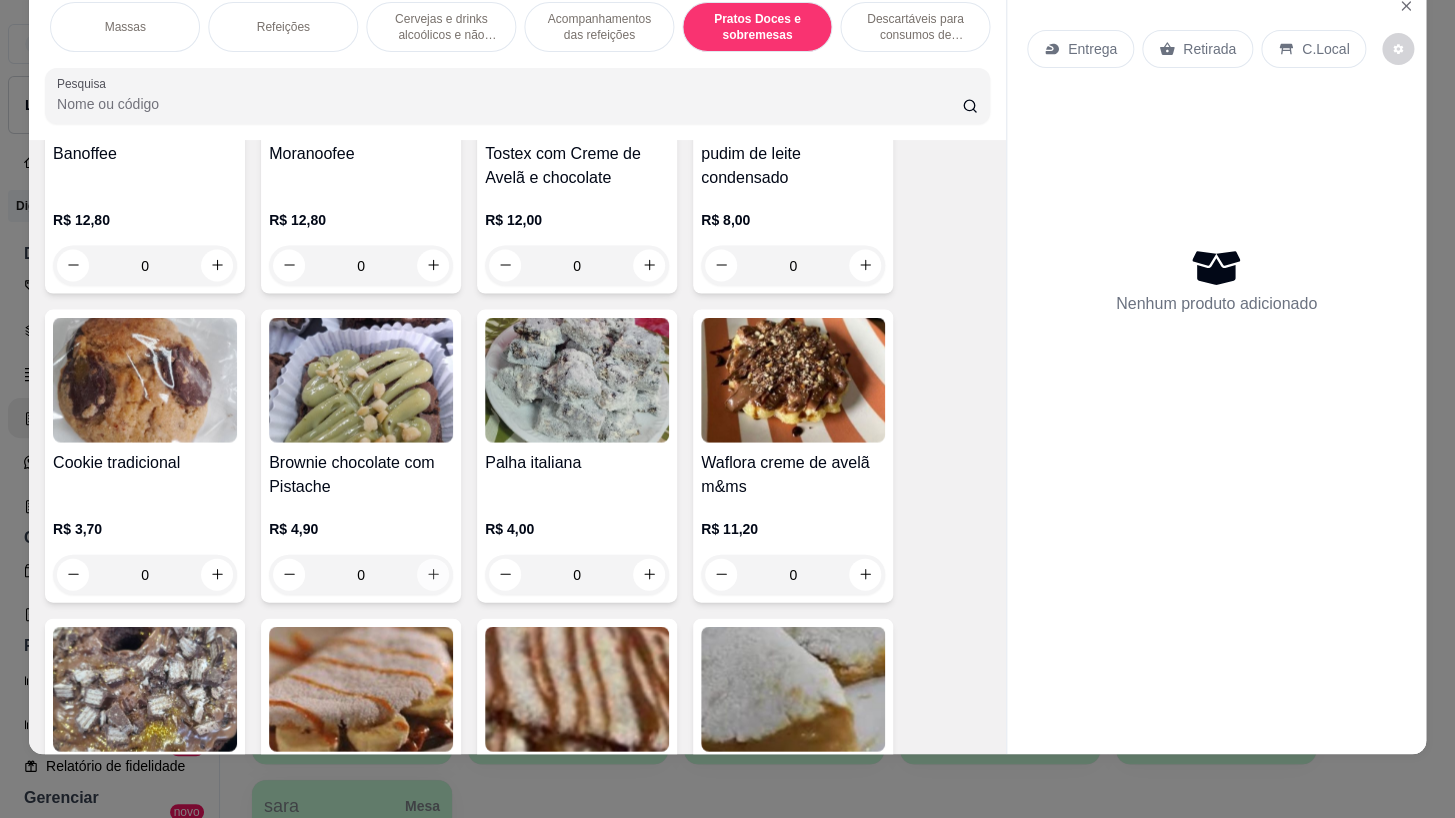 click at bounding box center [433, 574] 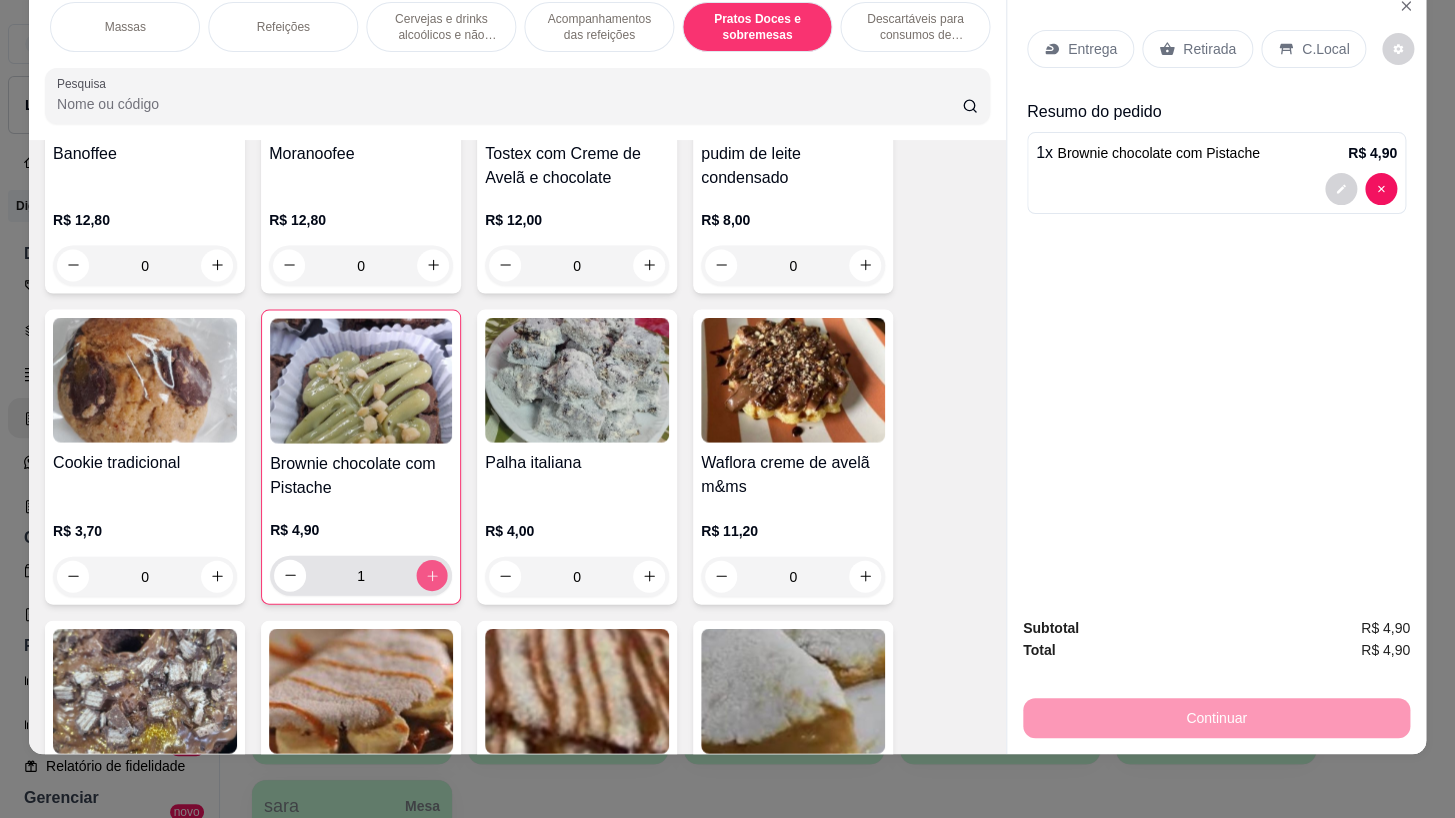 click at bounding box center [432, 574] 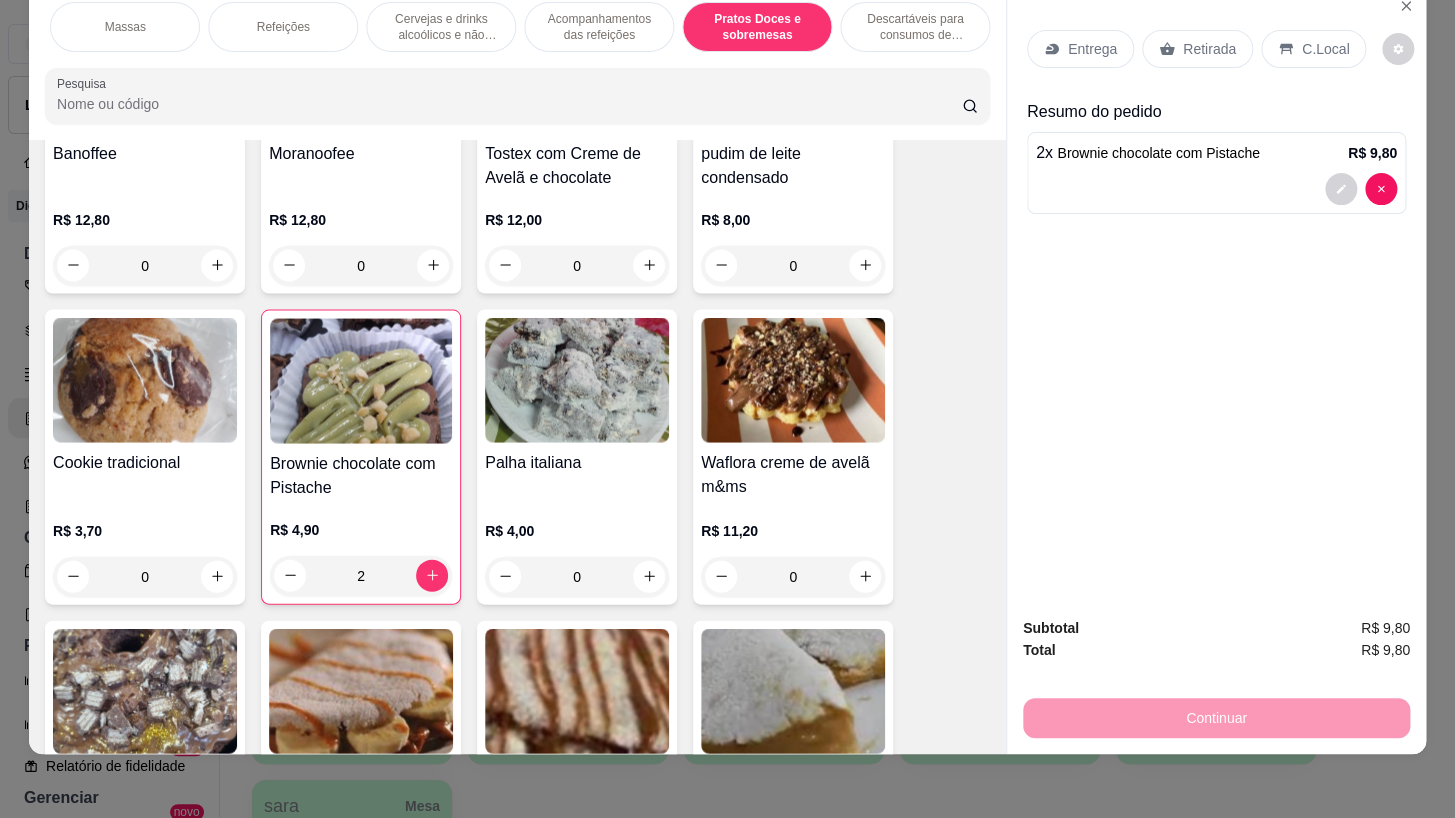 scroll, scrollTop: 0, scrollLeft: 0, axis: both 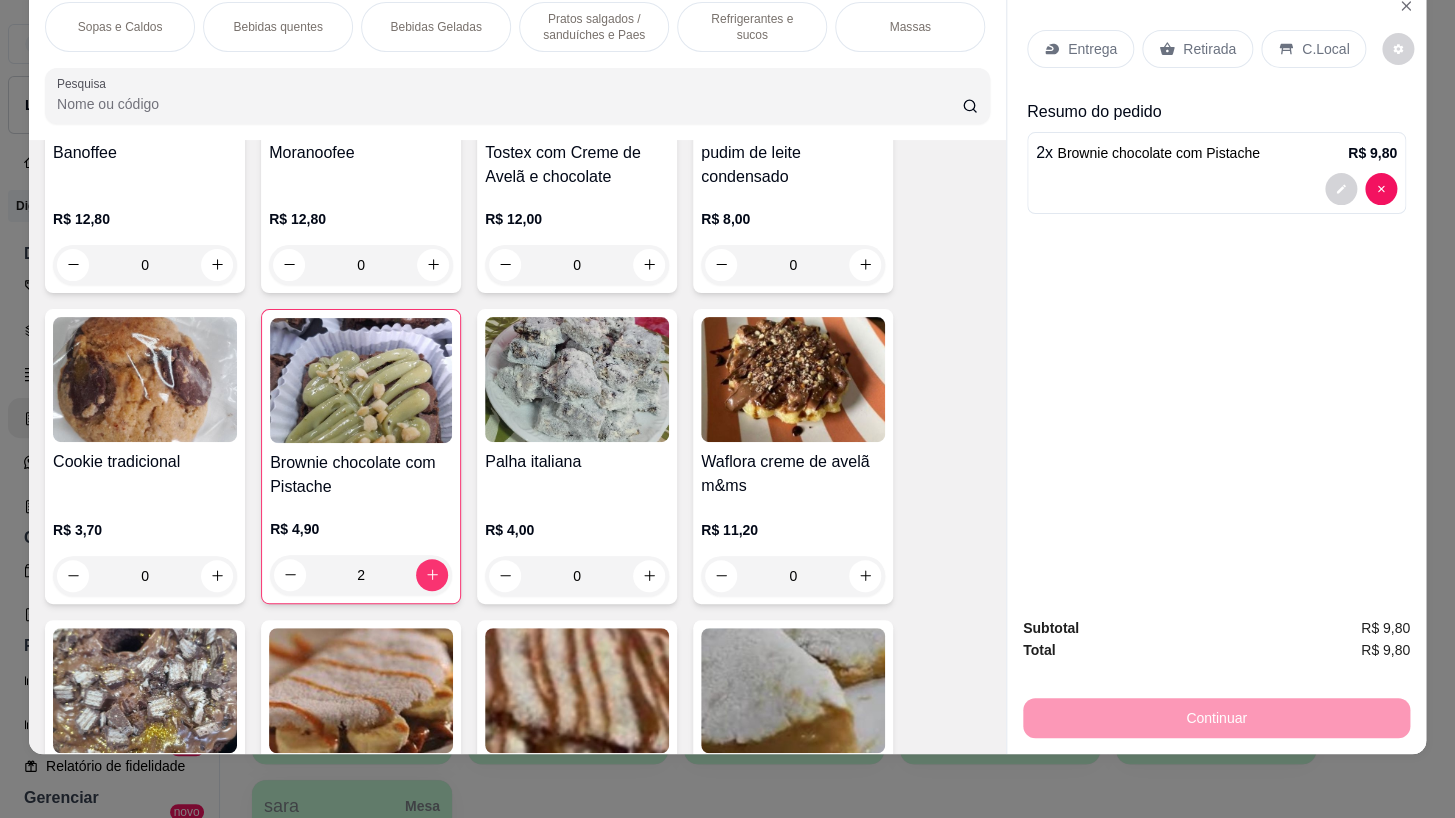 click on "Pratos salgados / sanduíches e Paes" at bounding box center (594, 27) 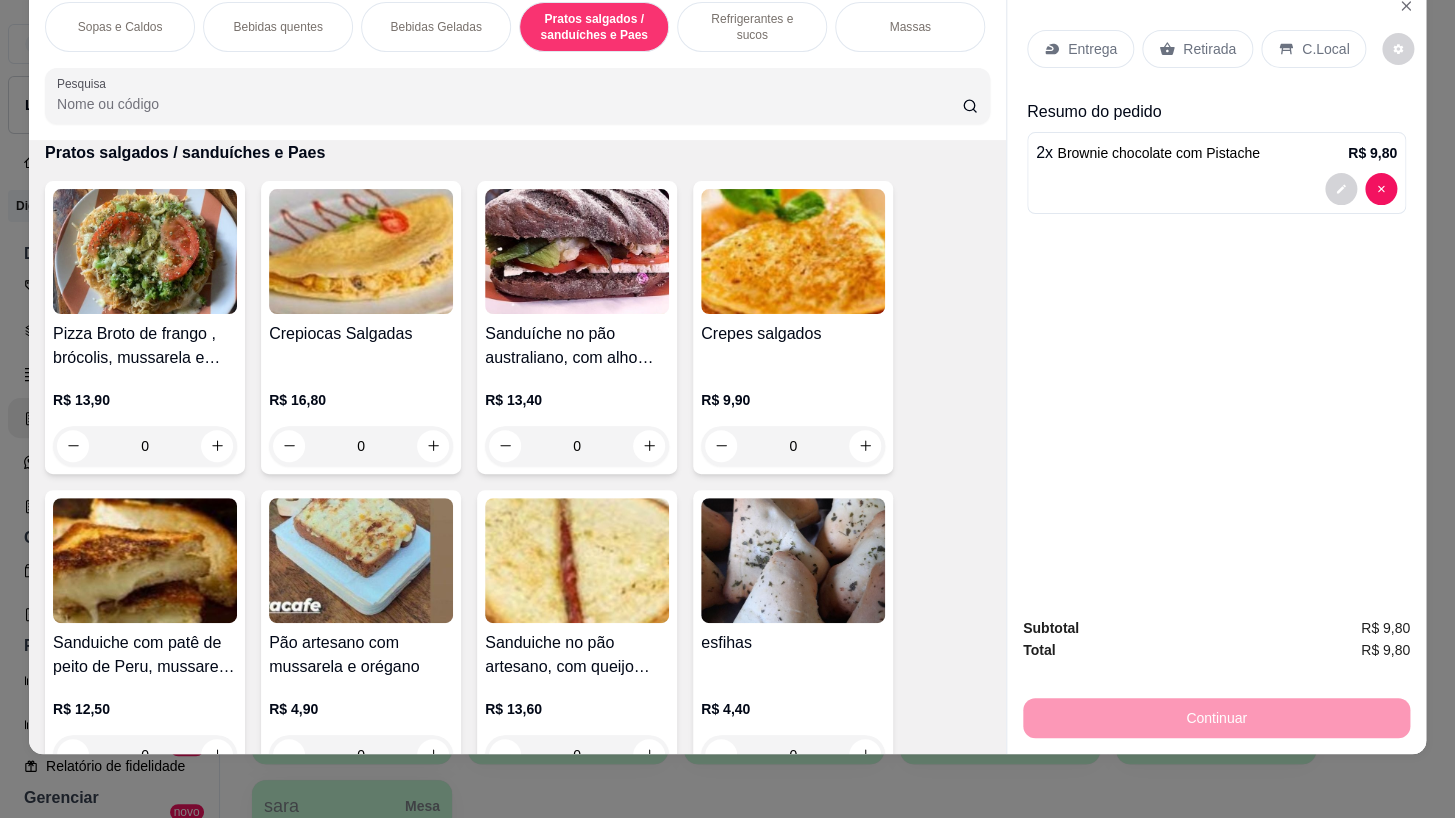 click on "Refrigerantes e sucos" at bounding box center [752, 27] 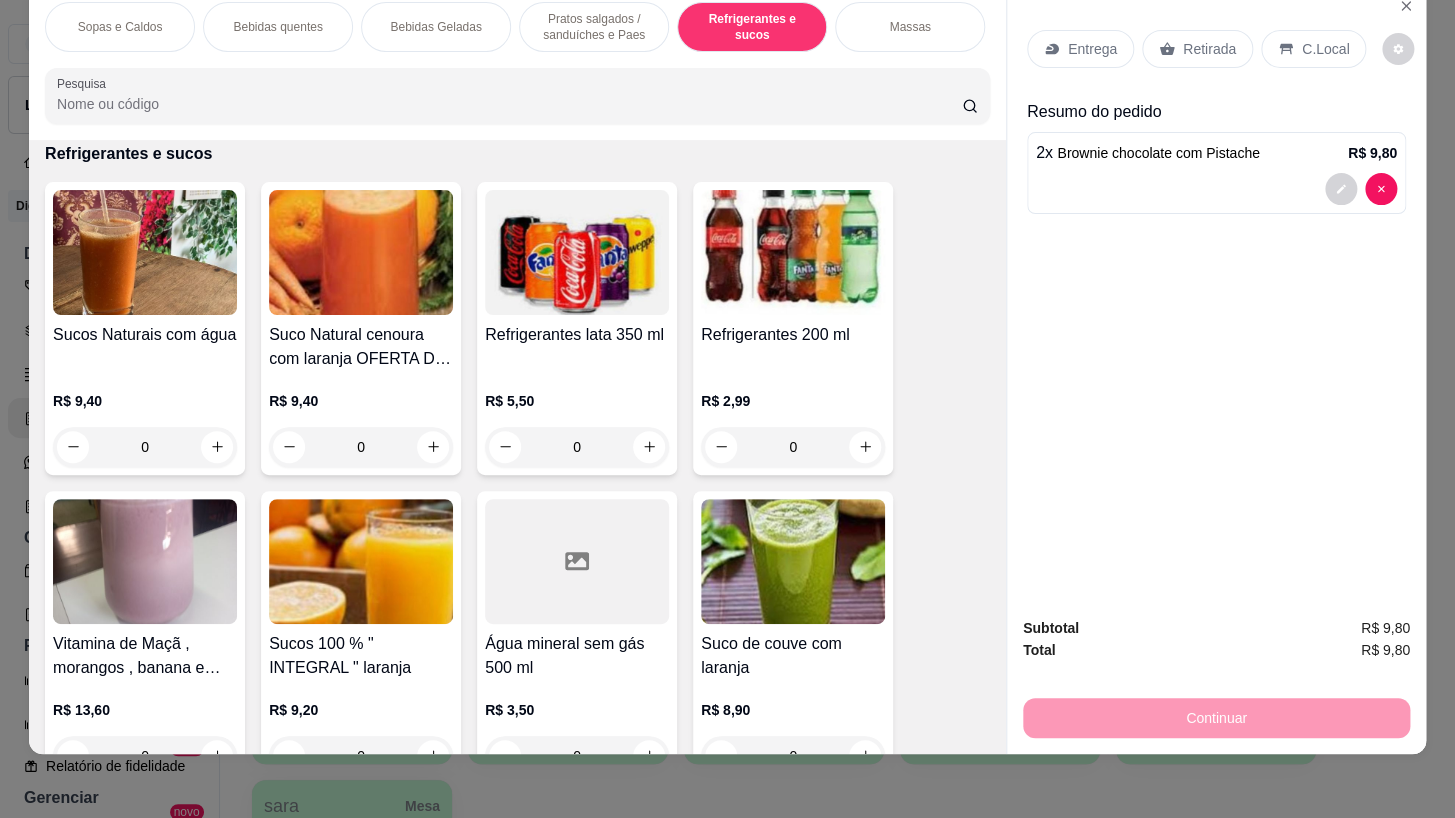 scroll, scrollTop: 8816, scrollLeft: 0, axis: vertical 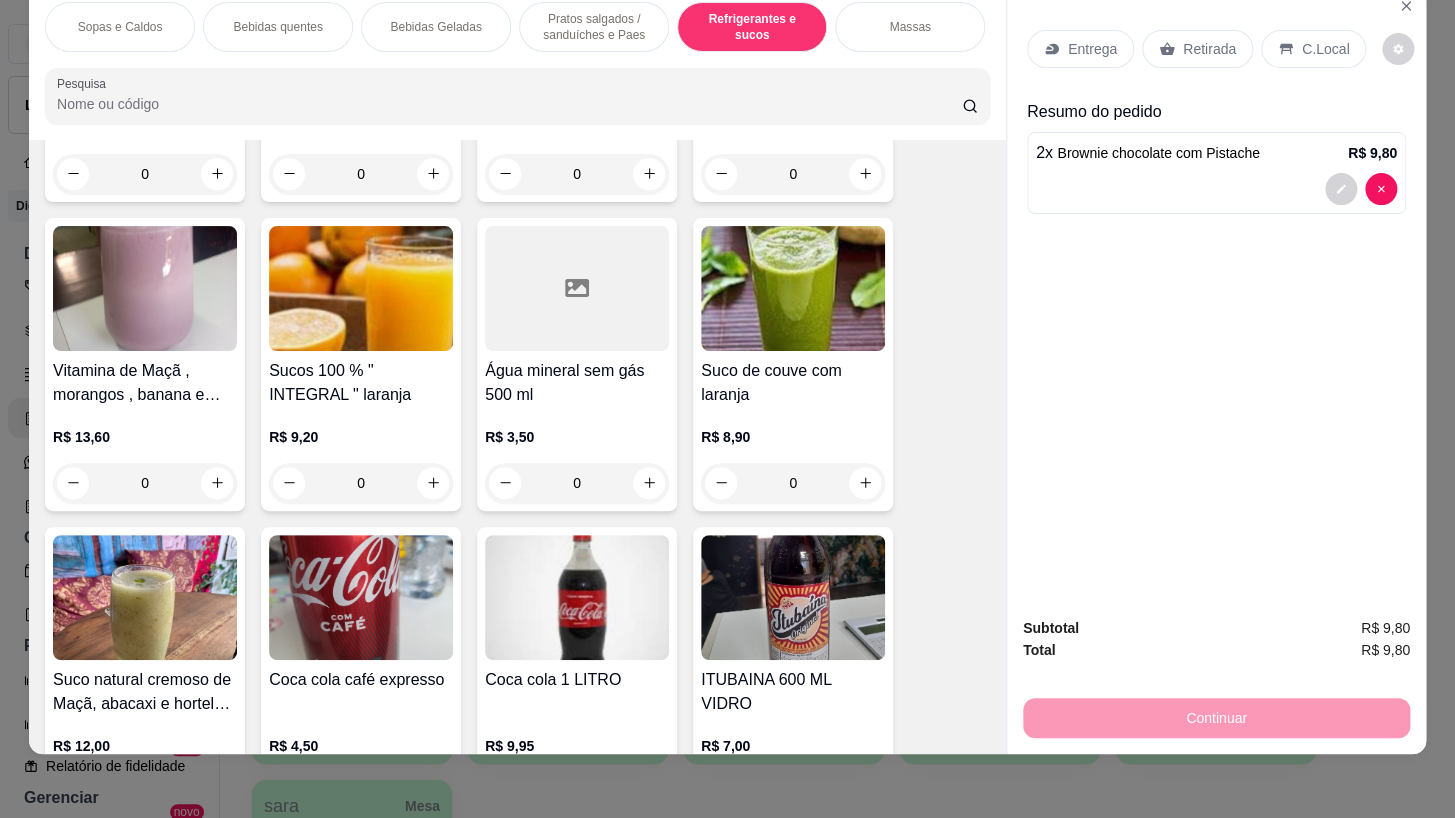 click on "0" at bounding box center [577, 483] 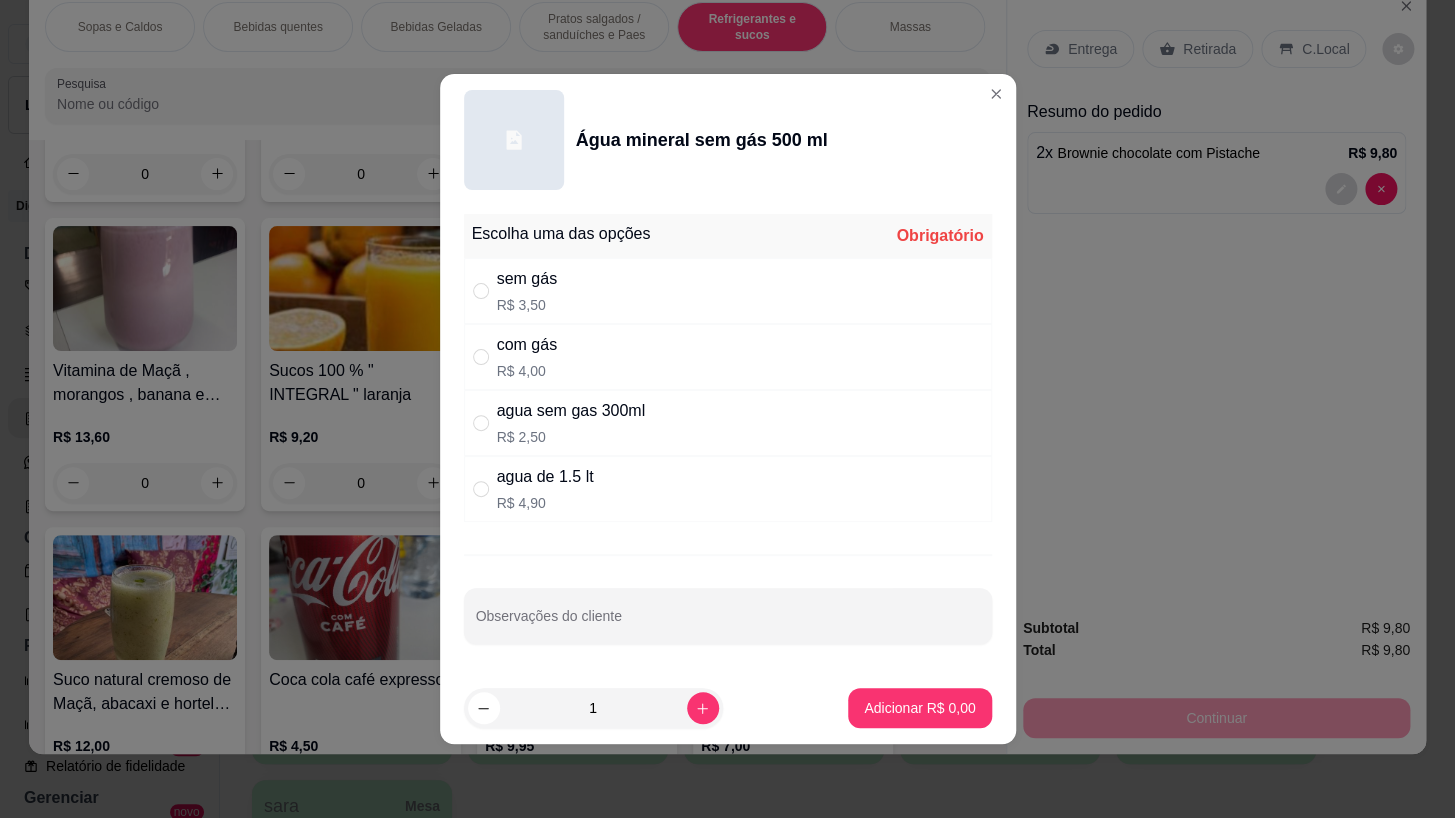 click on "sem gás R$ 3,50" at bounding box center (728, 291) 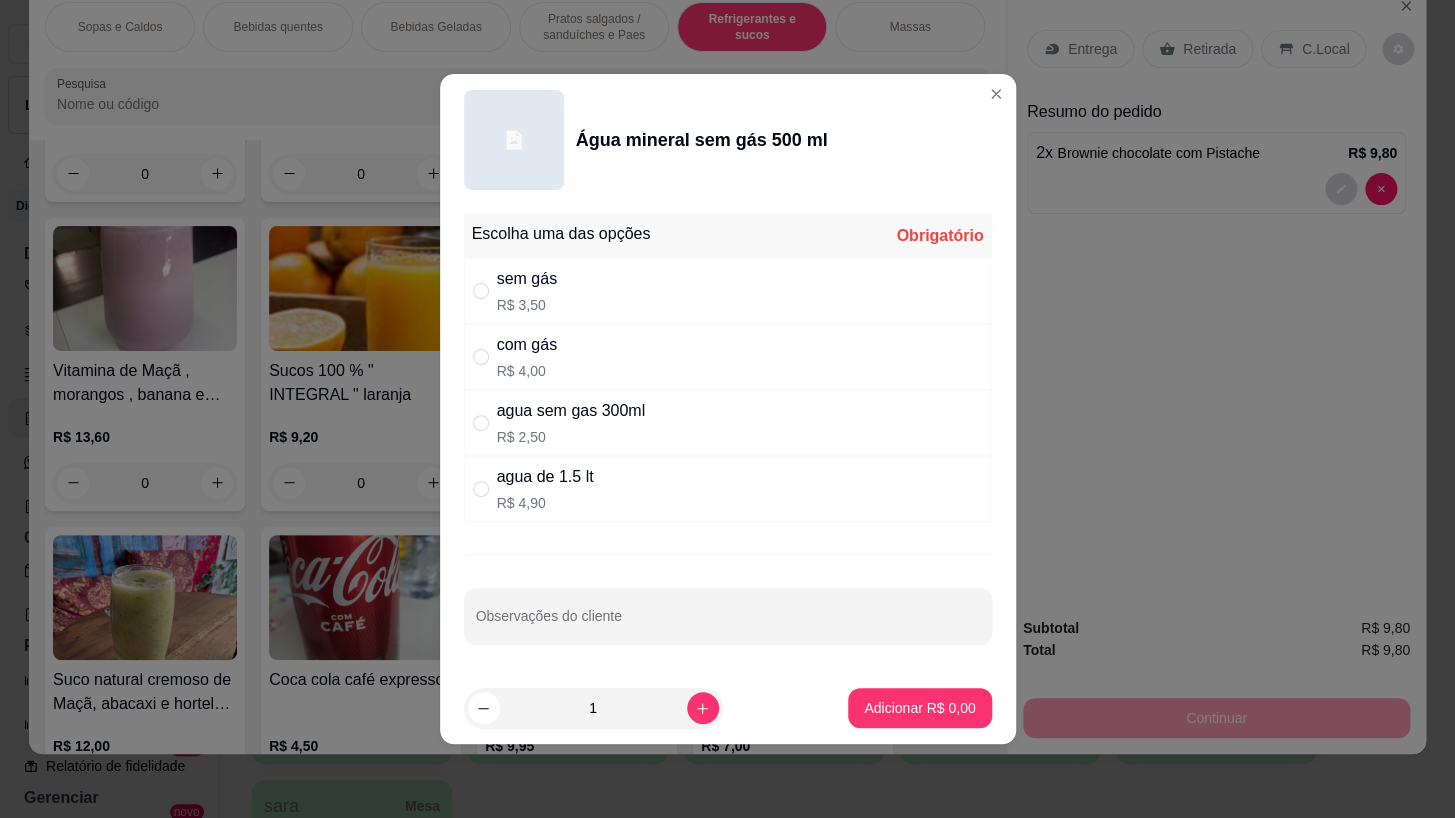 radio on "true" 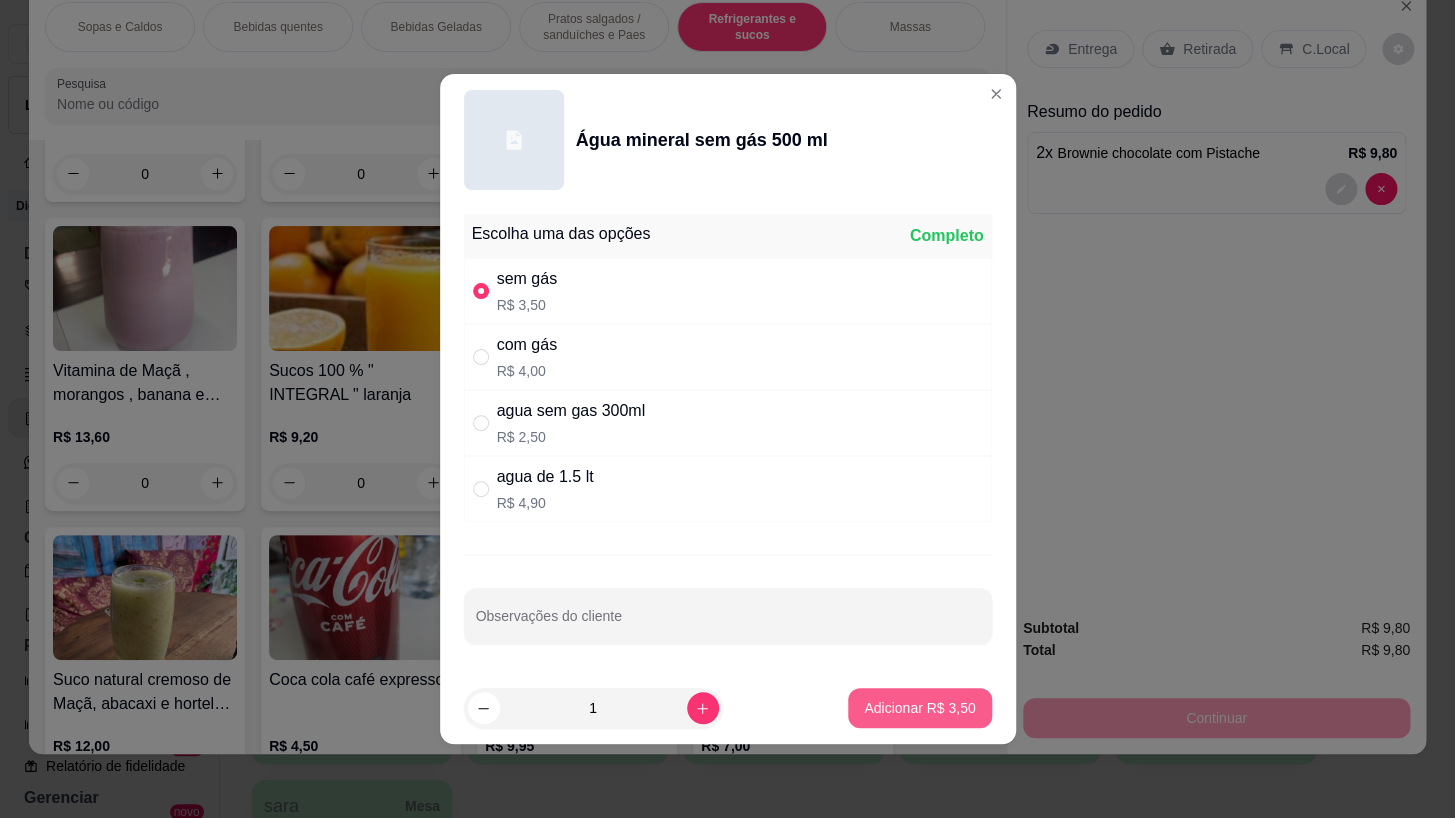 click on "Adicionar   R$ 3,50" at bounding box center (919, 708) 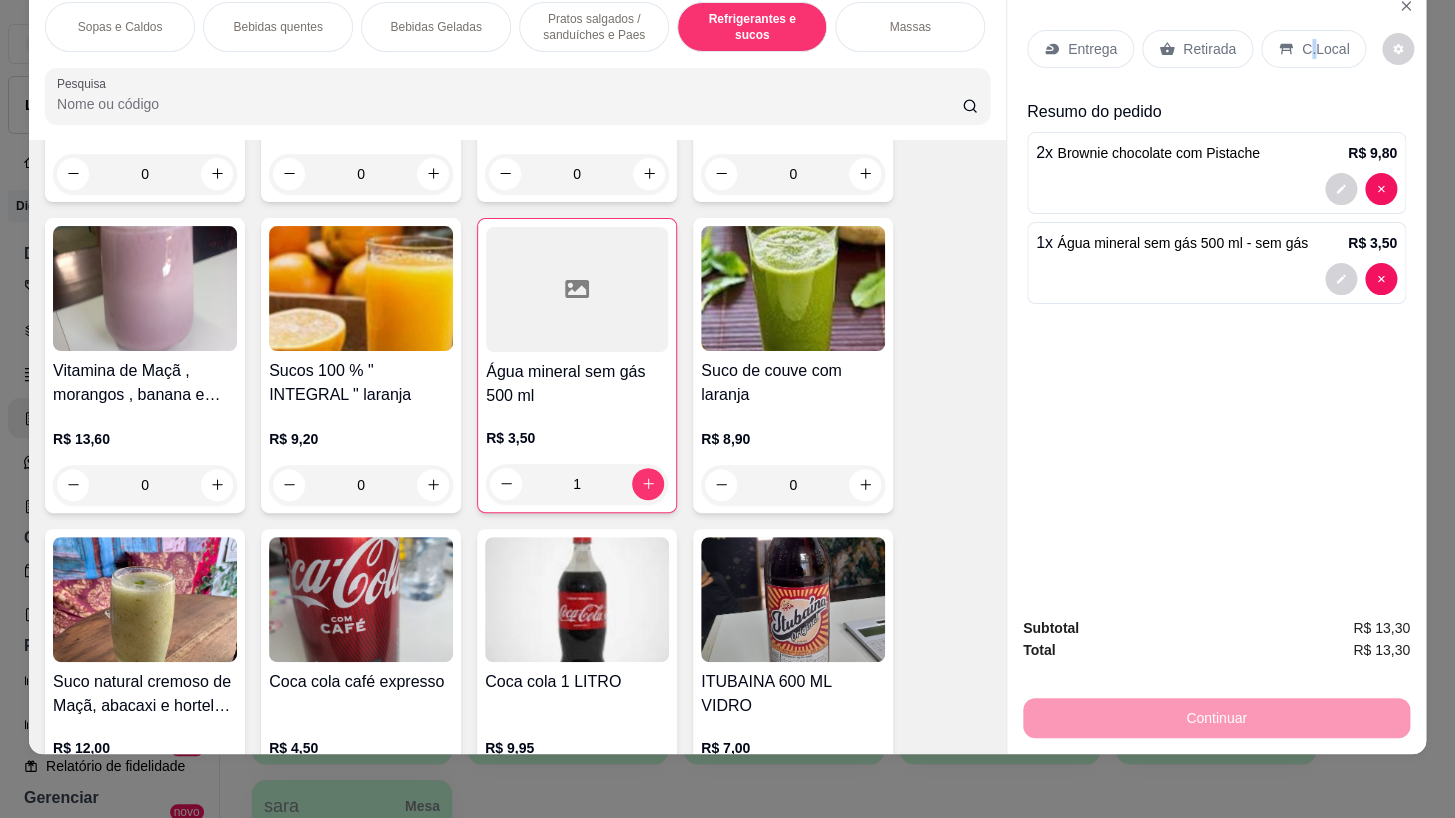 click on "C.Local" at bounding box center [1325, 49] 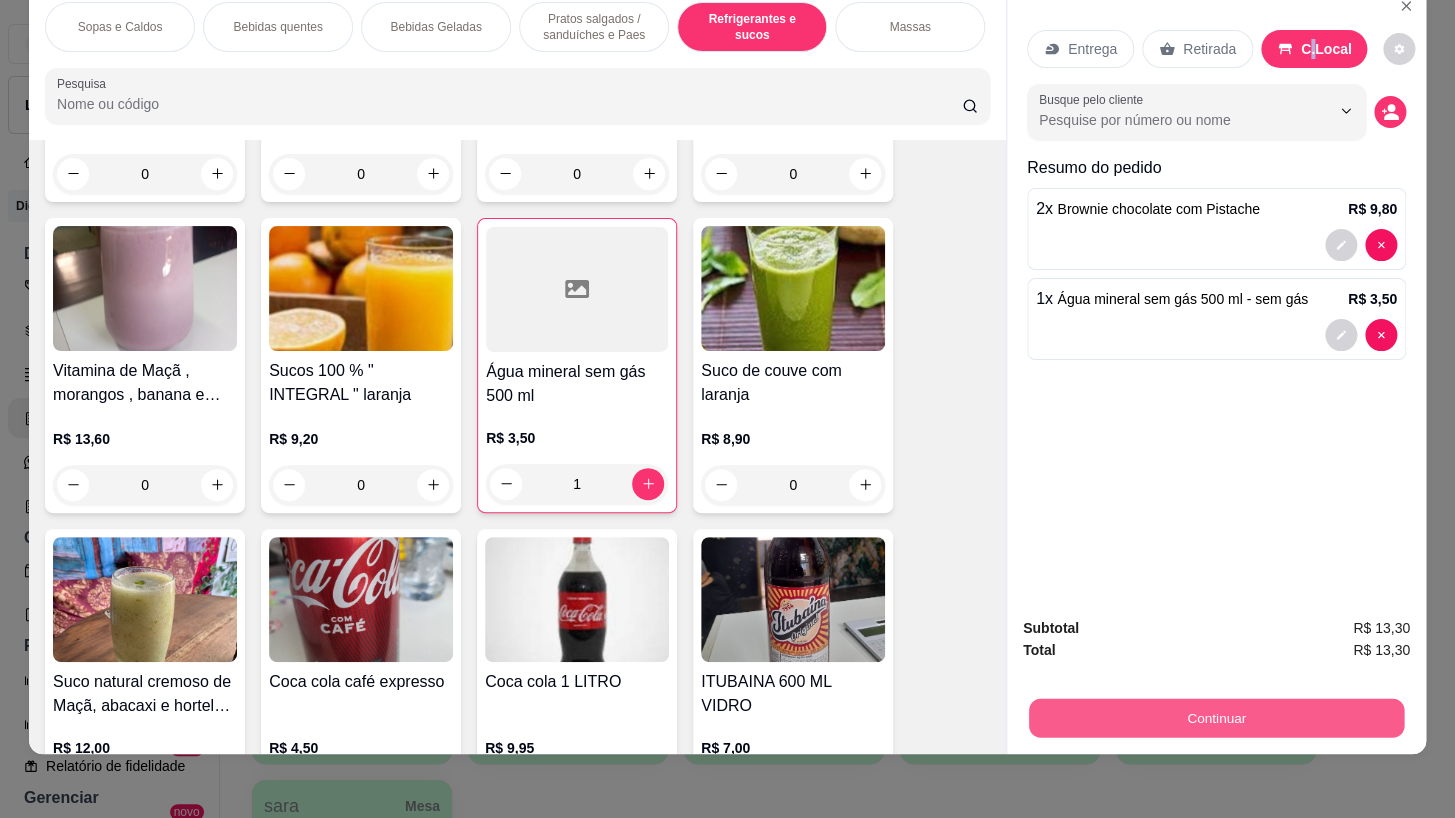 click on "Continuar" at bounding box center (1216, 718) 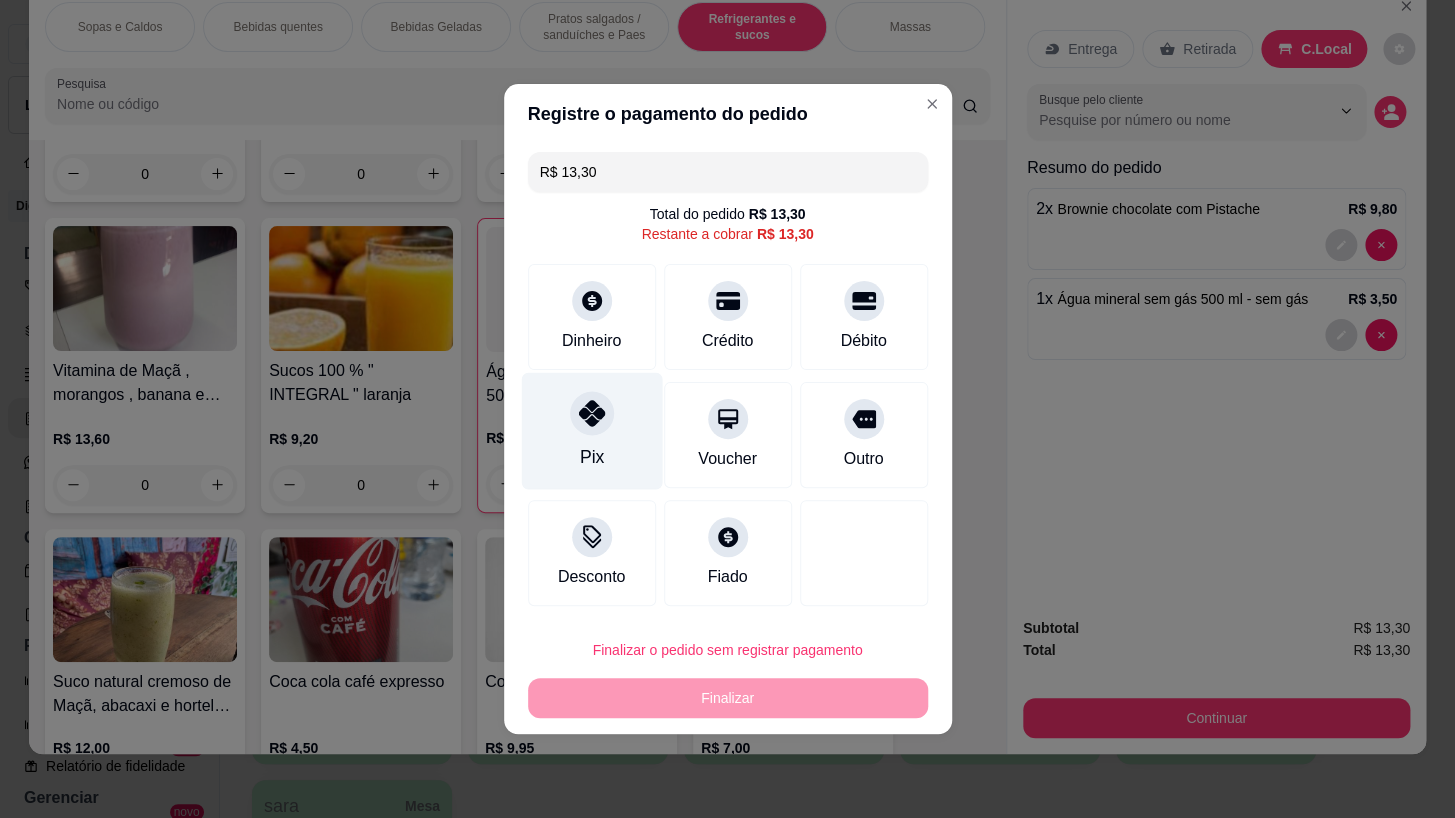 click on "Pix" at bounding box center [591, 431] 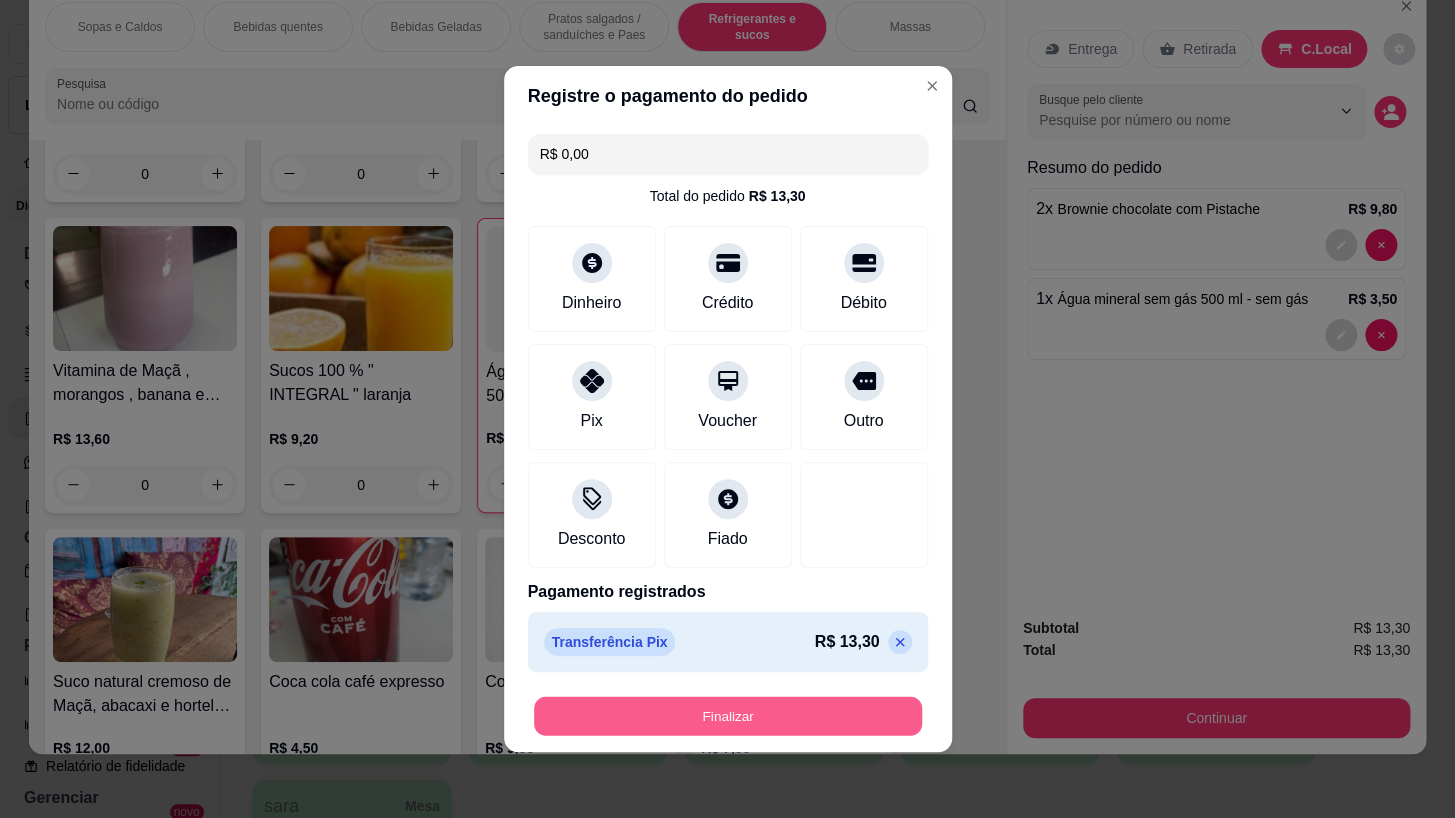 click on "Finalizar" at bounding box center (728, 716) 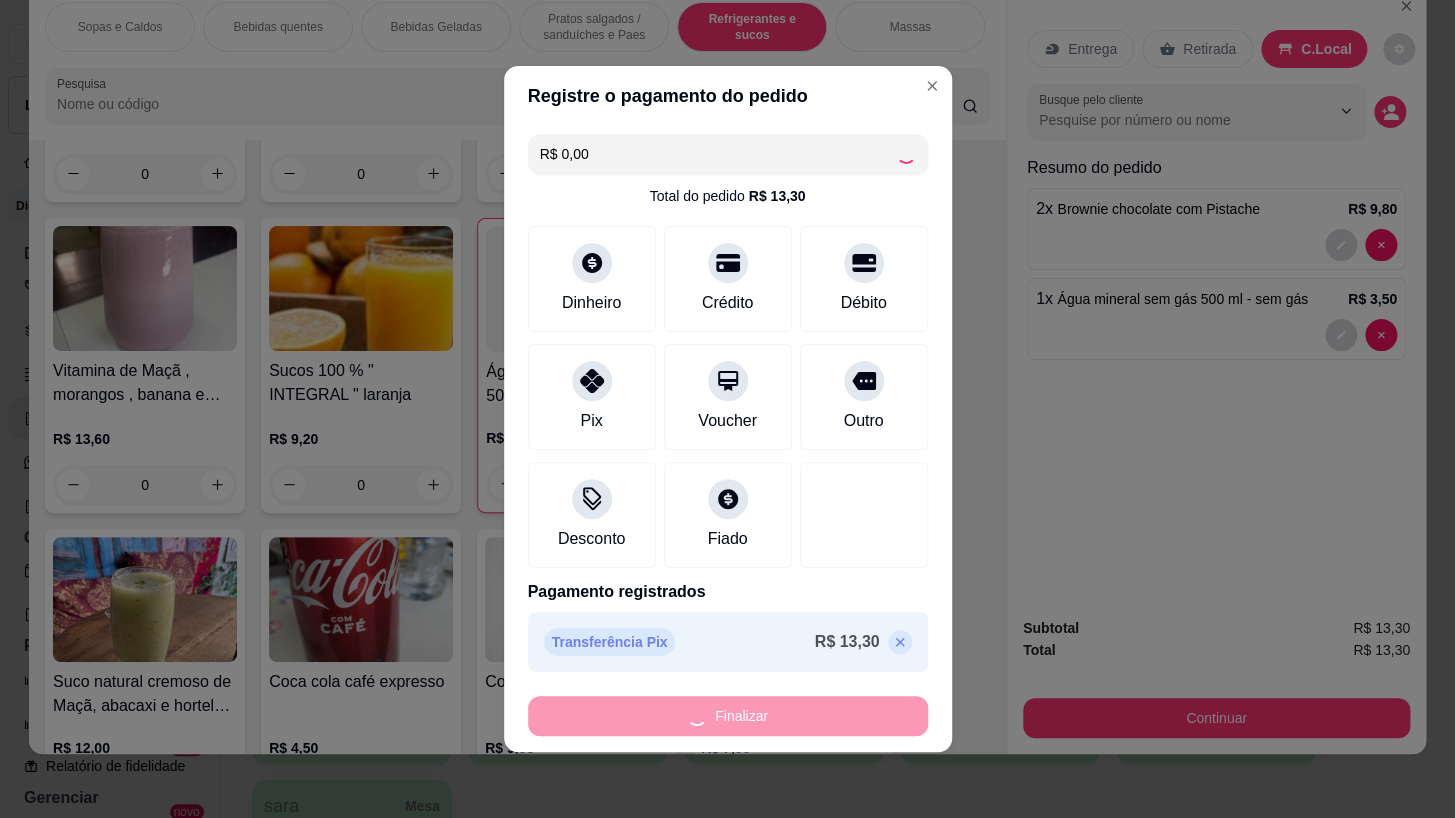type on "0" 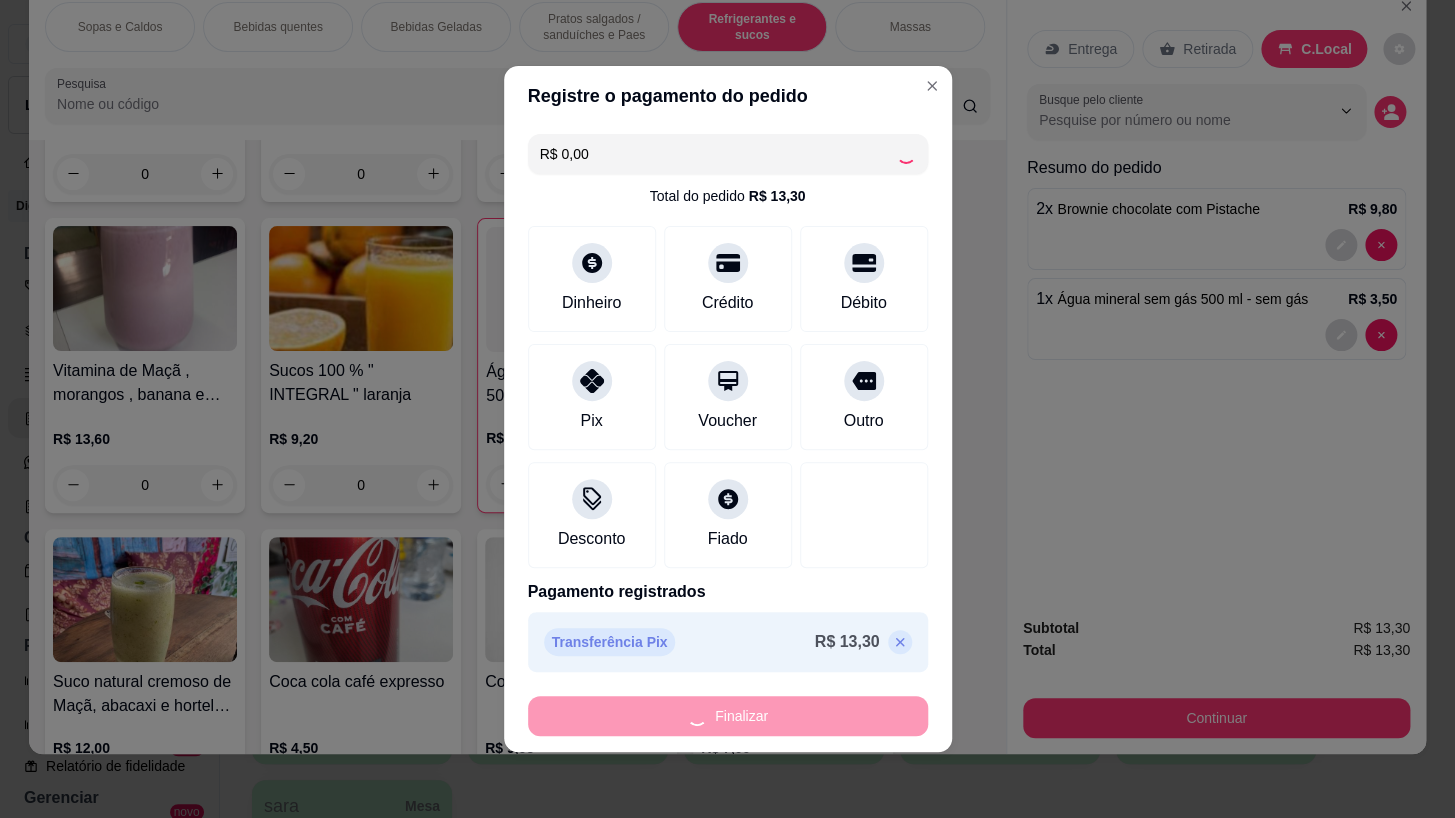 type on "0" 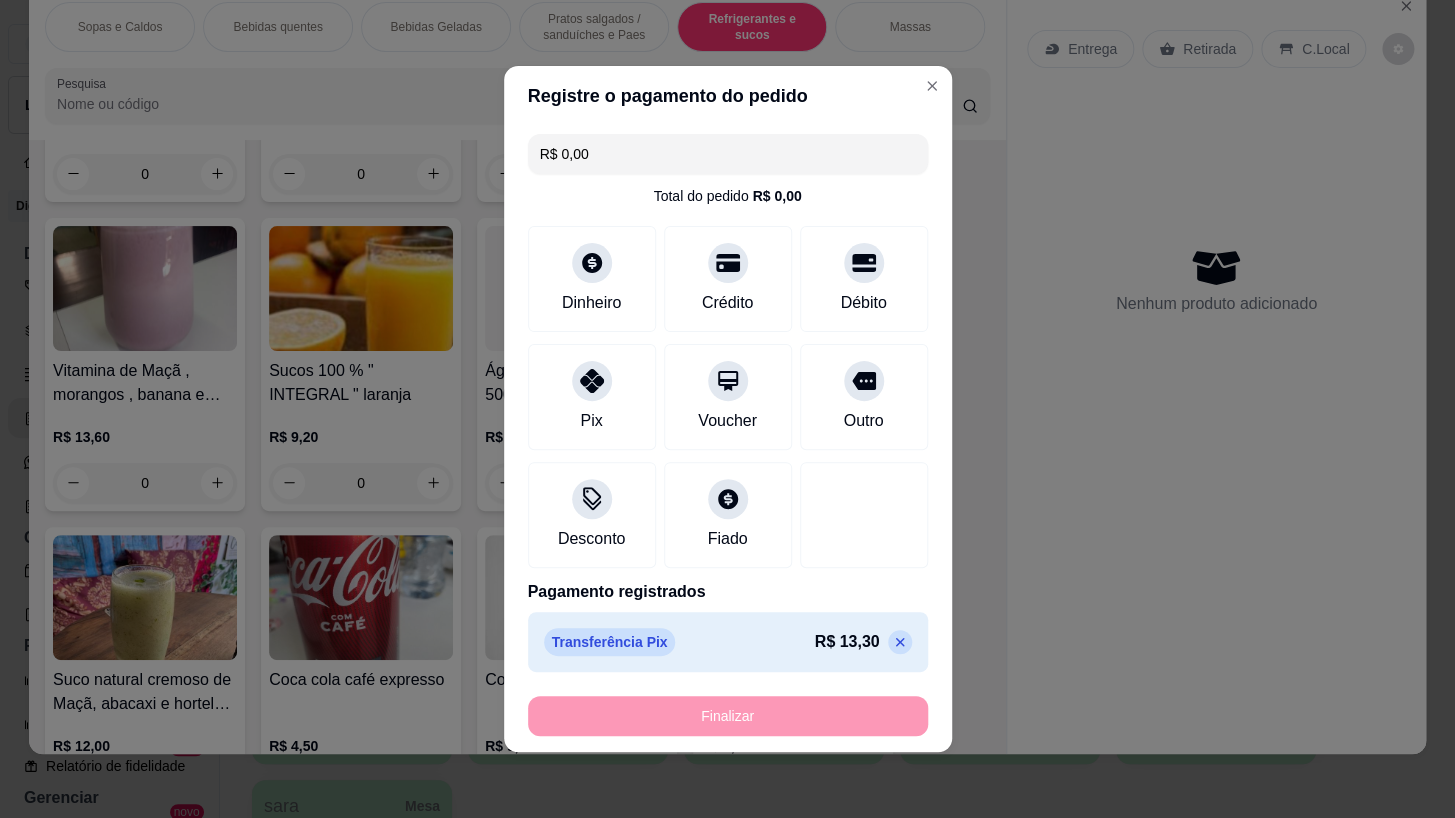 type on "-R$ 13,30" 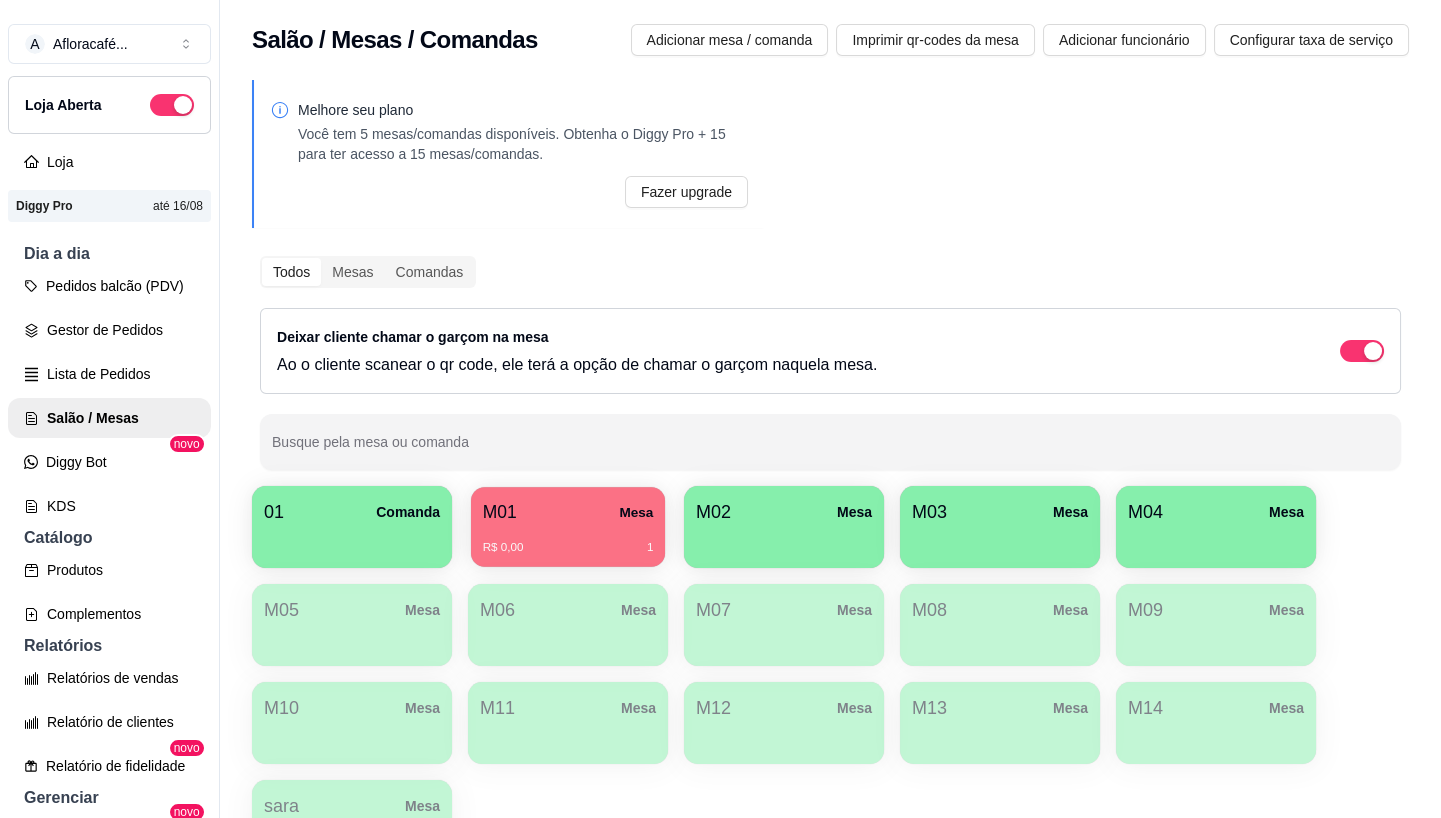 click on "M01" at bounding box center [500, 512] 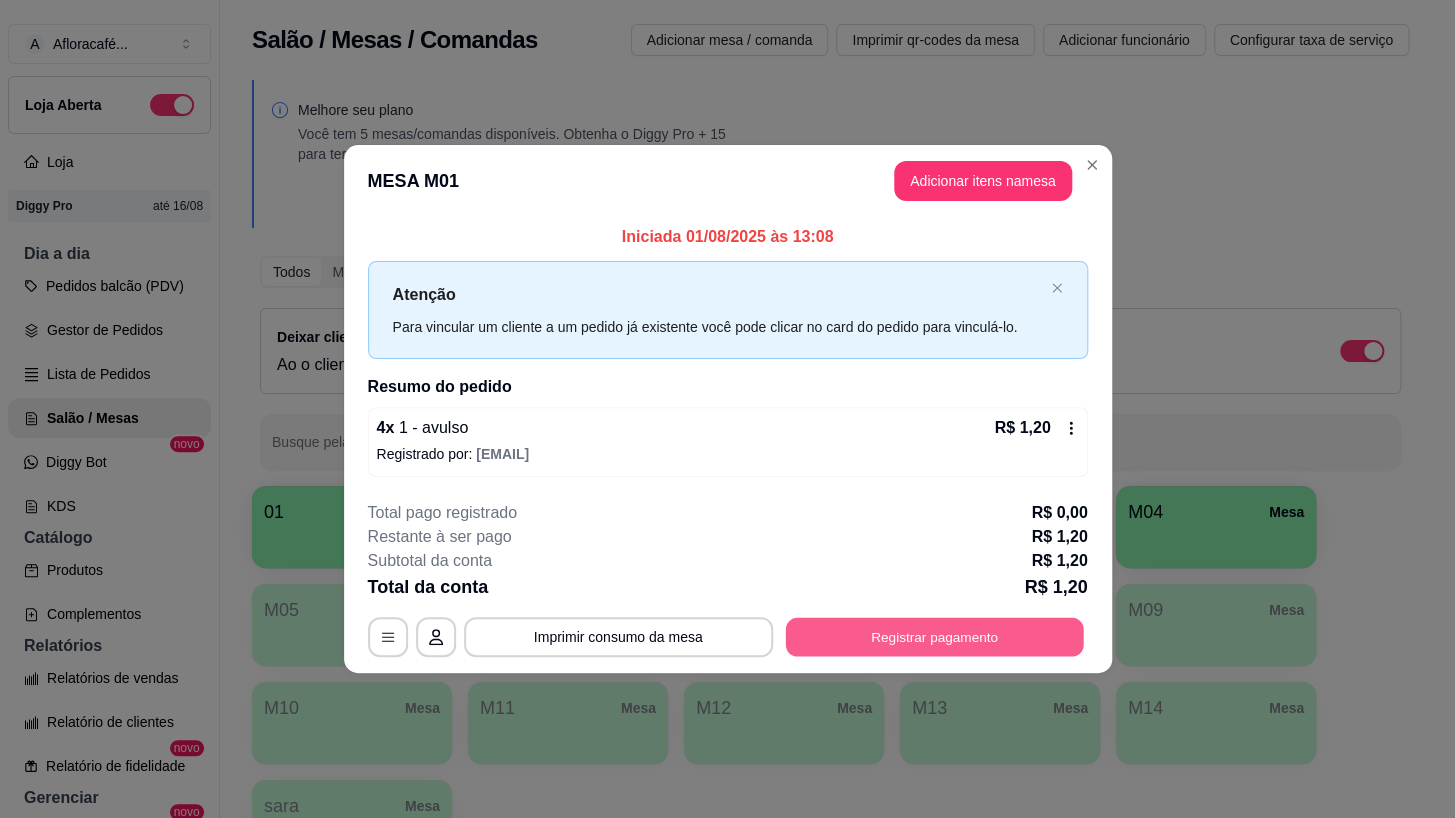 click on "Registrar pagamento" at bounding box center [934, 636] 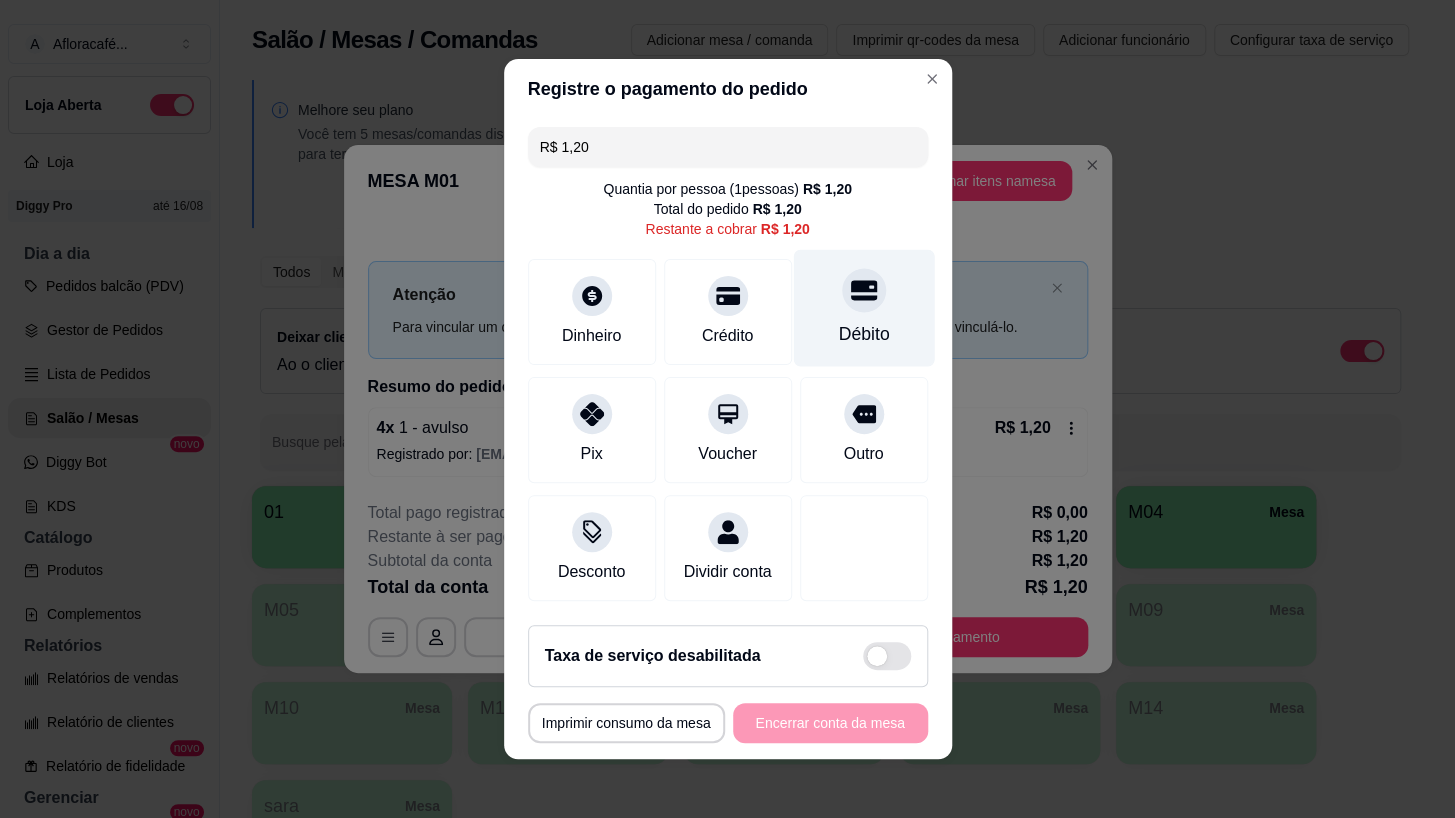 click 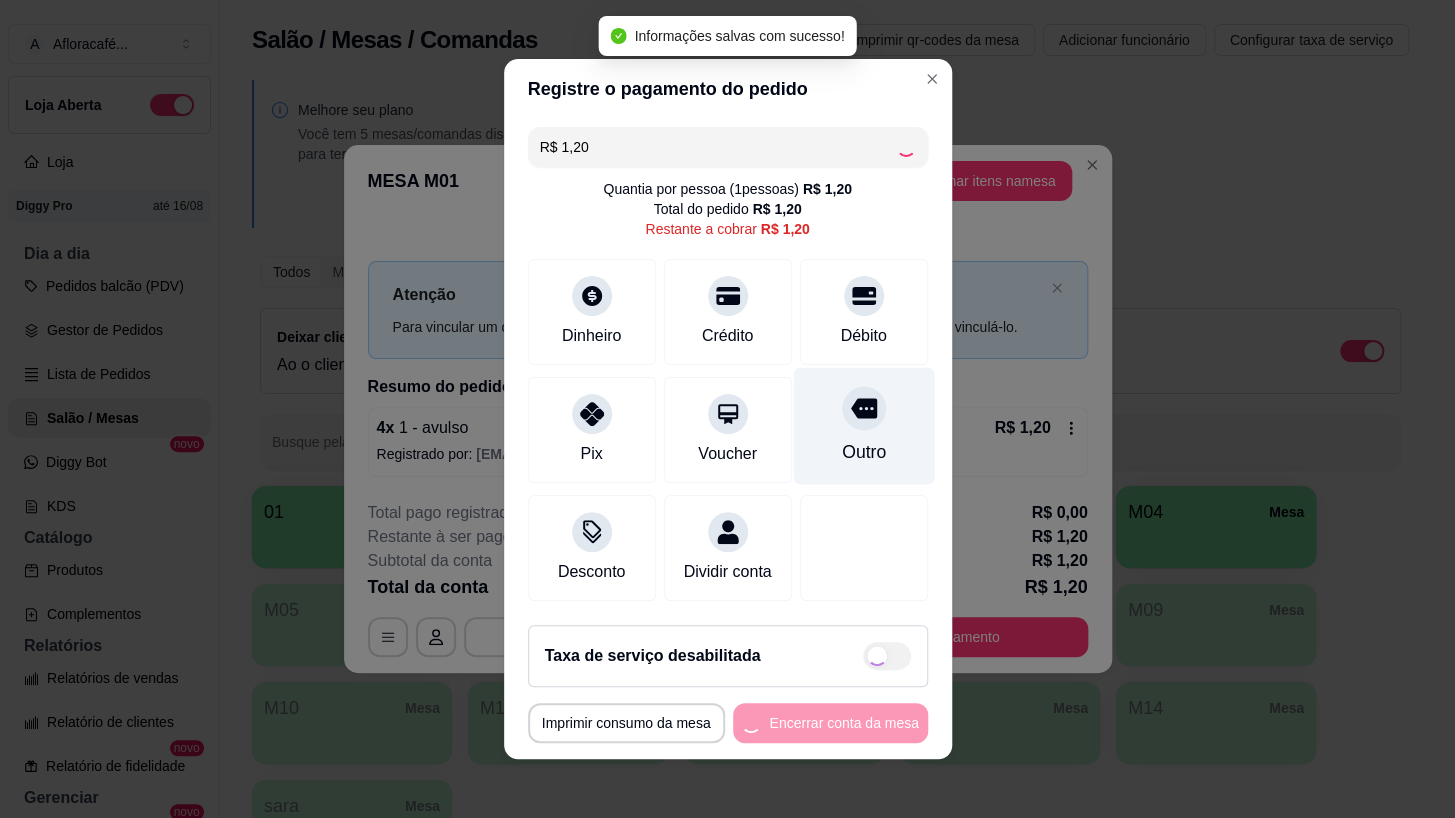 type on "R$ 0,00" 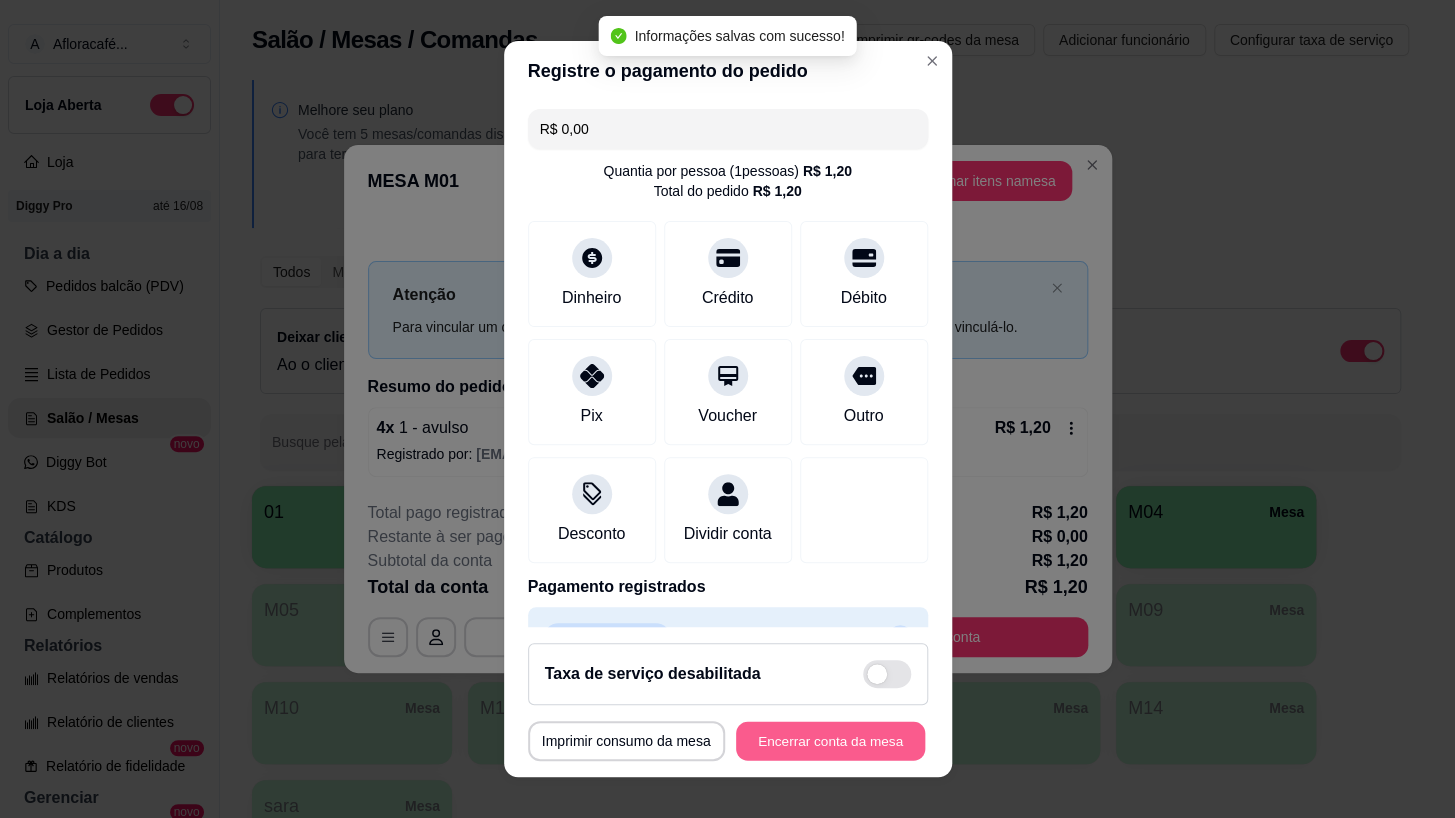 click on "Encerrar conta da mesa" at bounding box center [830, 741] 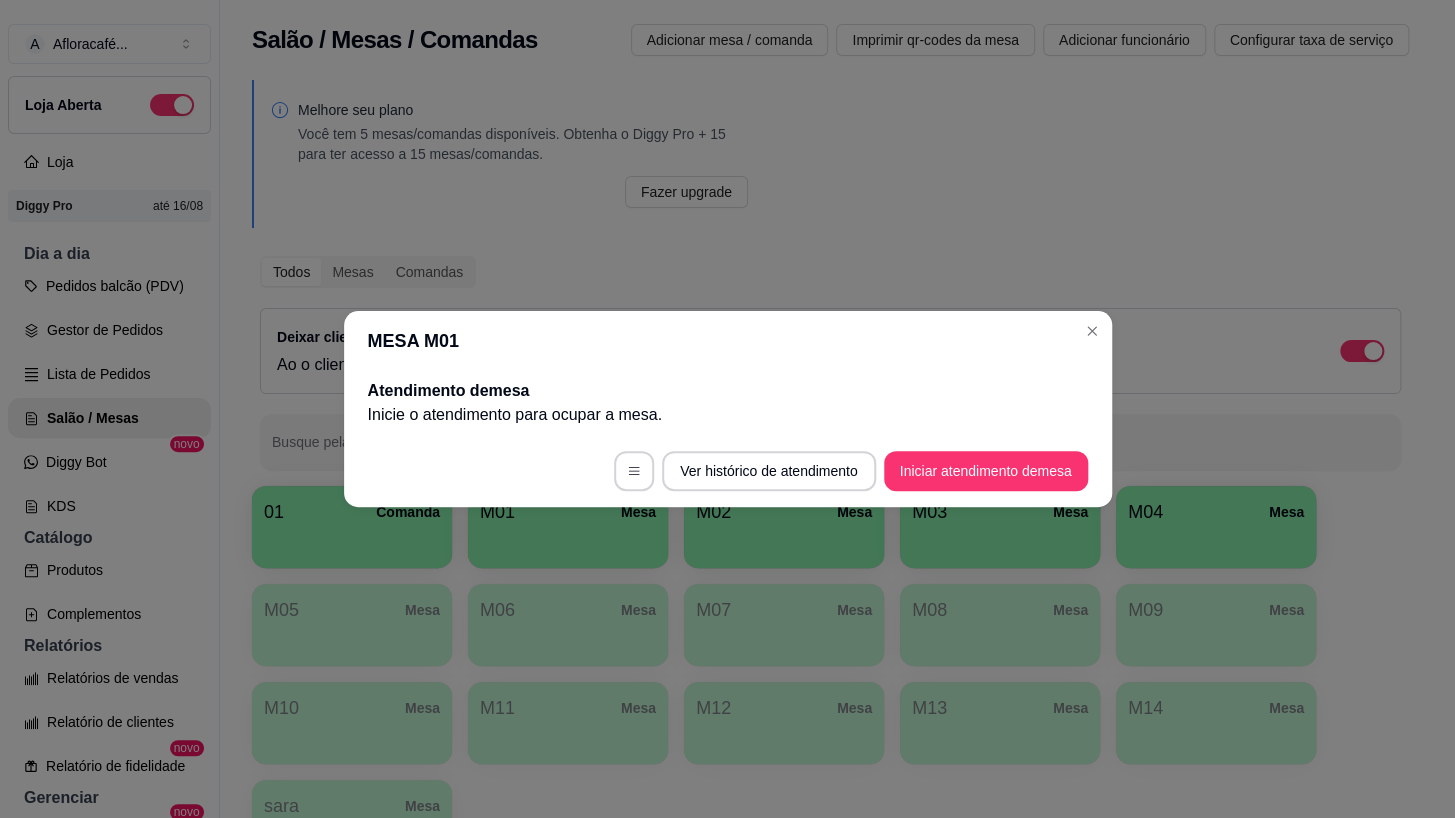 click on "MESA M01" at bounding box center [728, 341] 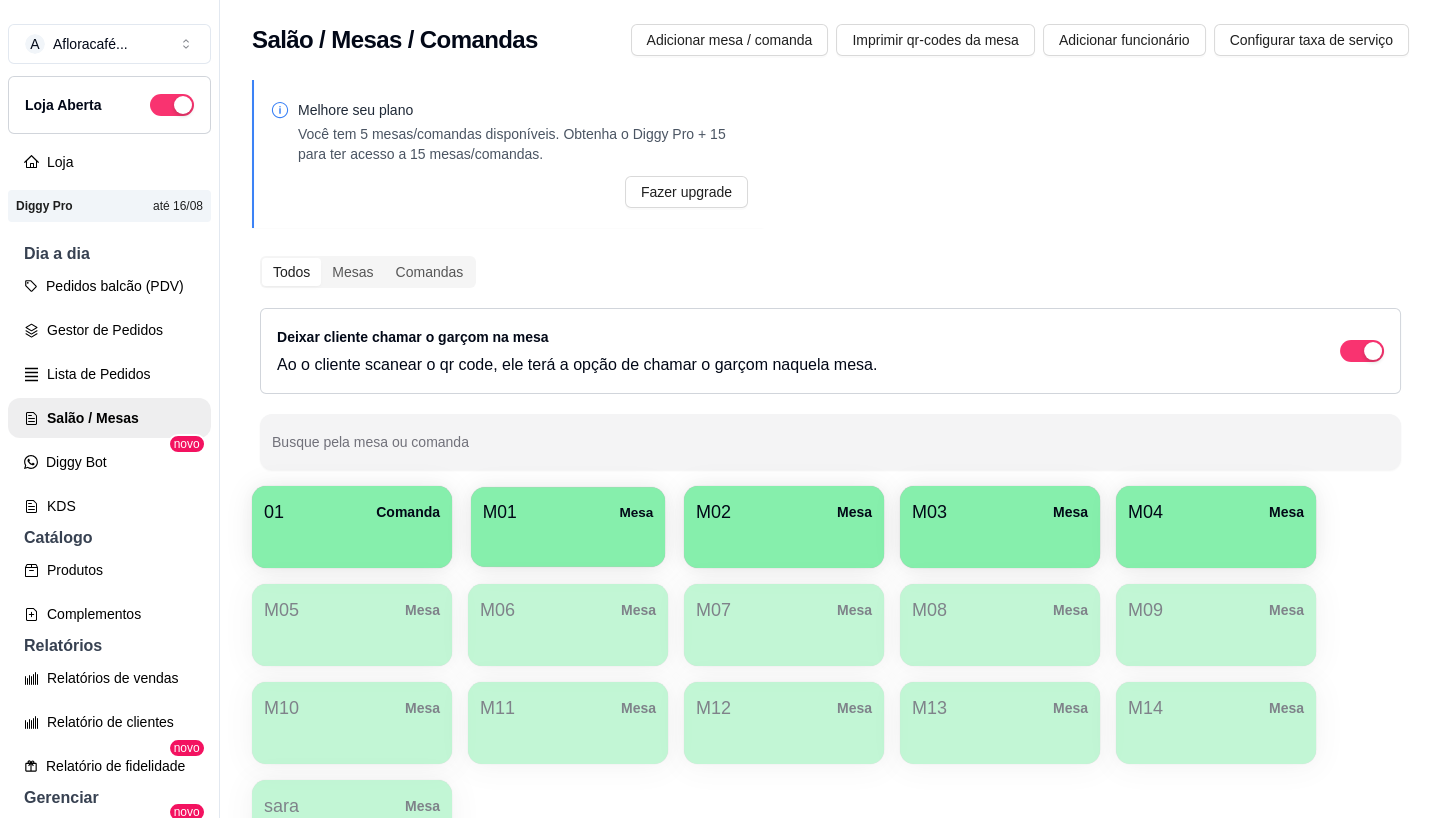 click on "M01 Mesa" at bounding box center [568, 527] 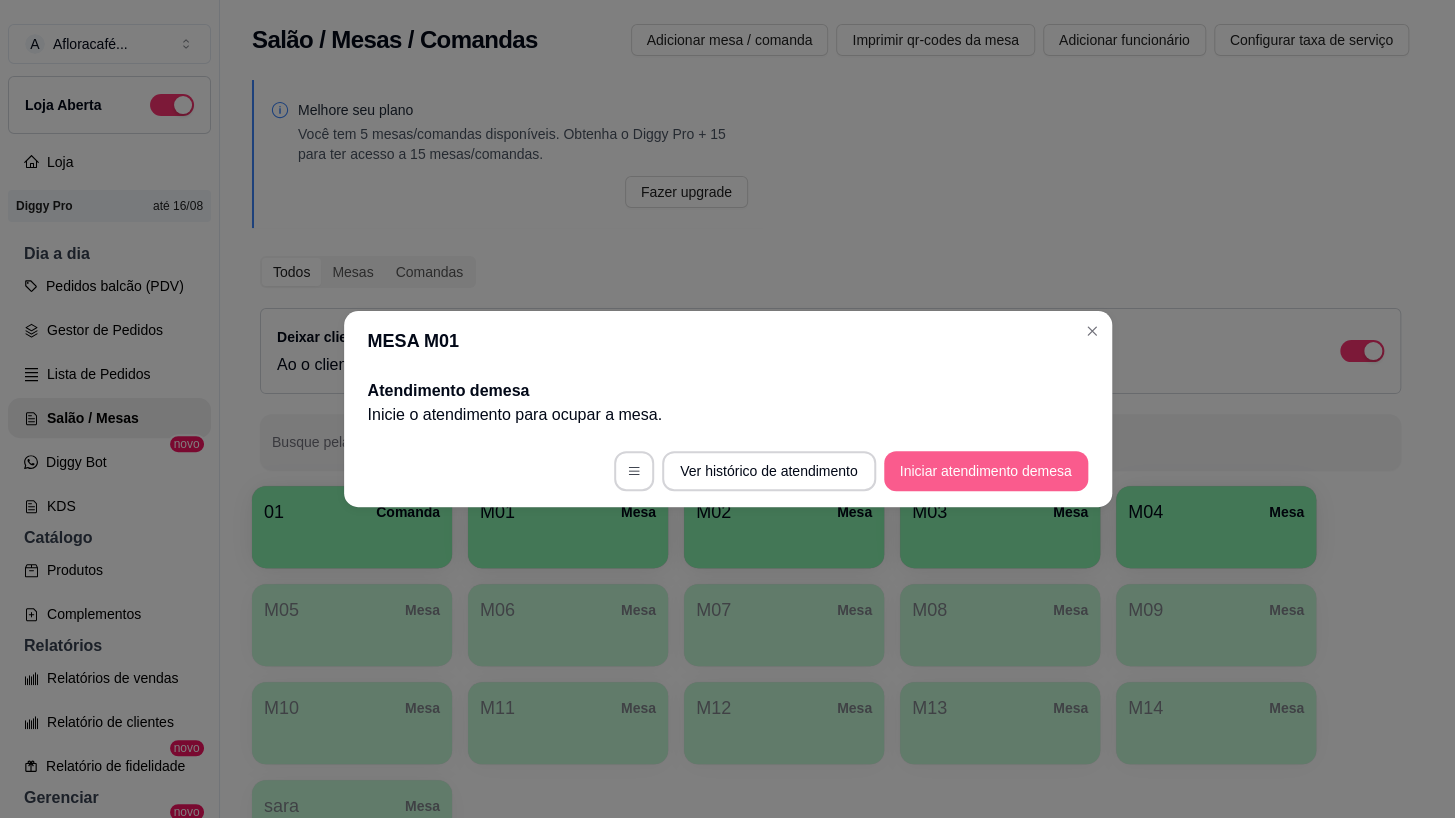 click on "Iniciar atendimento de  mesa" at bounding box center [986, 471] 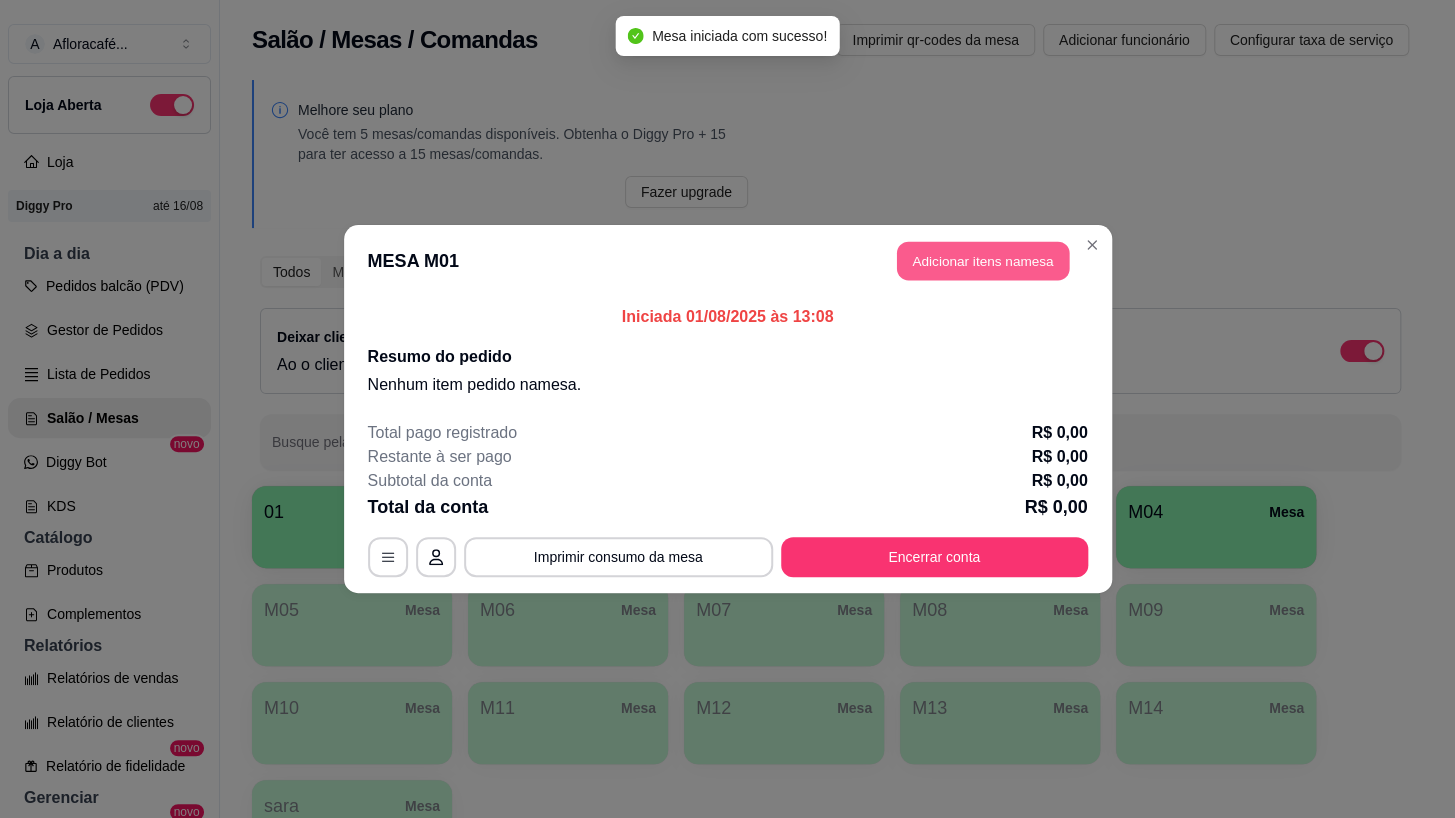 click on "Adicionar itens na  mesa" at bounding box center [983, 261] 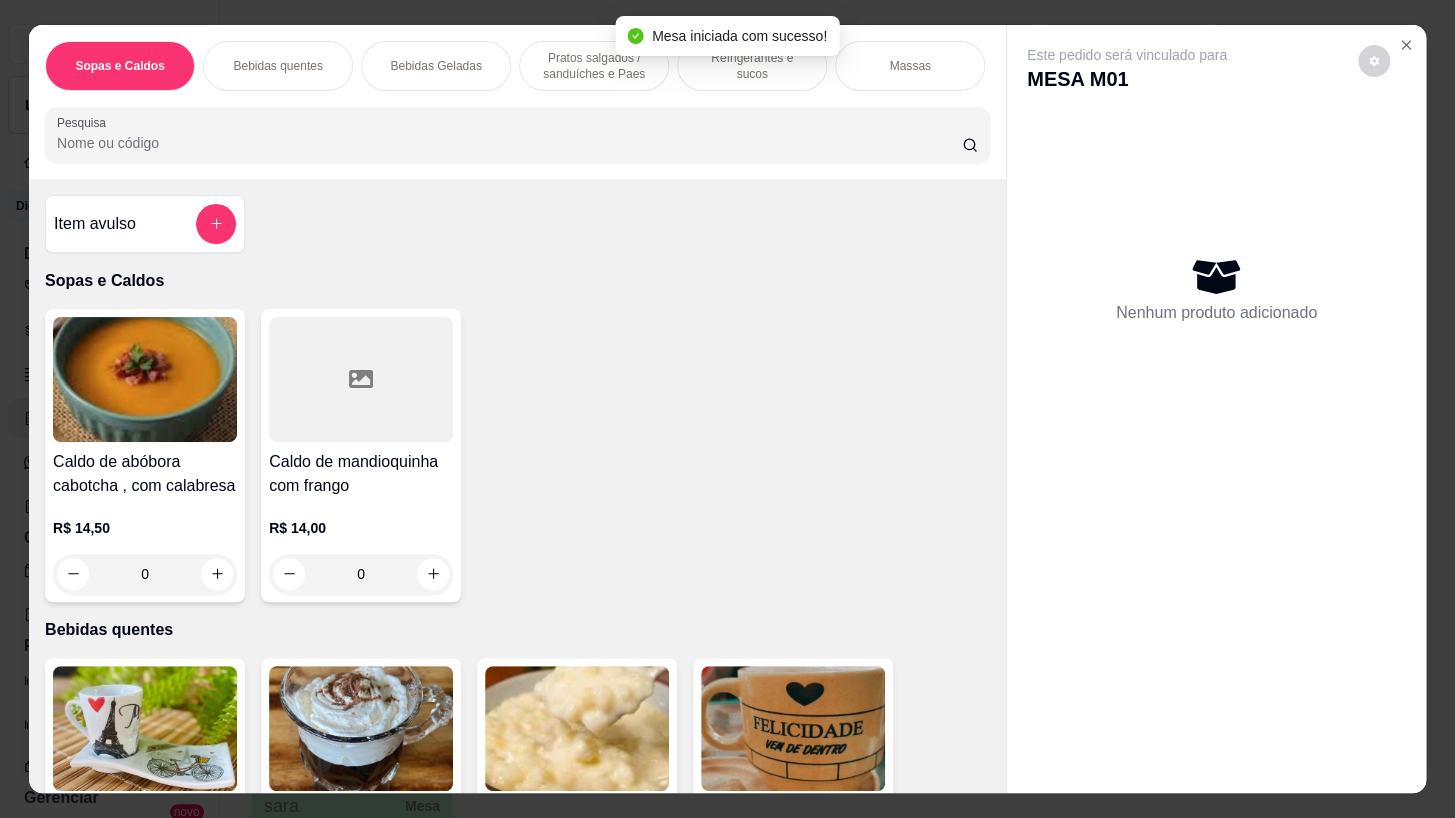 click on "Pratos salgados / sanduíches e Paes" at bounding box center [594, 66] 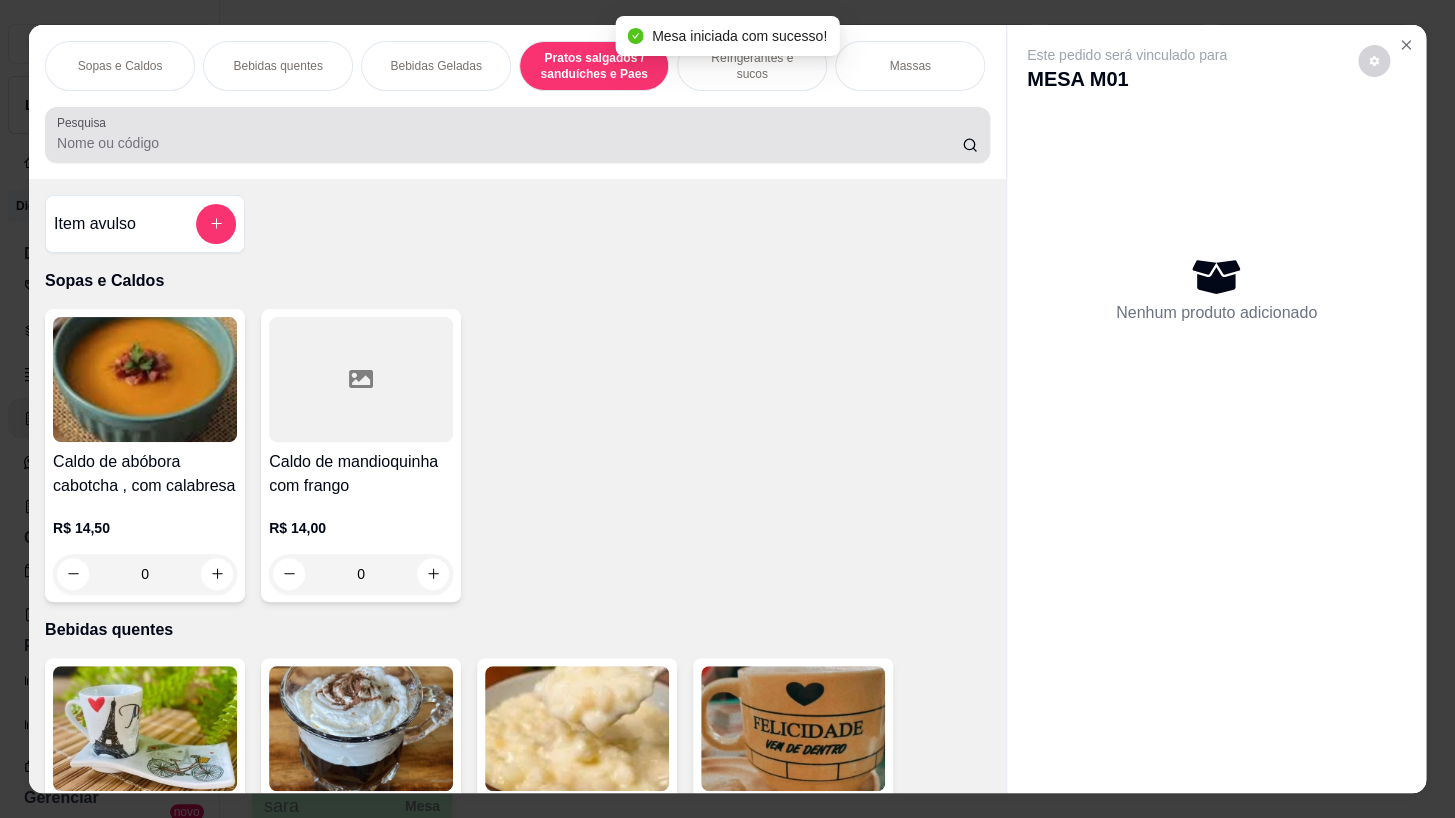 scroll, scrollTop: 5414, scrollLeft: 0, axis: vertical 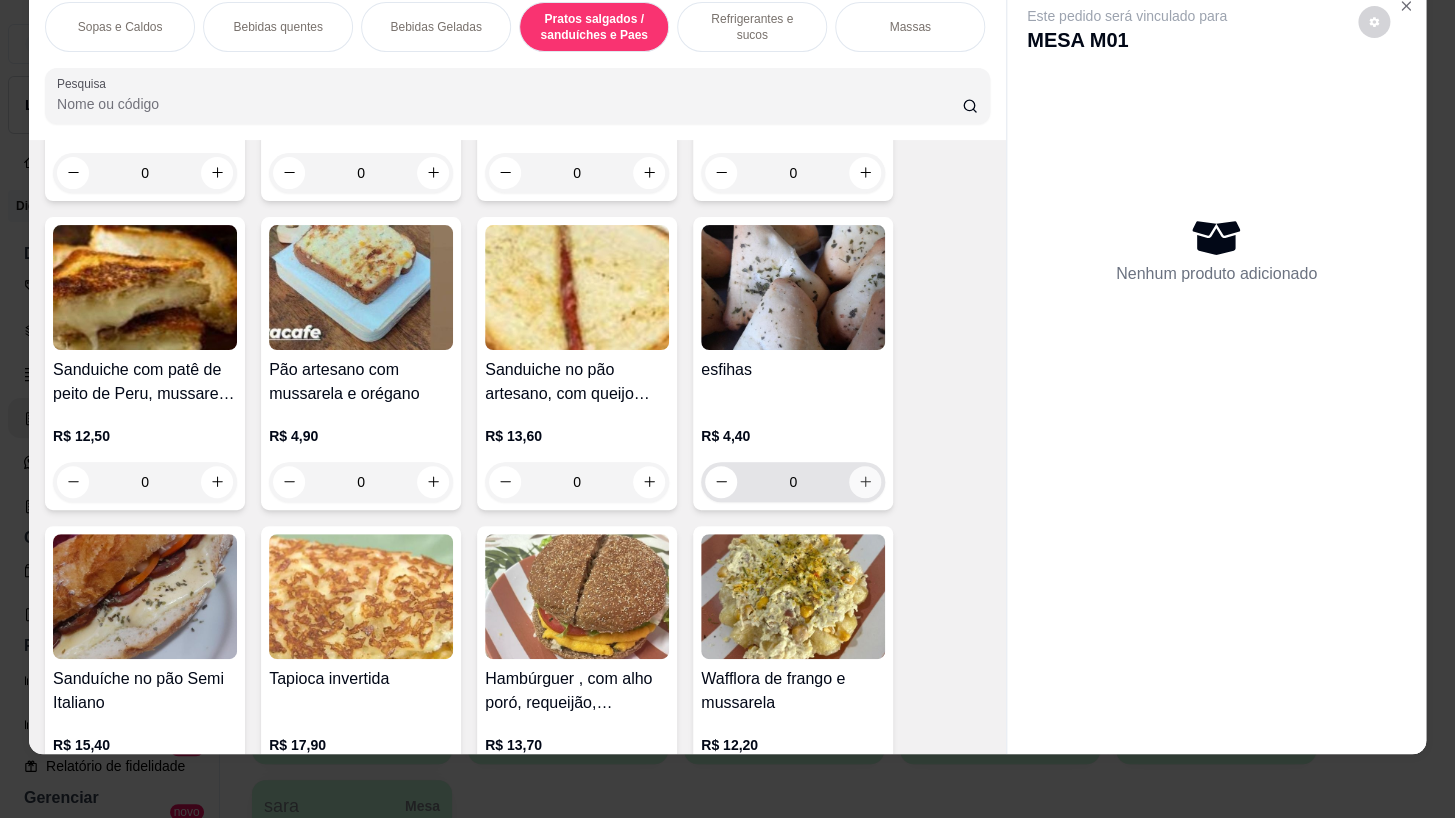 click 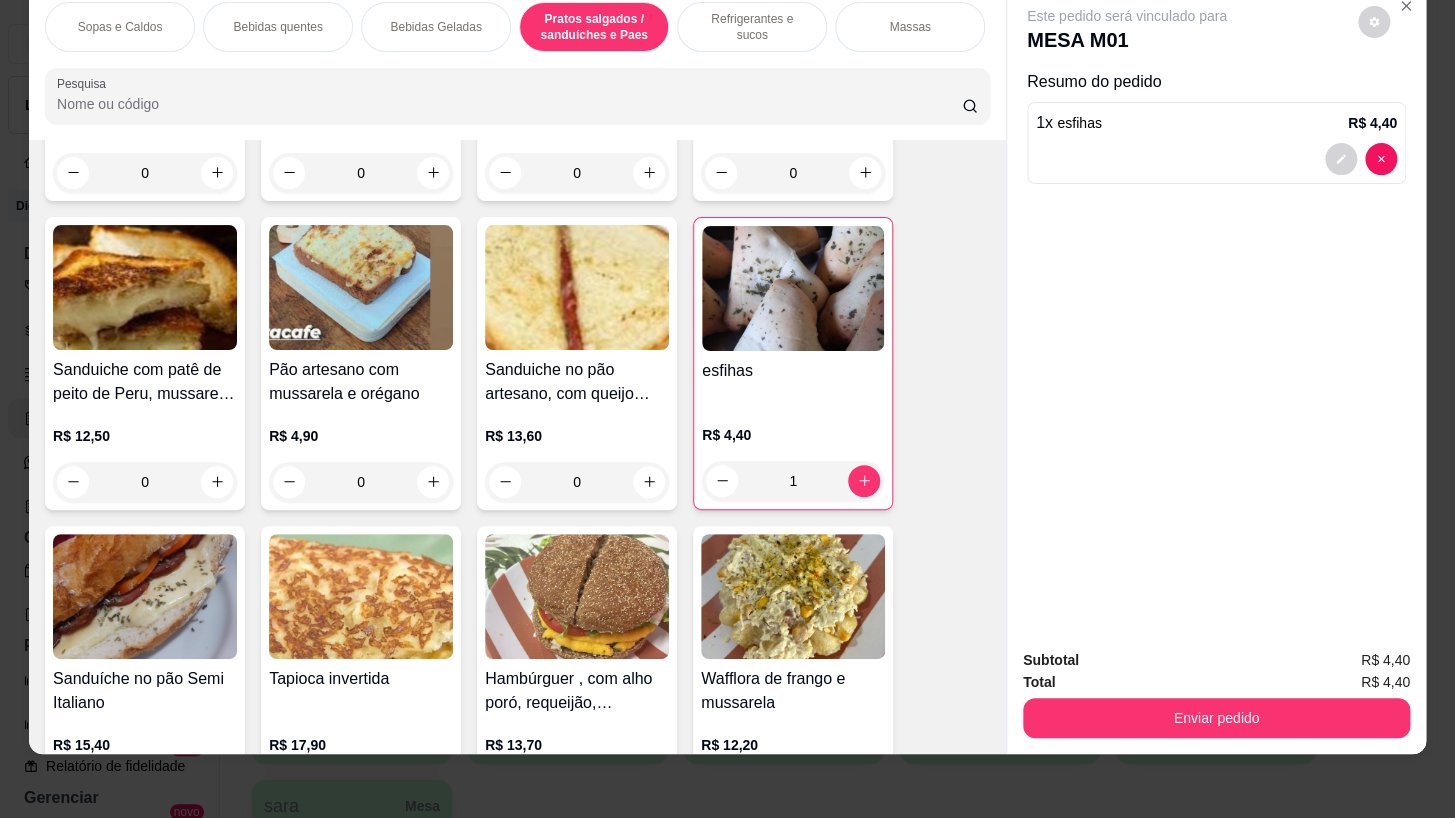 scroll, scrollTop: 0, scrollLeft: 785, axis: horizontal 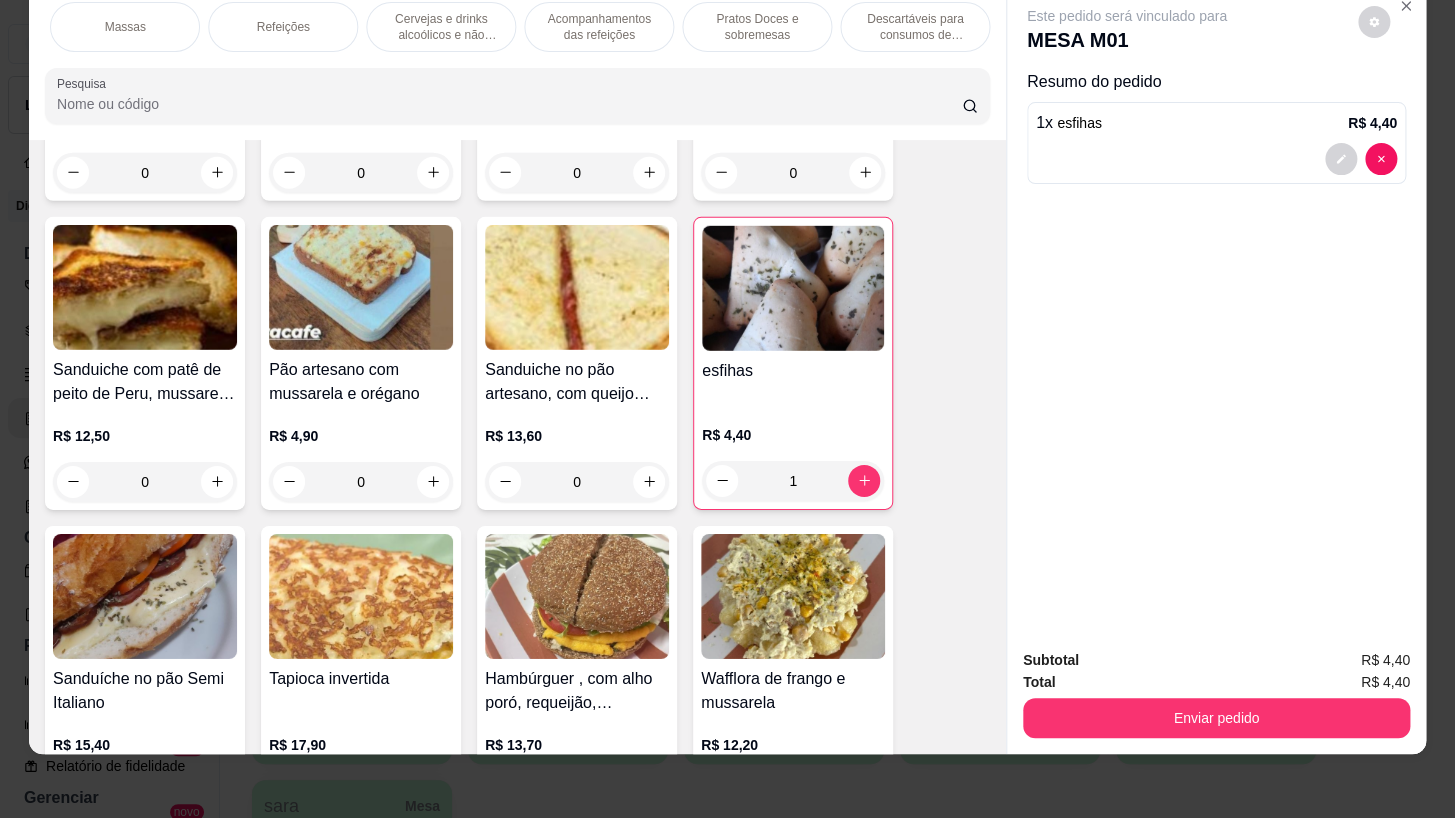 drag, startPoint x: 468, startPoint y: 22, endPoint x: 486, endPoint y: 54, distance: 36.71512 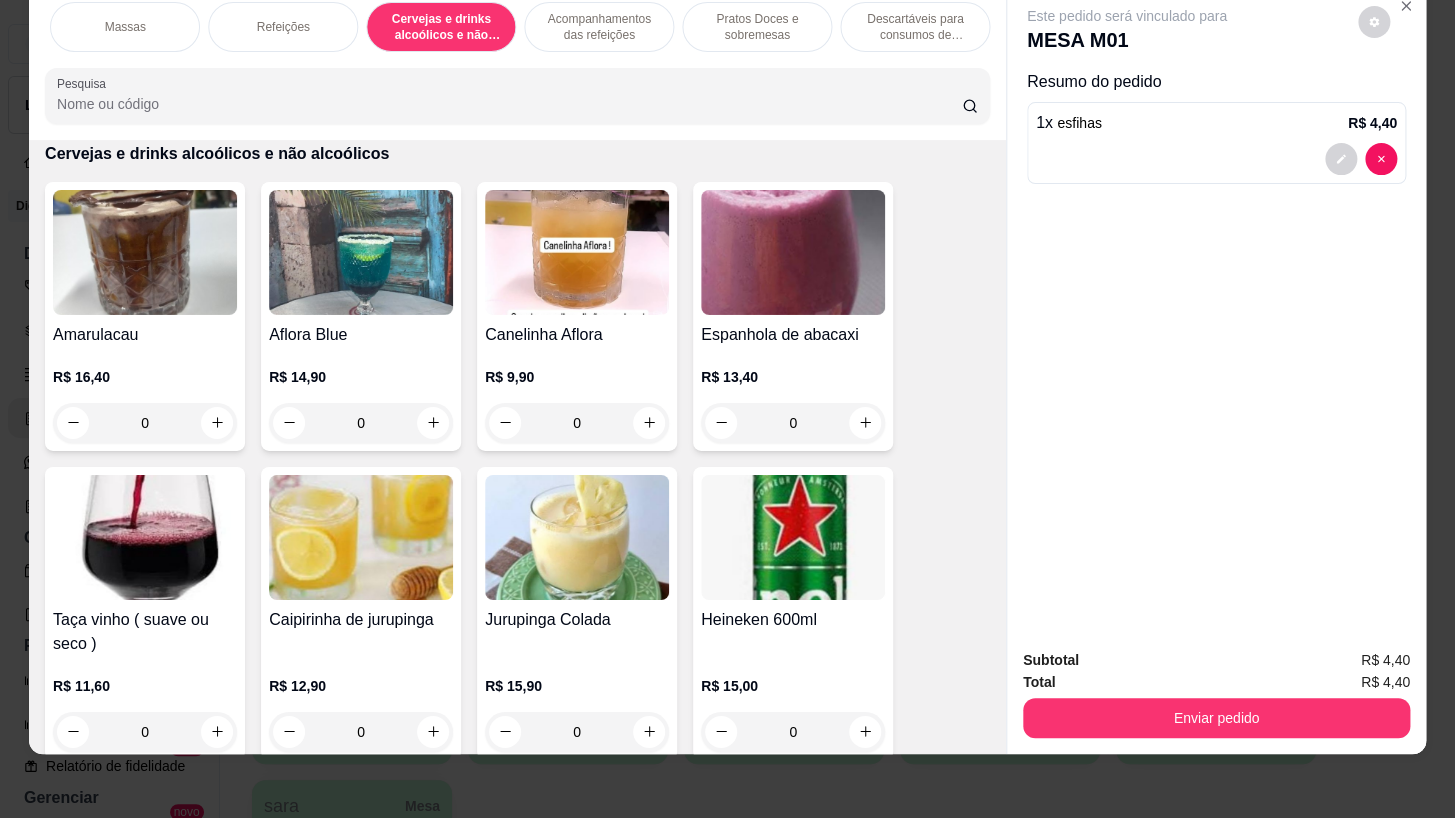 scroll, scrollTop: 12553, scrollLeft: 0, axis: vertical 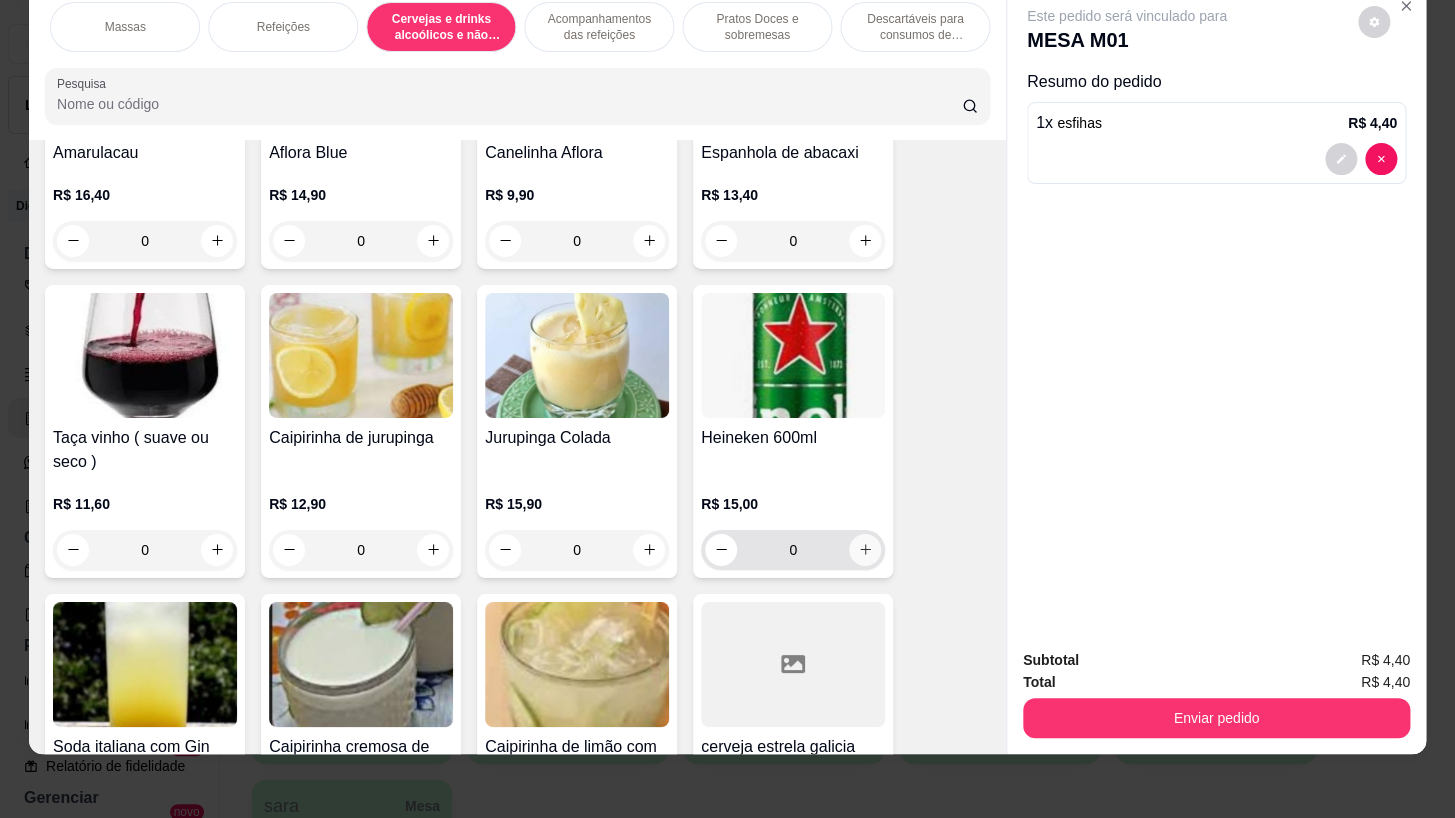 click at bounding box center [865, 550] 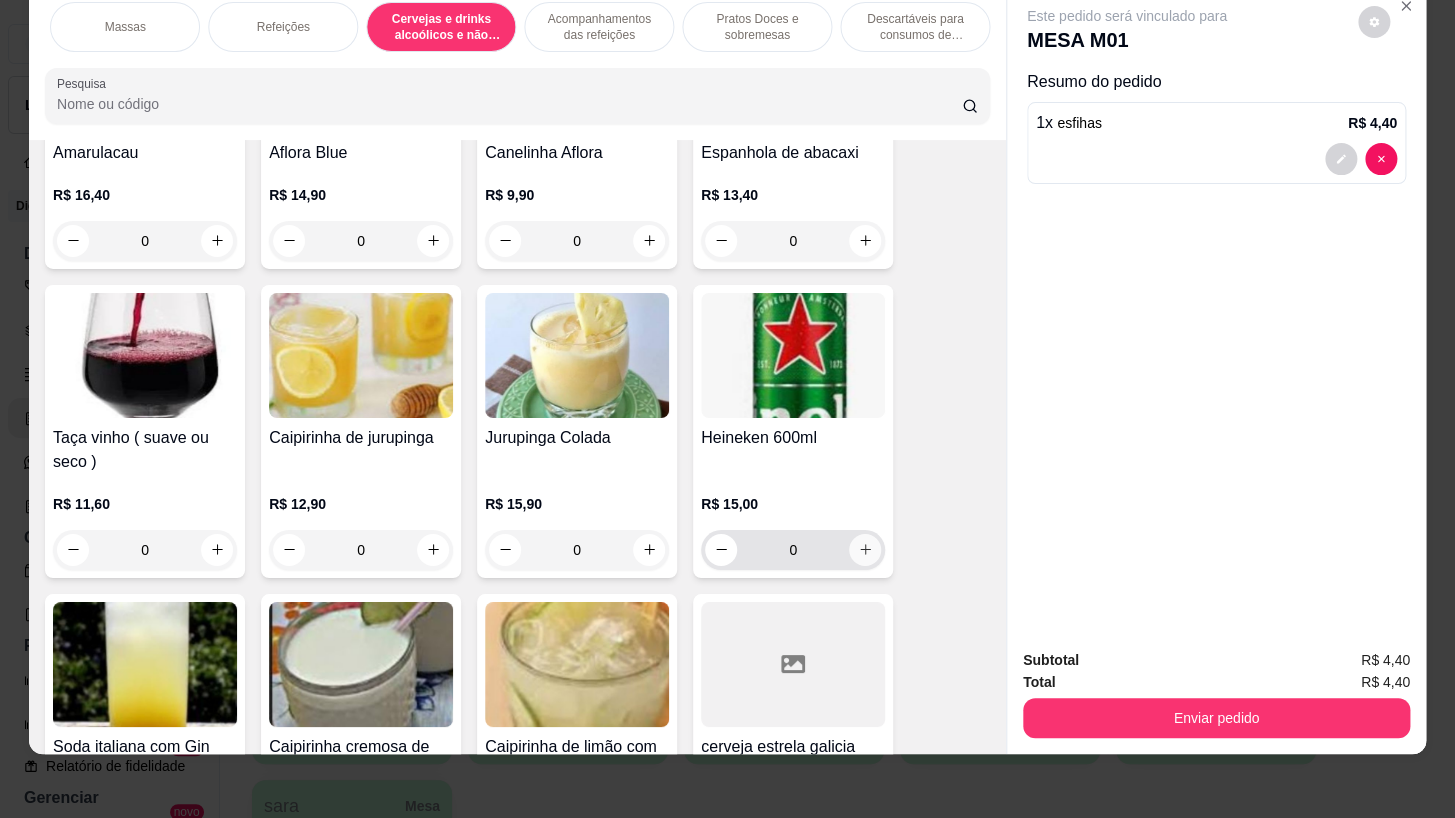 type on "1" 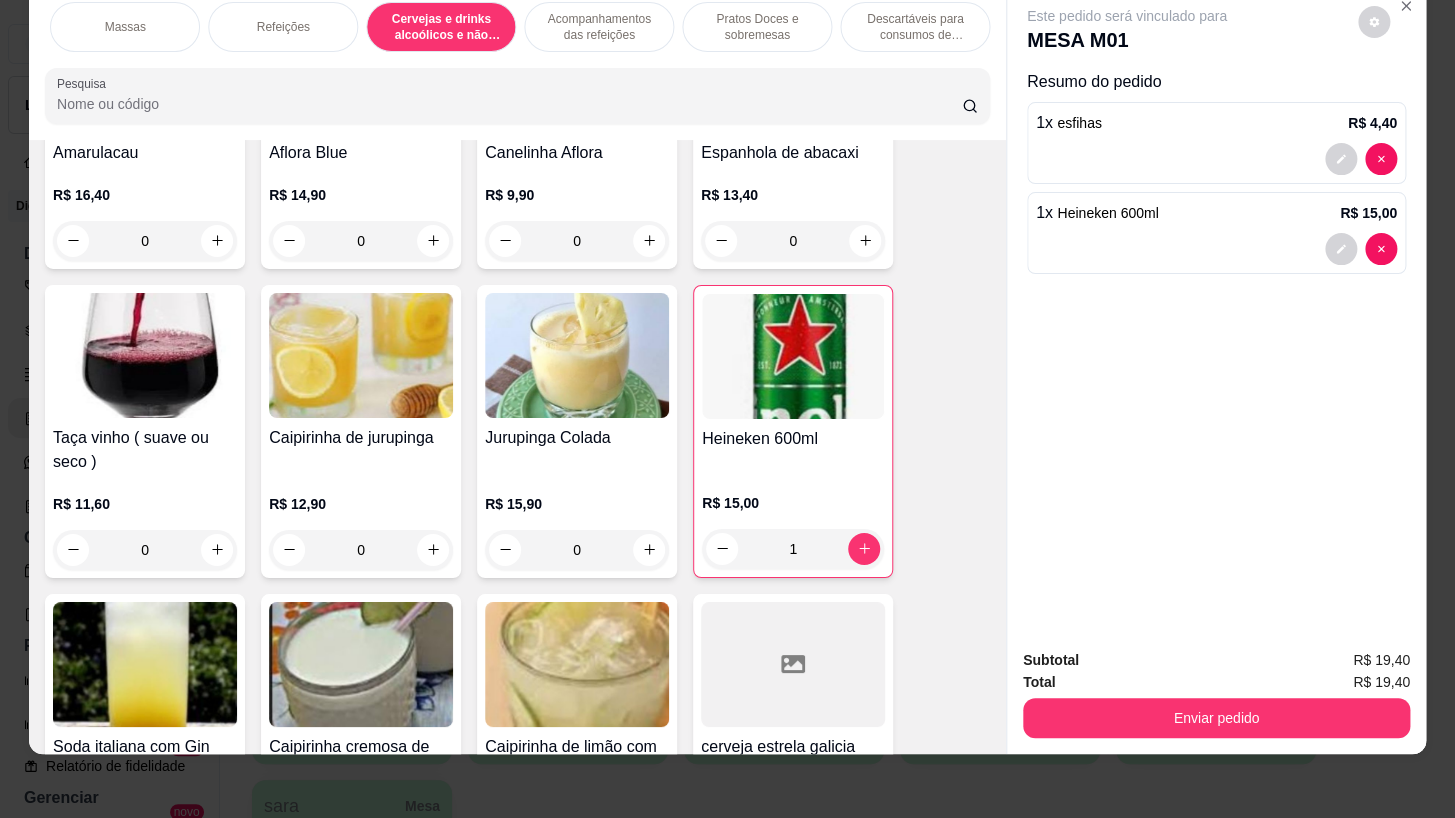 scroll, scrollTop: 0, scrollLeft: 0, axis: both 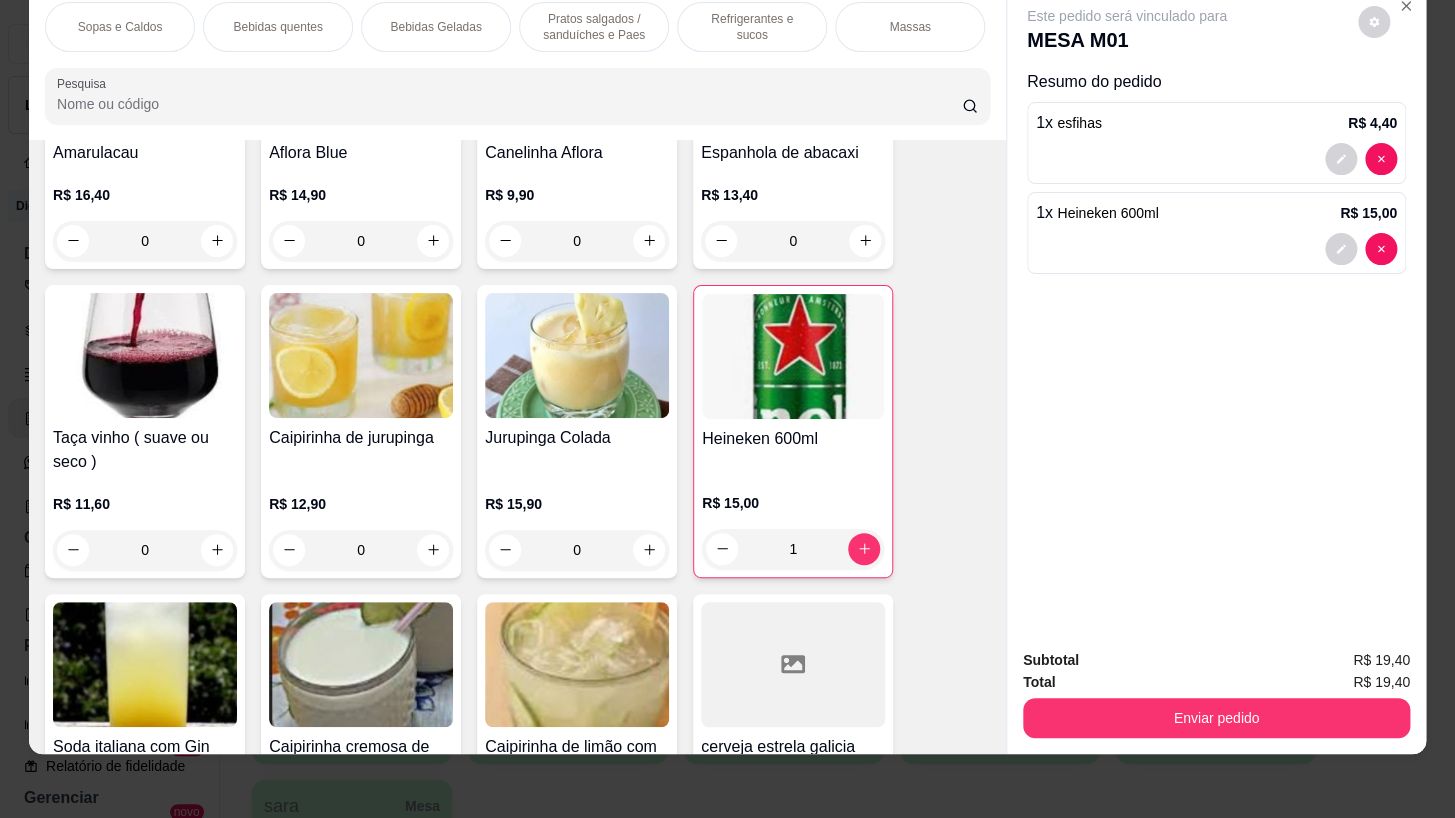 drag, startPoint x: 402, startPoint y: 10, endPoint x: 469, endPoint y: 60, distance: 83.60024 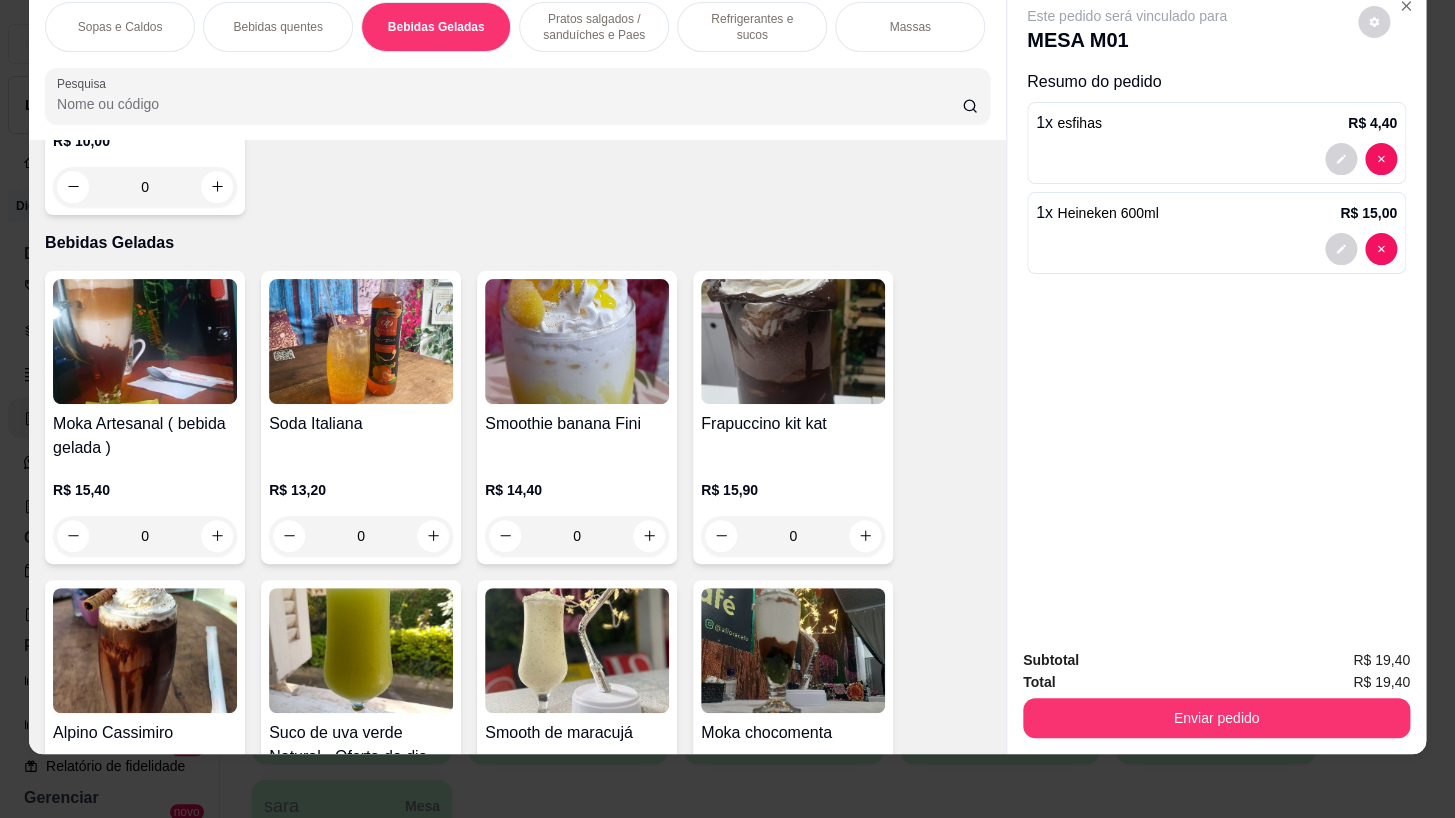 scroll, scrollTop: 2769, scrollLeft: 0, axis: vertical 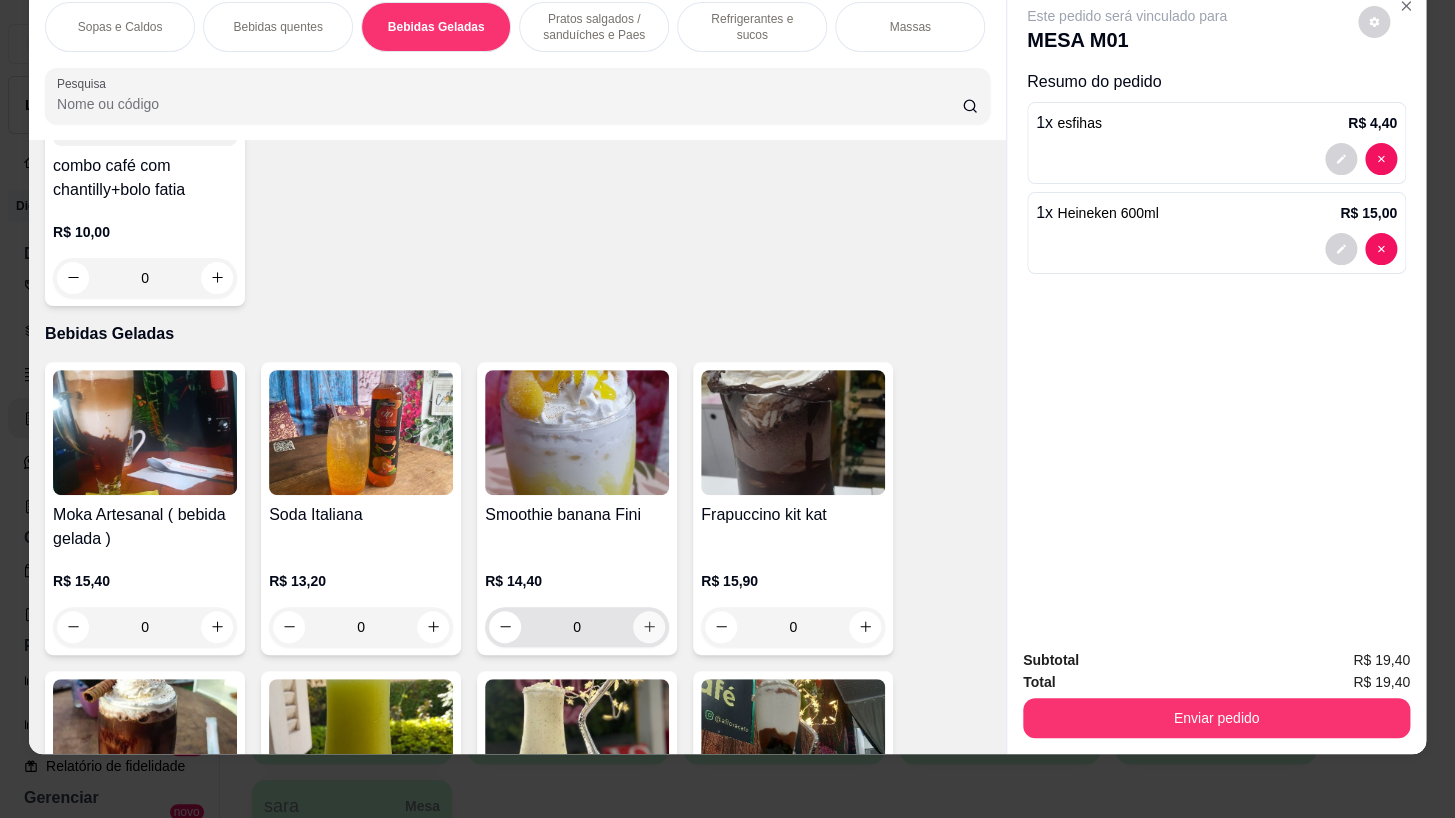 click on "Smoothie banana Fini    R$ 14,40 0" at bounding box center [577, 508] 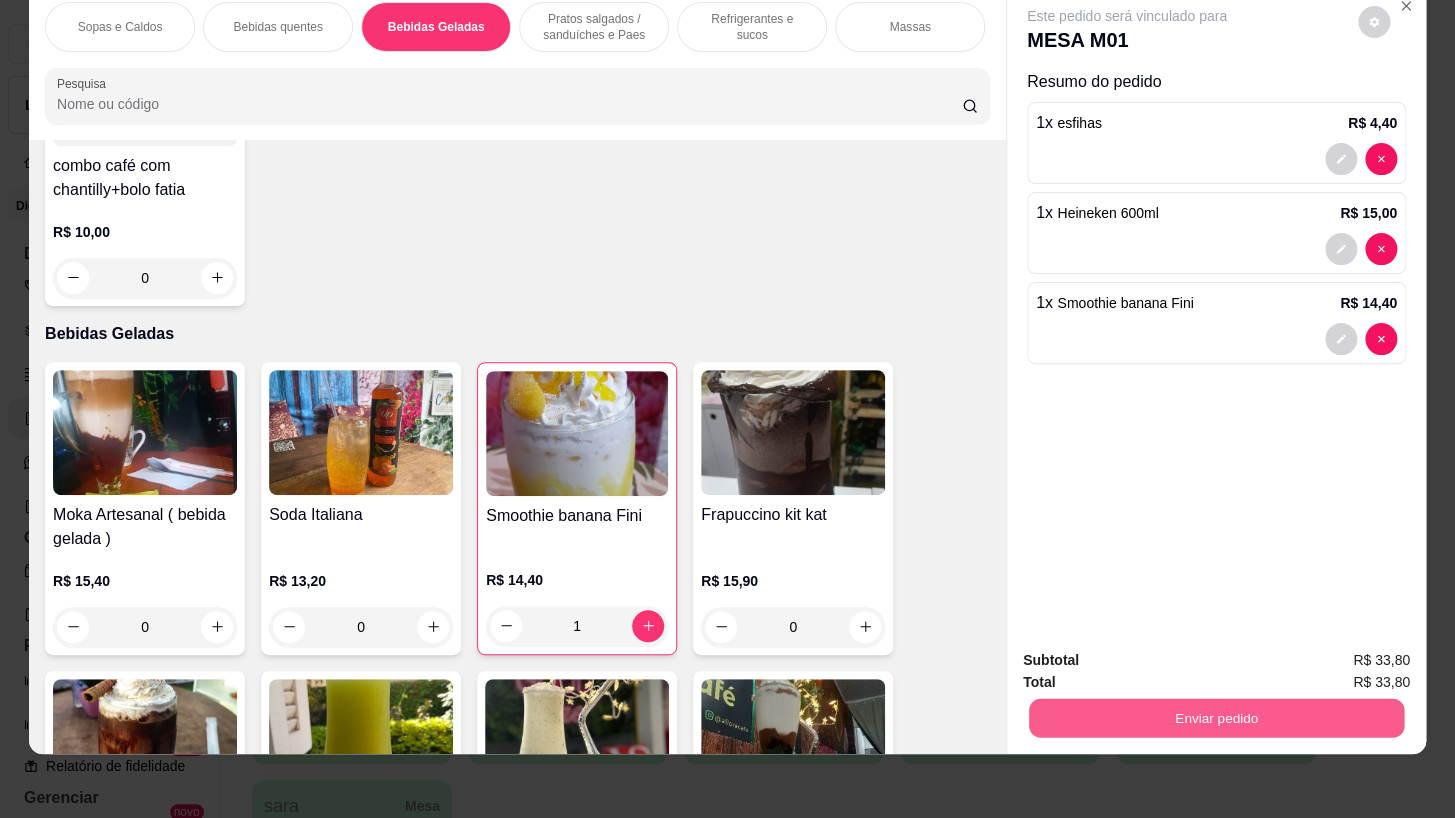 click on "Enviar pedido" at bounding box center [1216, 718] 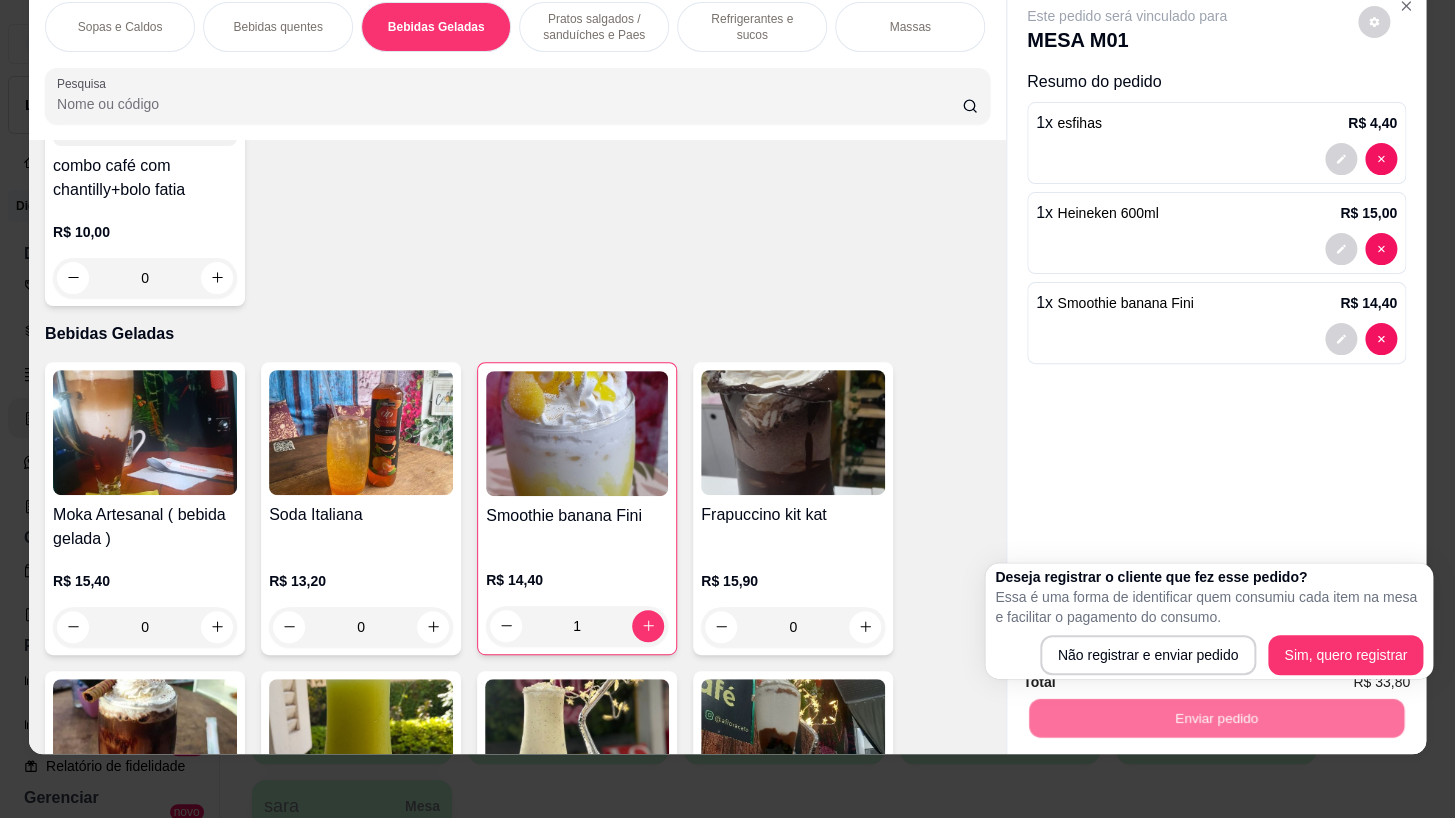 drag, startPoint x: 1129, startPoint y: 625, endPoint x: 1137, endPoint y: 647, distance: 23.409399 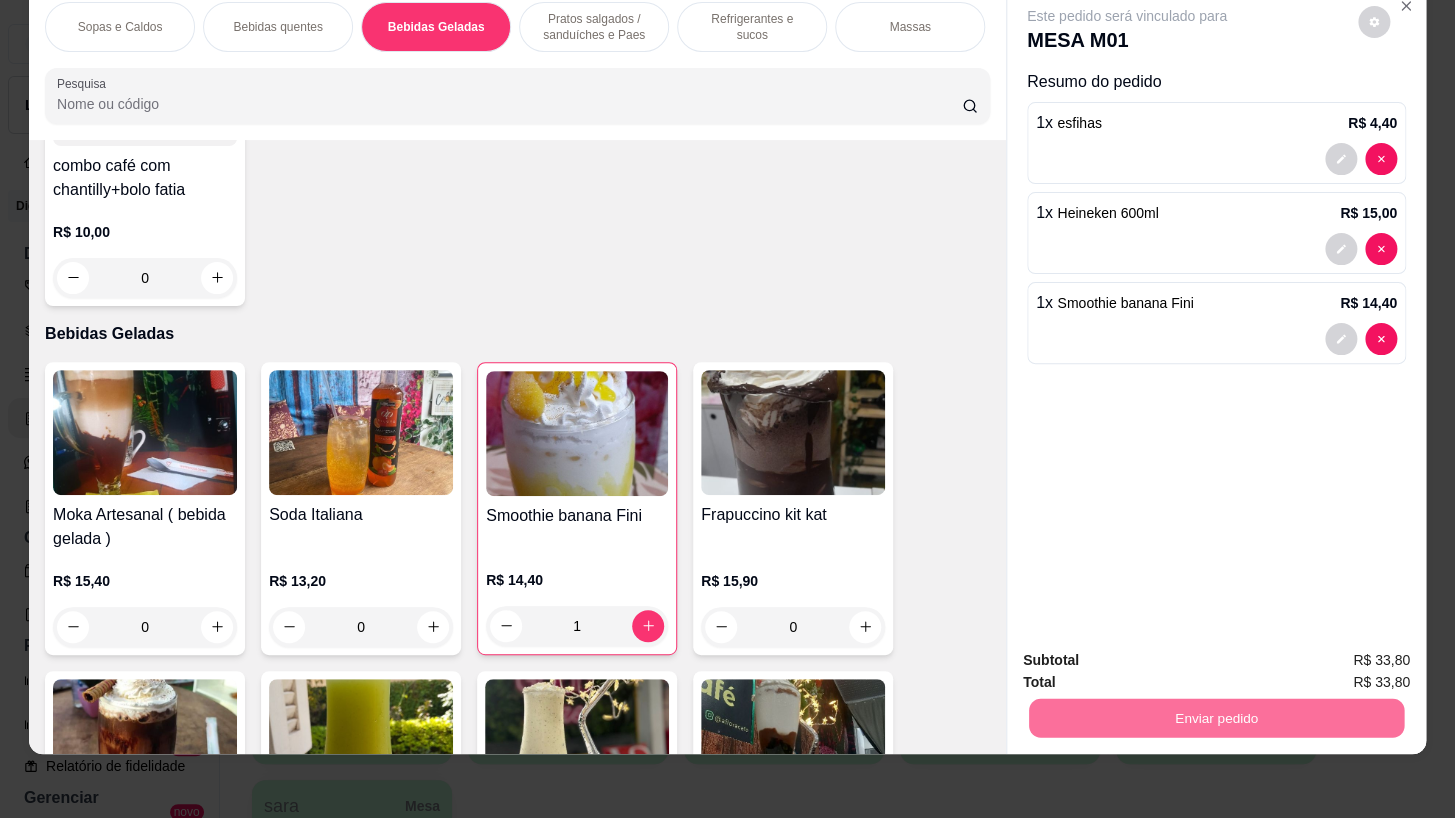 click on "Não registrar e enviar pedido" at bounding box center (1150, 656) 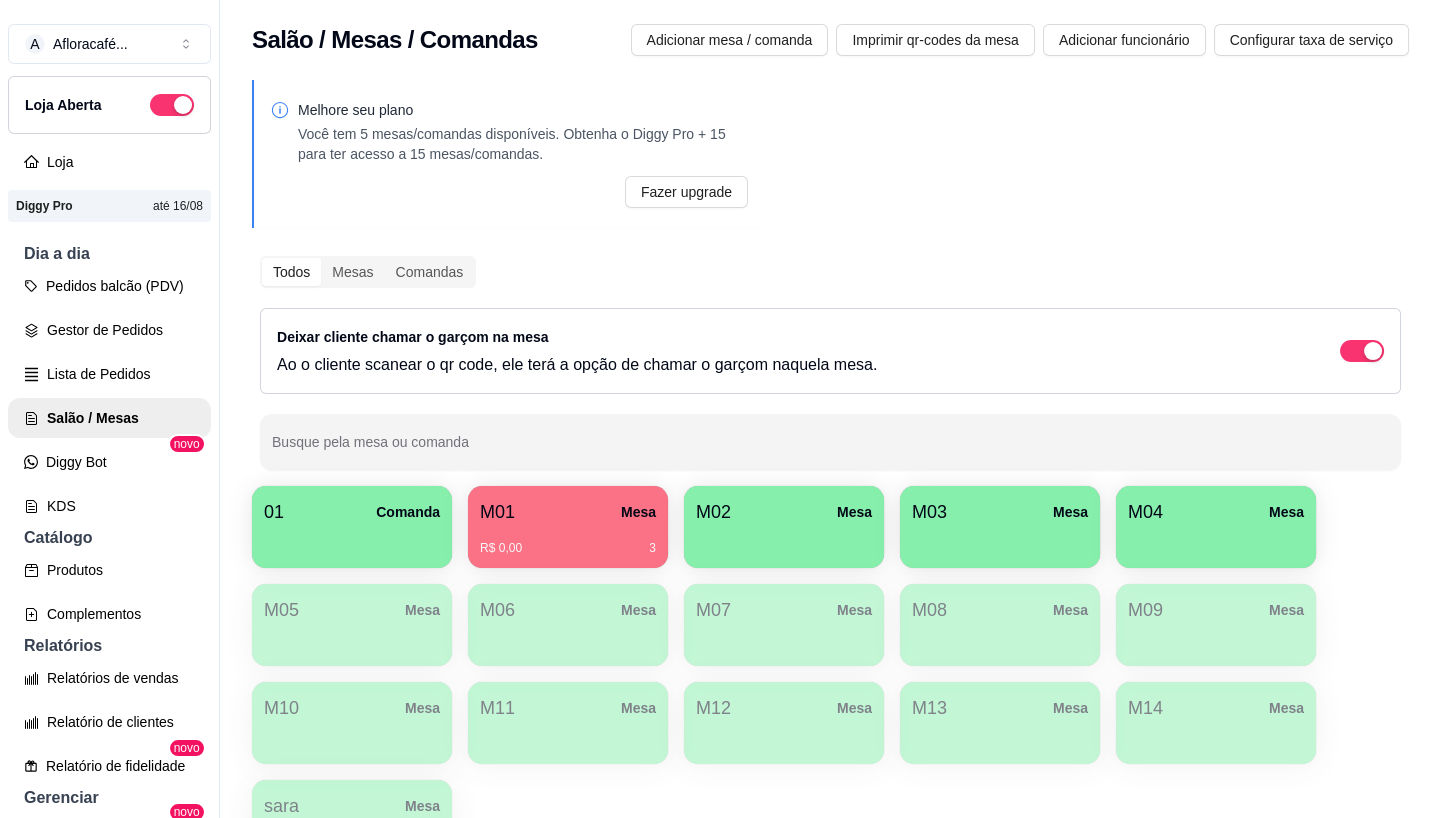 click on "M02 Mesa" at bounding box center [784, 527] 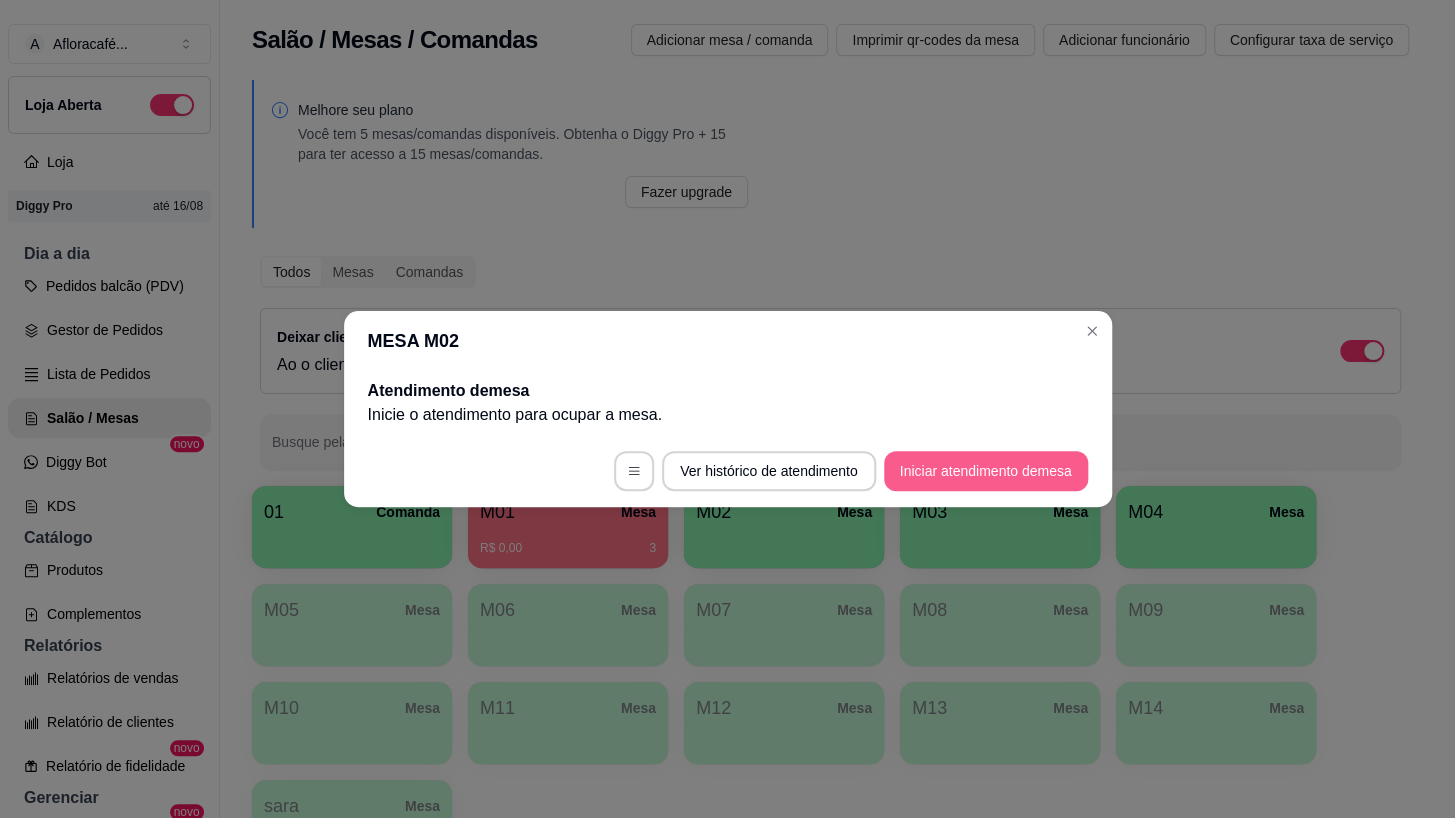 click on "Iniciar atendimento de  mesa" at bounding box center (986, 471) 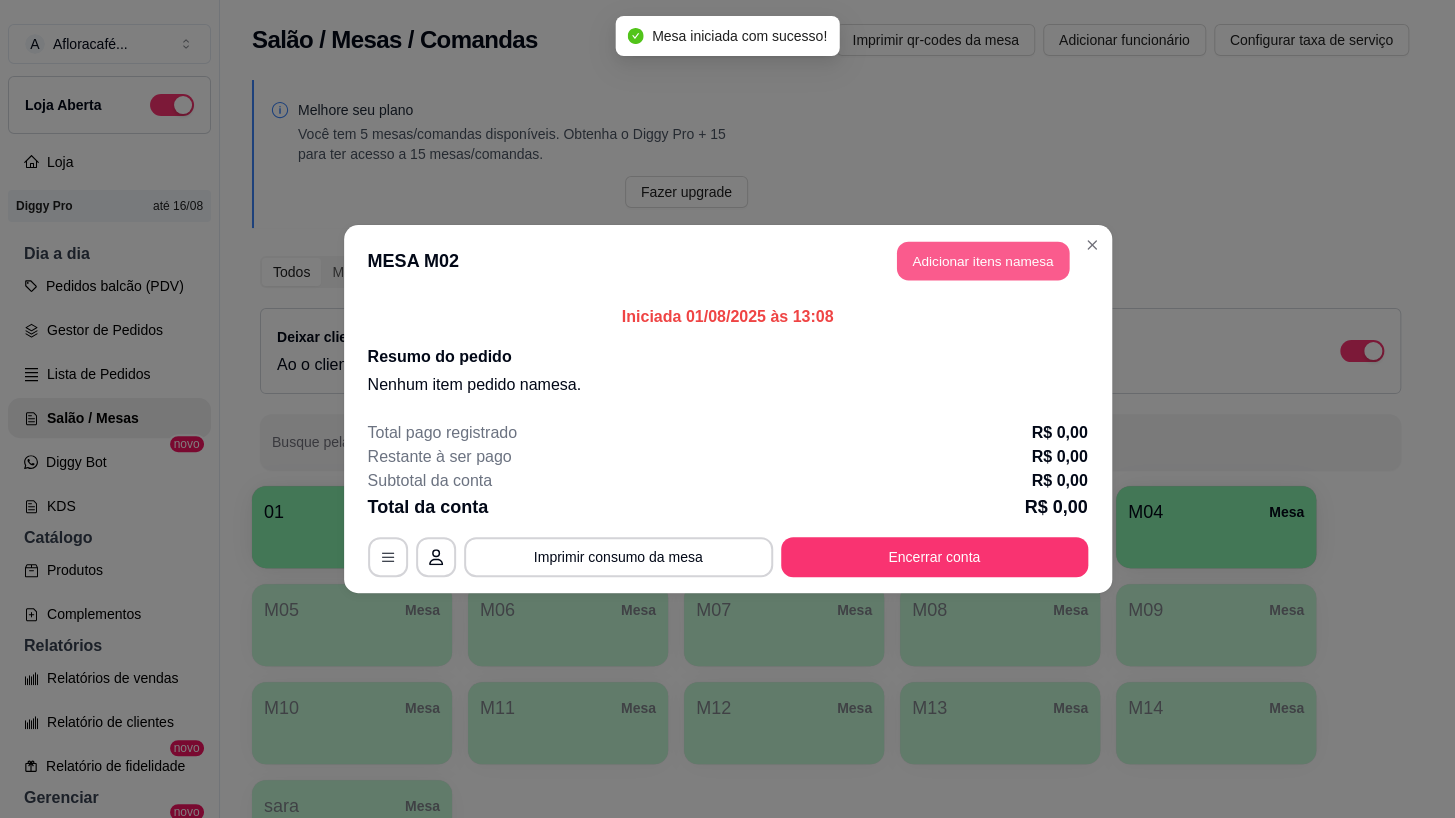click on "Adicionar itens na  mesa" at bounding box center [983, 261] 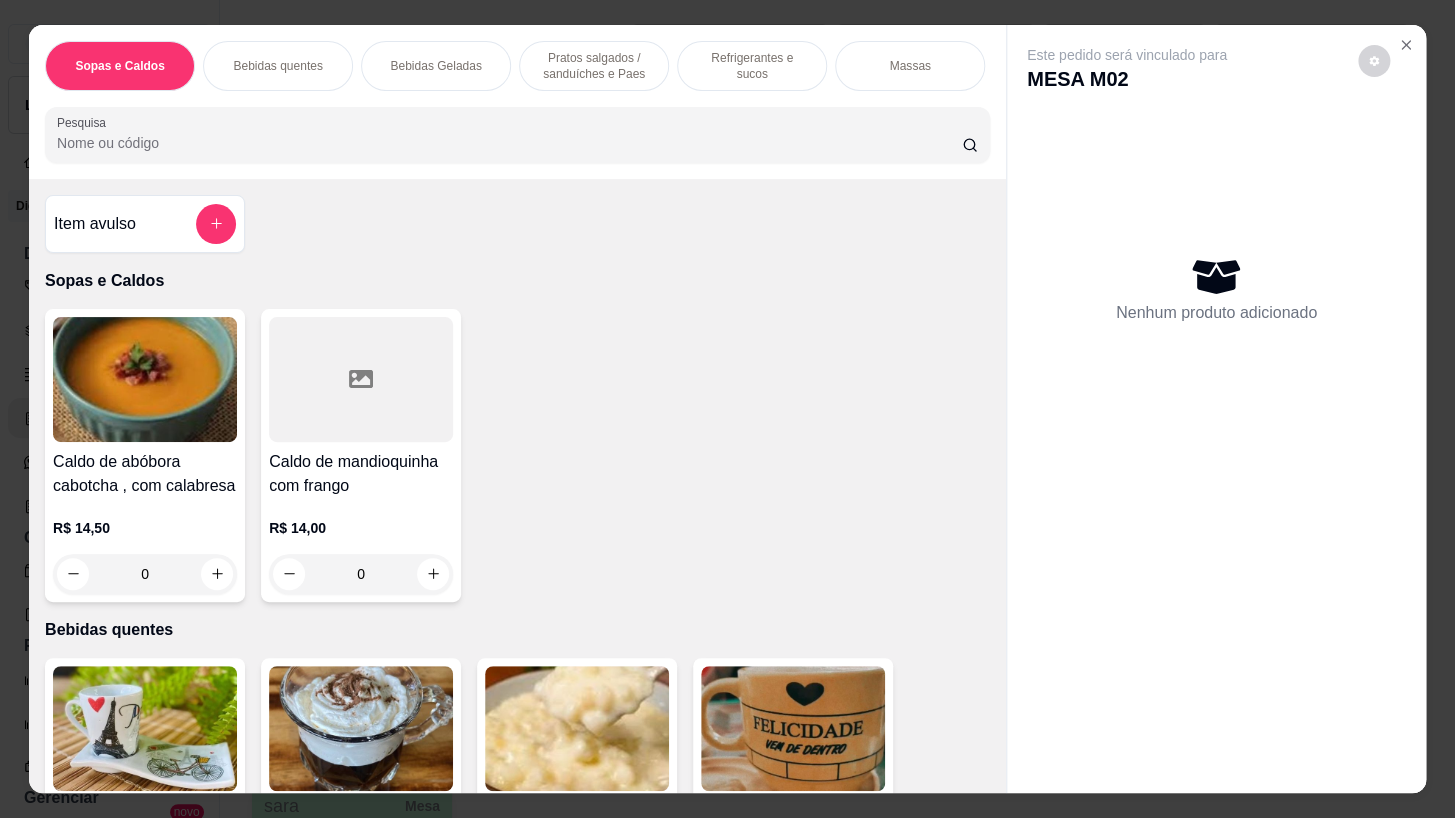 drag, startPoint x: 938, startPoint y: 62, endPoint x: 297, endPoint y: 276, distance: 675.7788 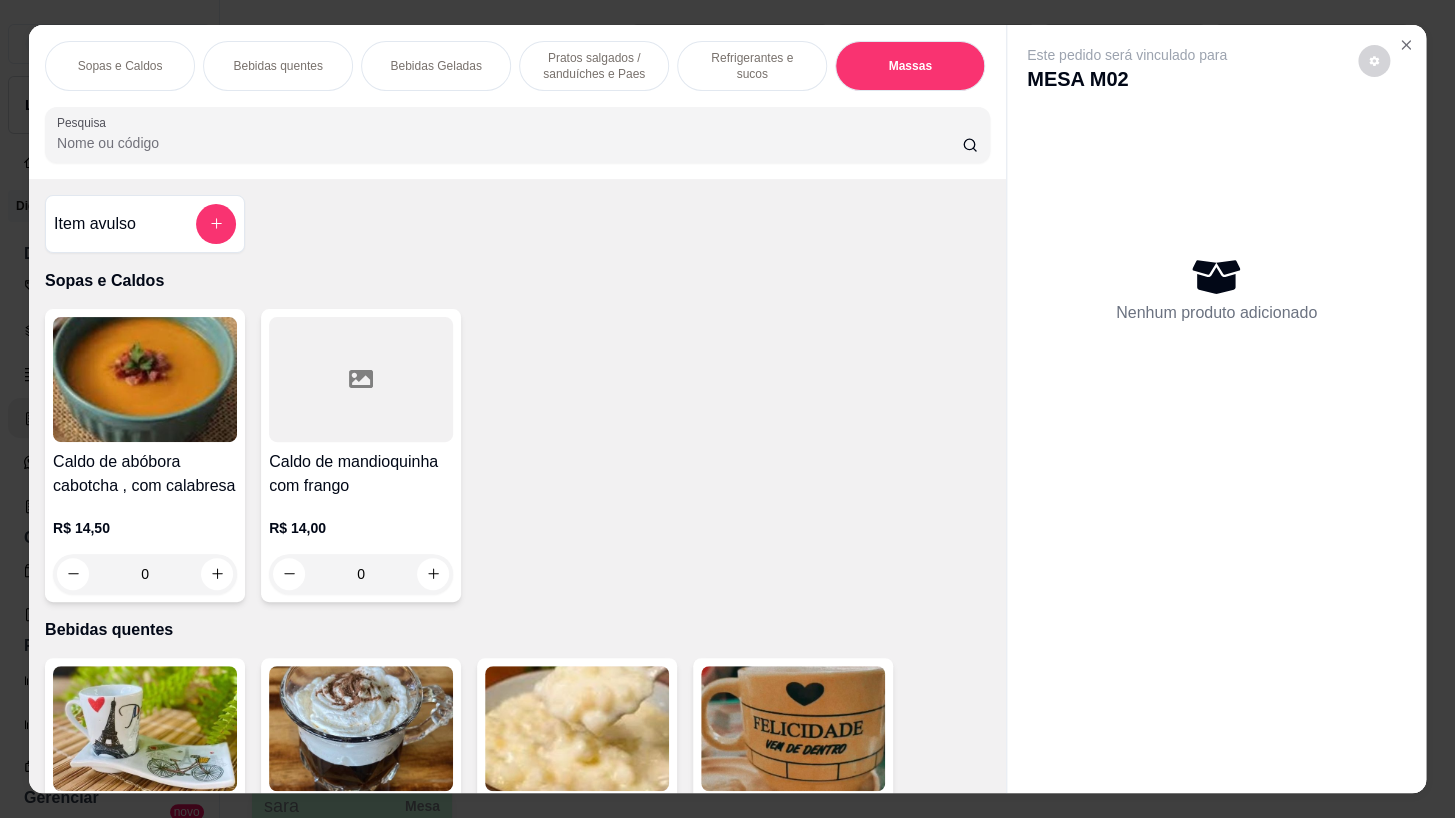 scroll, scrollTop: 10746, scrollLeft: 0, axis: vertical 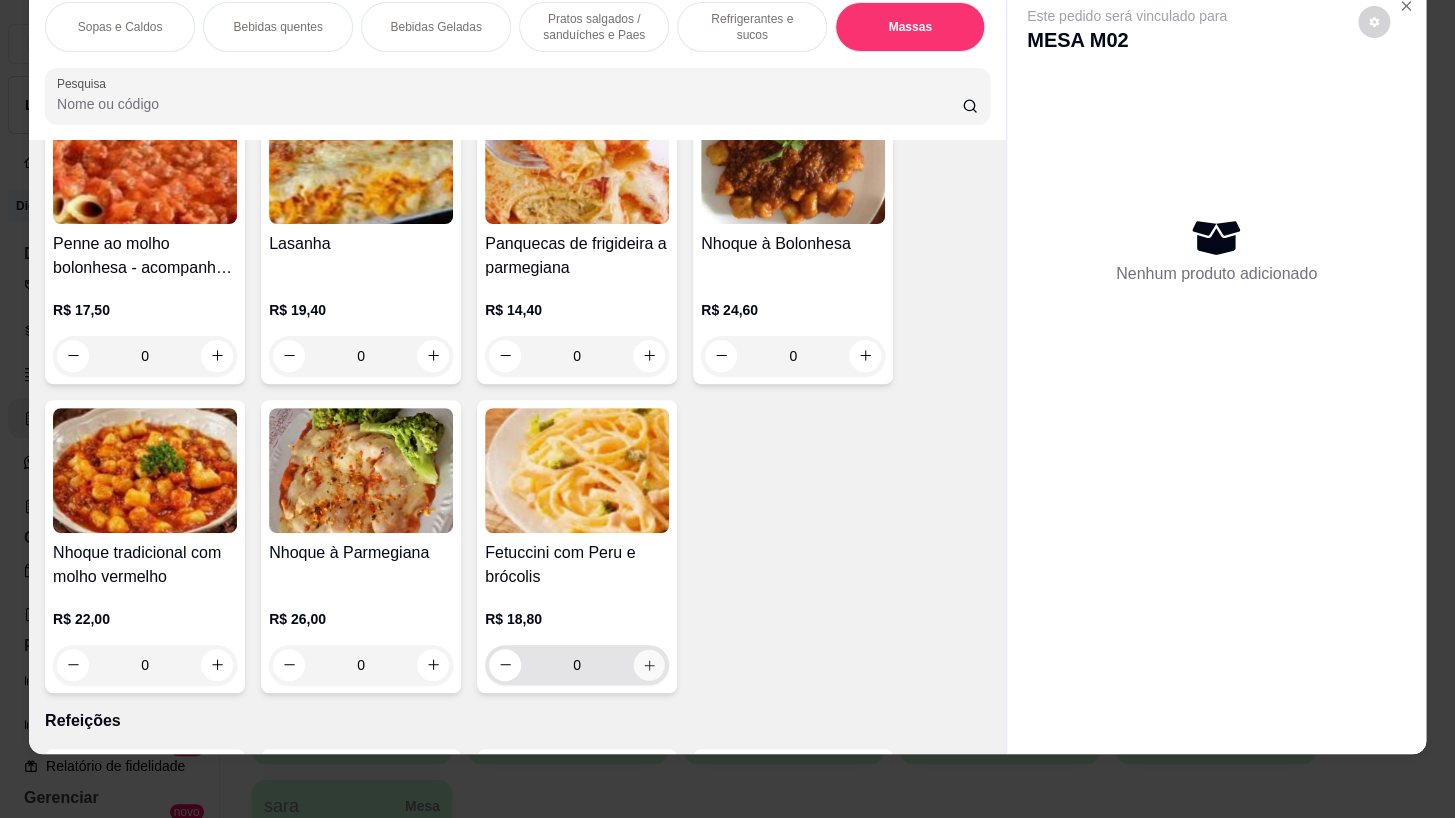 click 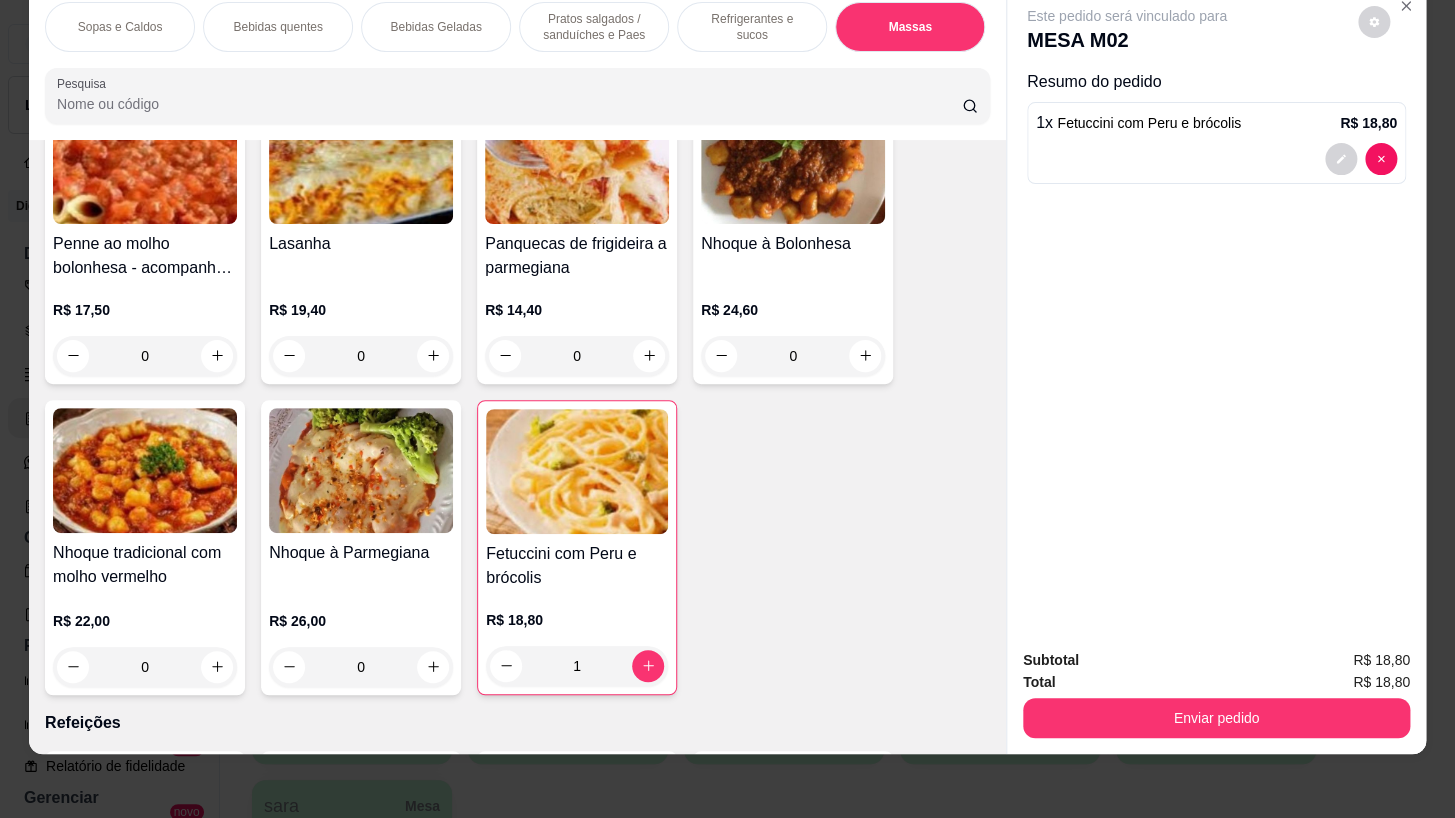 click on "Bebidas Geladas" at bounding box center [436, 27] 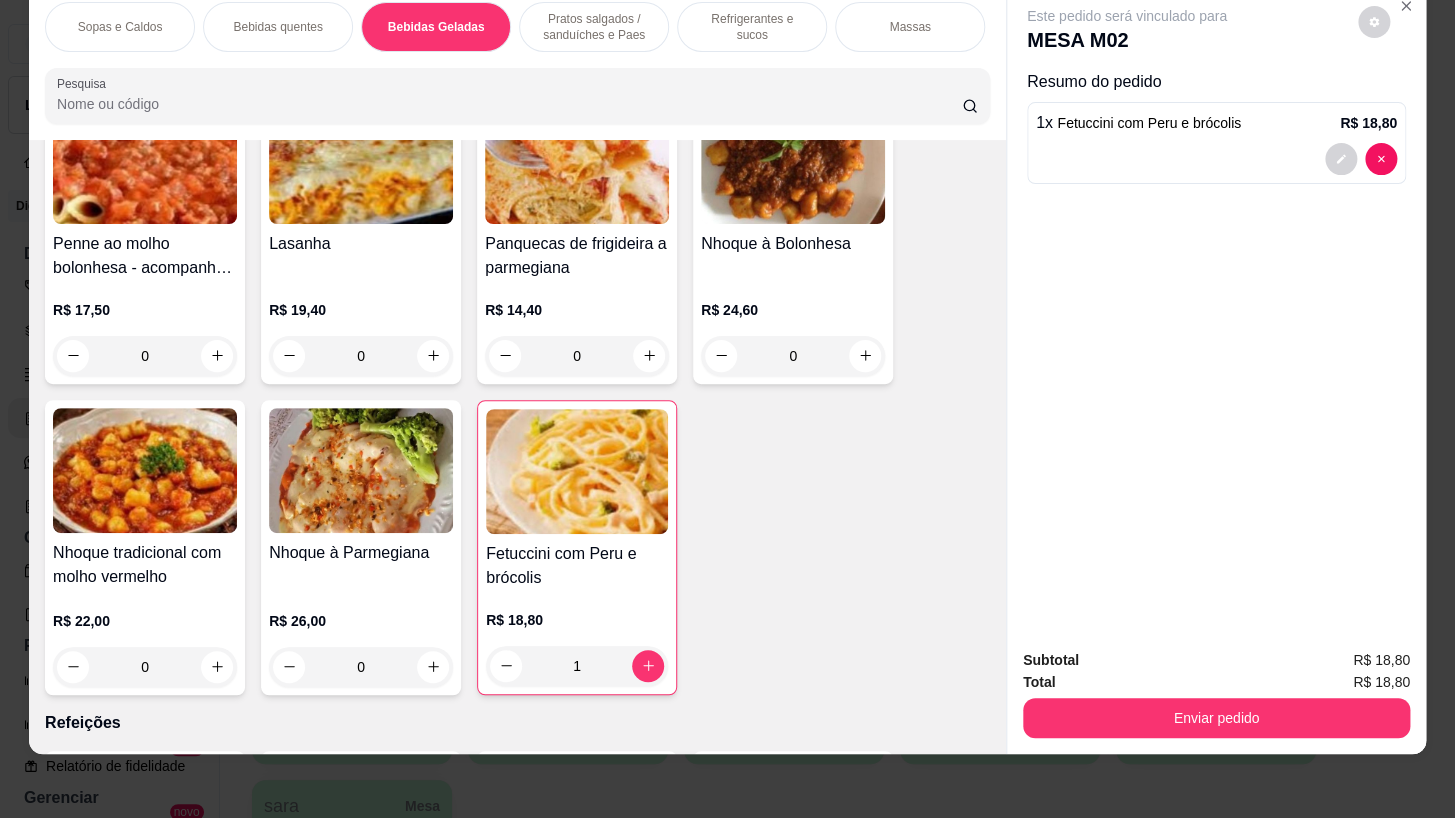 scroll, scrollTop: 2950, scrollLeft: 0, axis: vertical 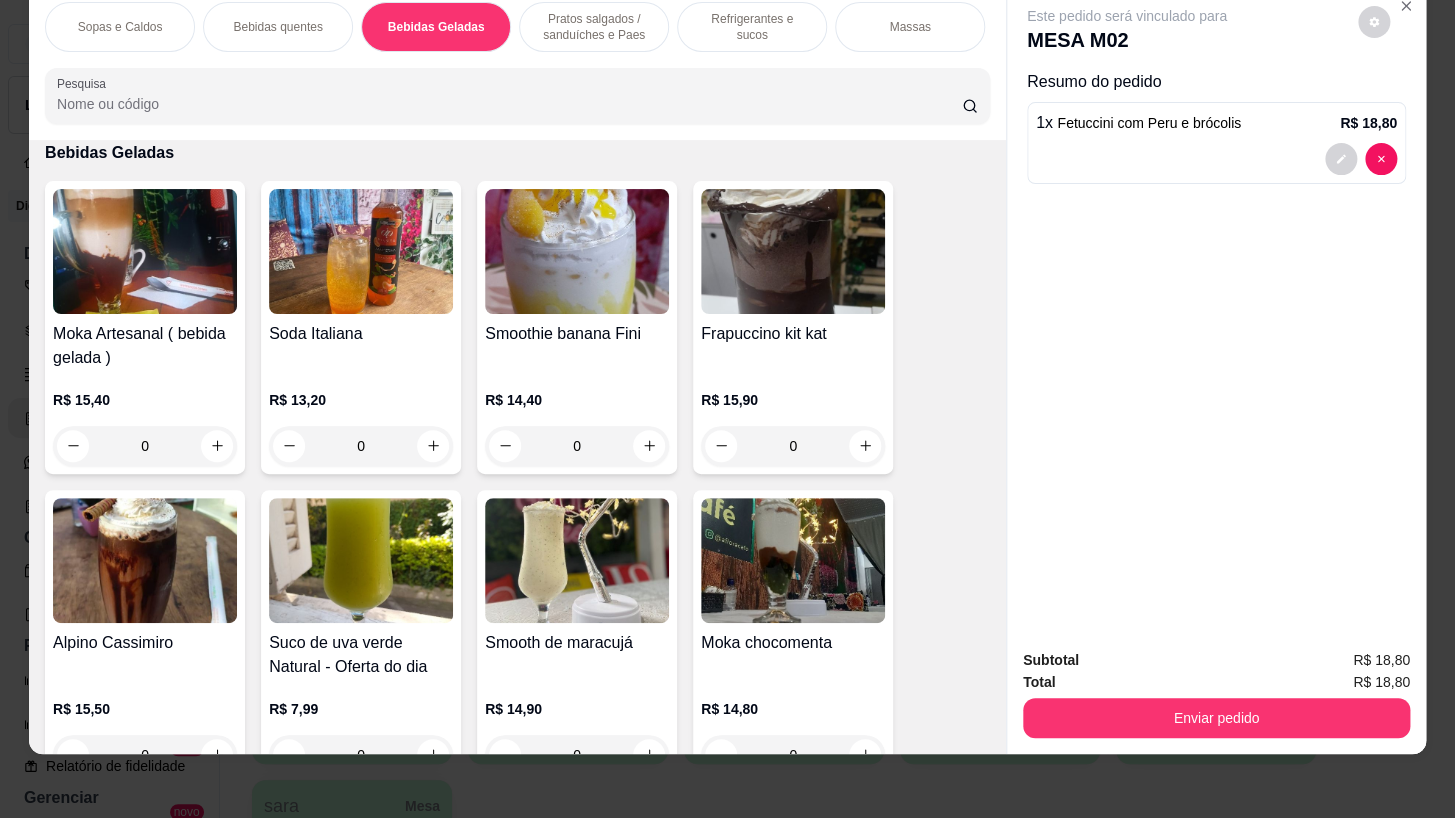 click on "Refrigerantes e sucos" at bounding box center [752, 27] 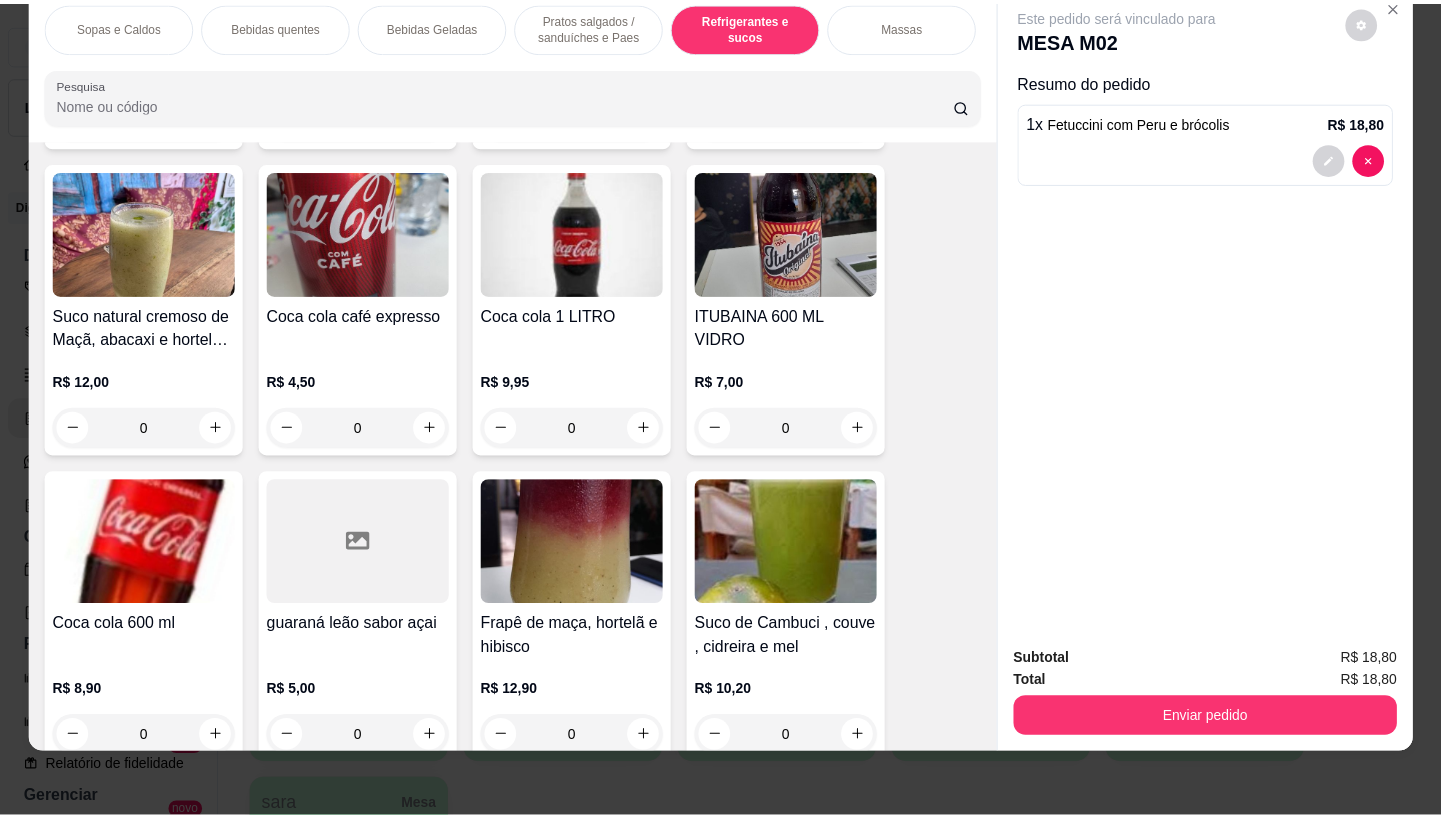 scroll, scrollTop: 8907, scrollLeft: 0, axis: vertical 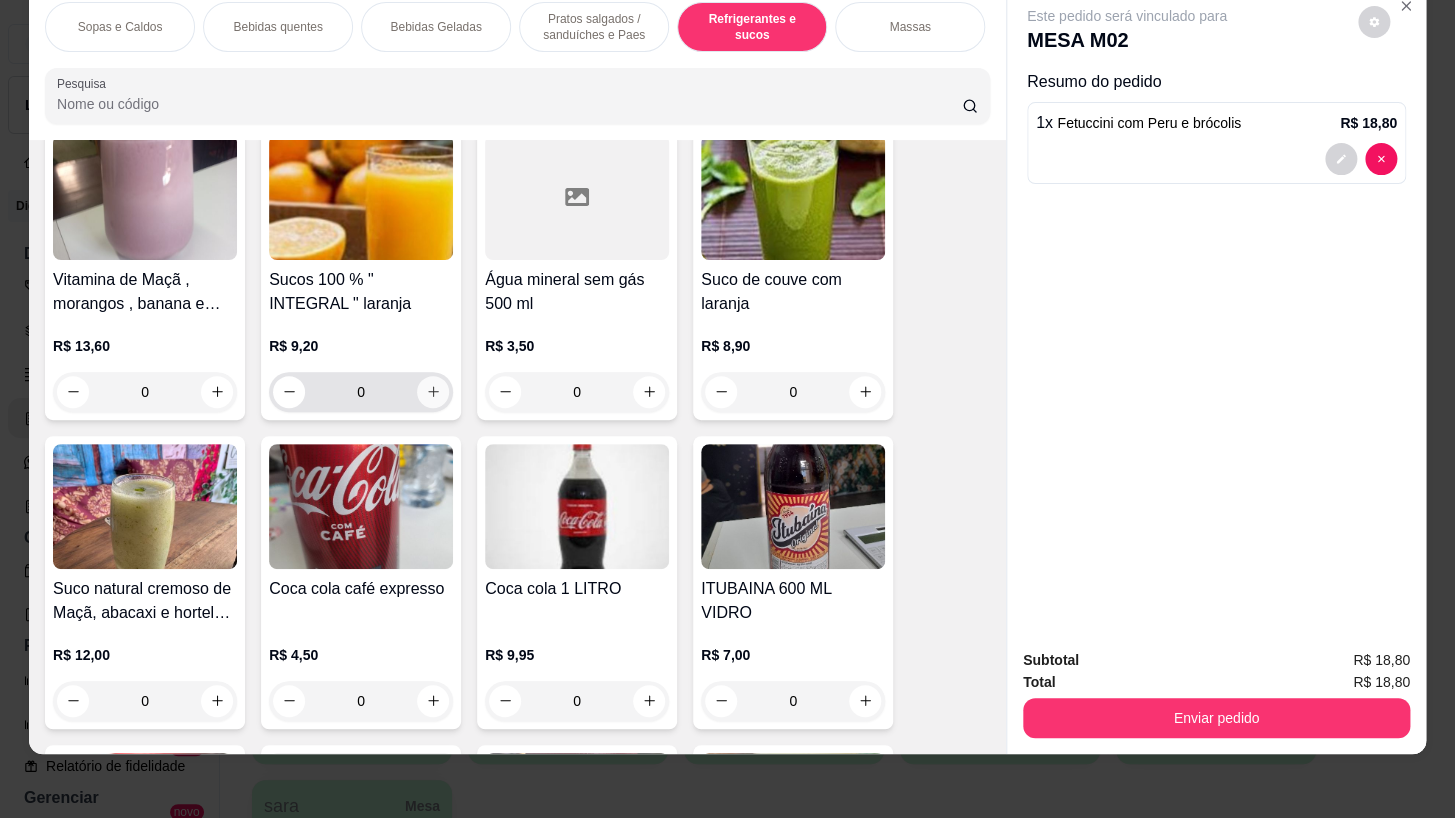 click at bounding box center [433, 392] 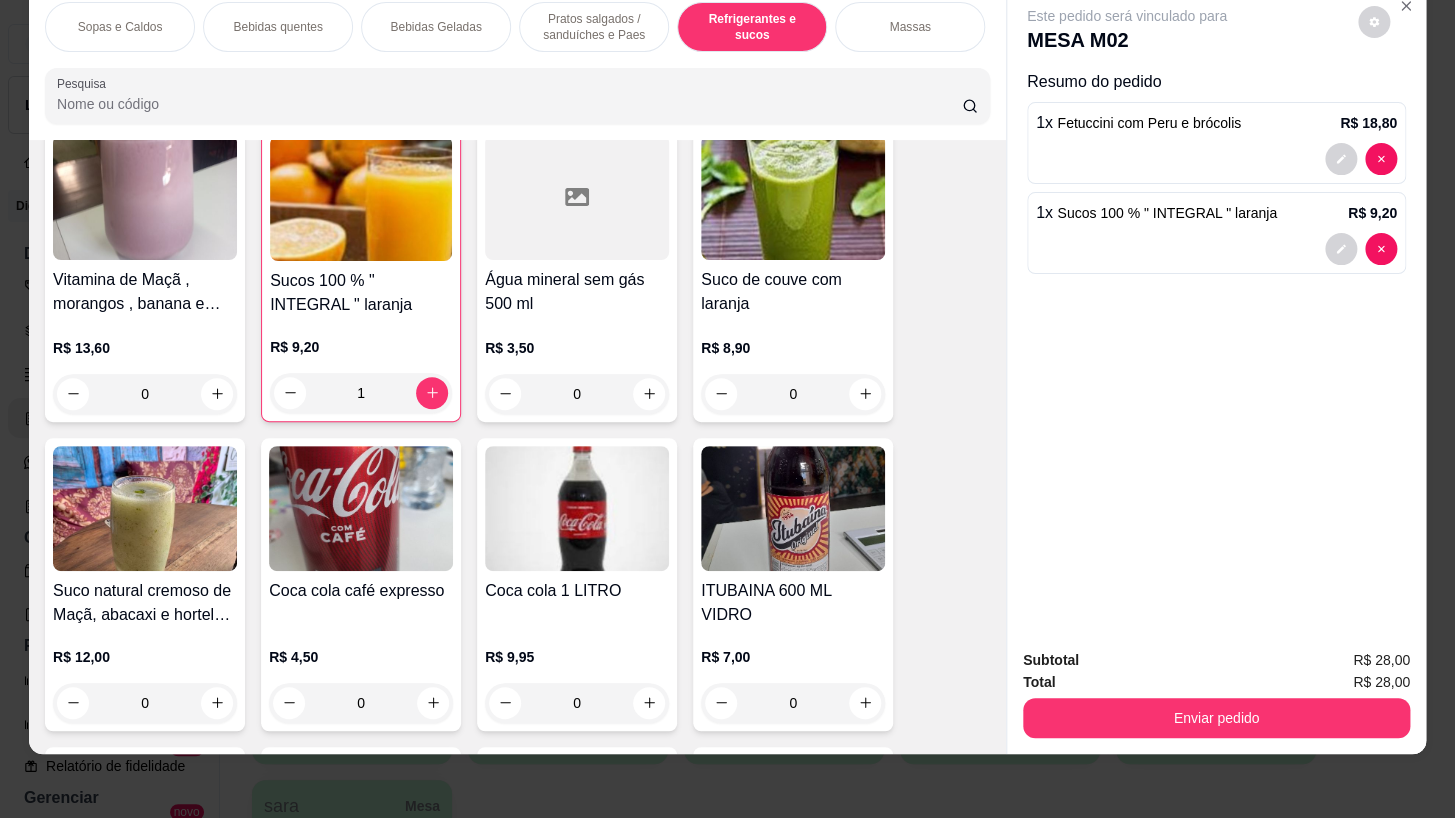 drag, startPoint x: 1330, startPoint y: 725, endPoint x: 1246, endPoint y: 690, distance: 91 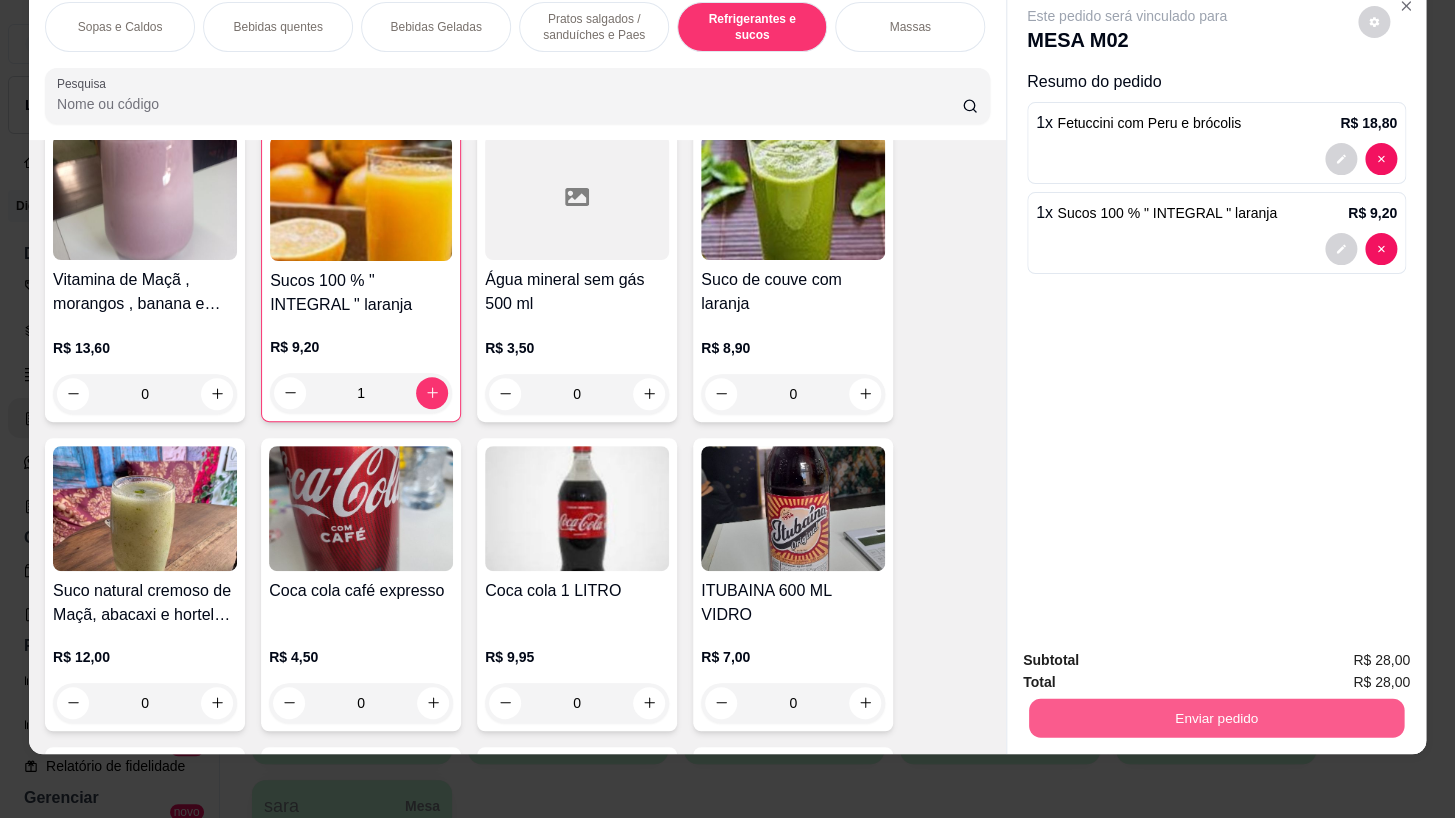 click on "Enviar pedido" at bounding box center [1216, 718] 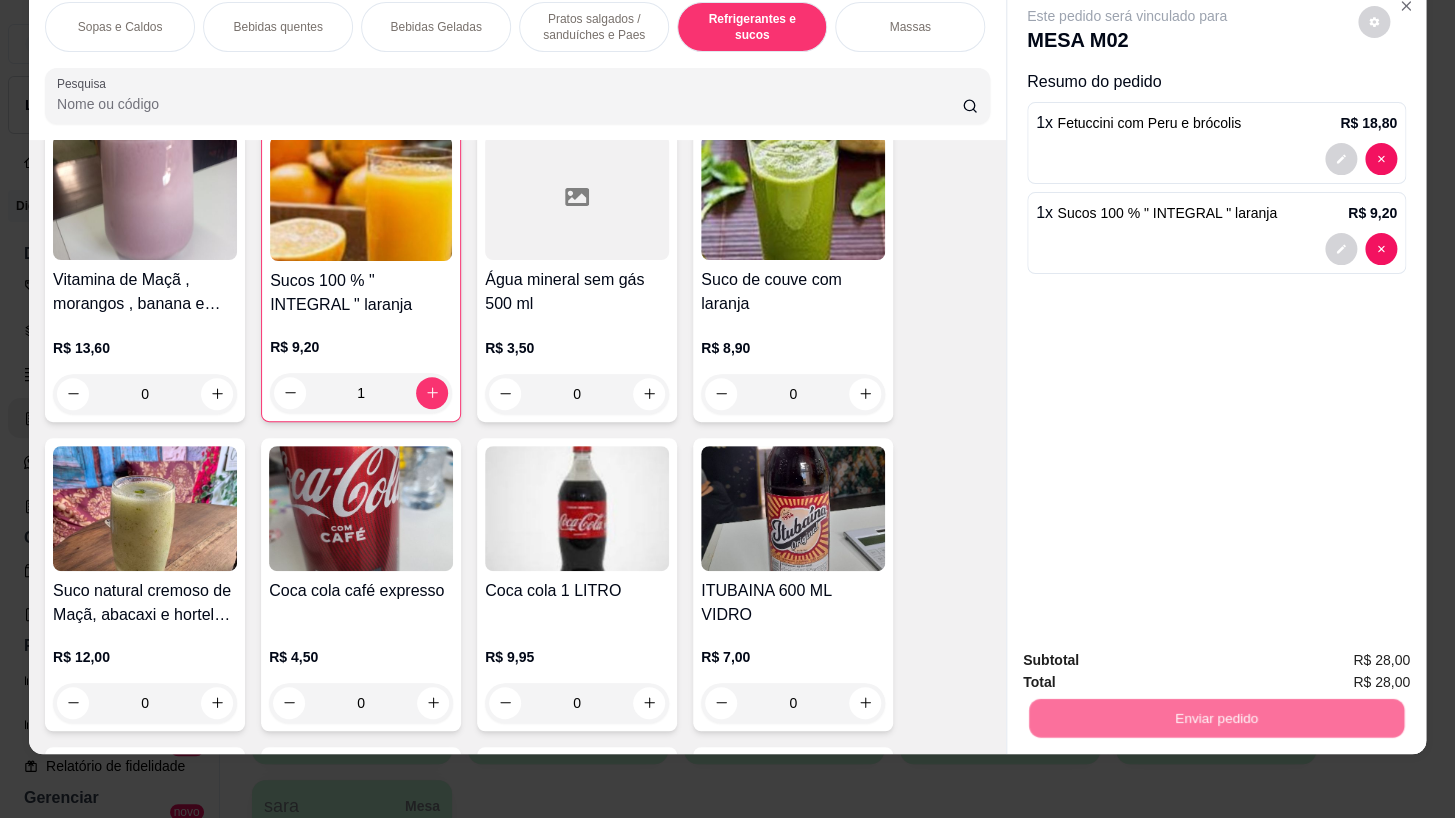 click on "Não registrar e enviar pedido" at bounding box center (1150, 656) 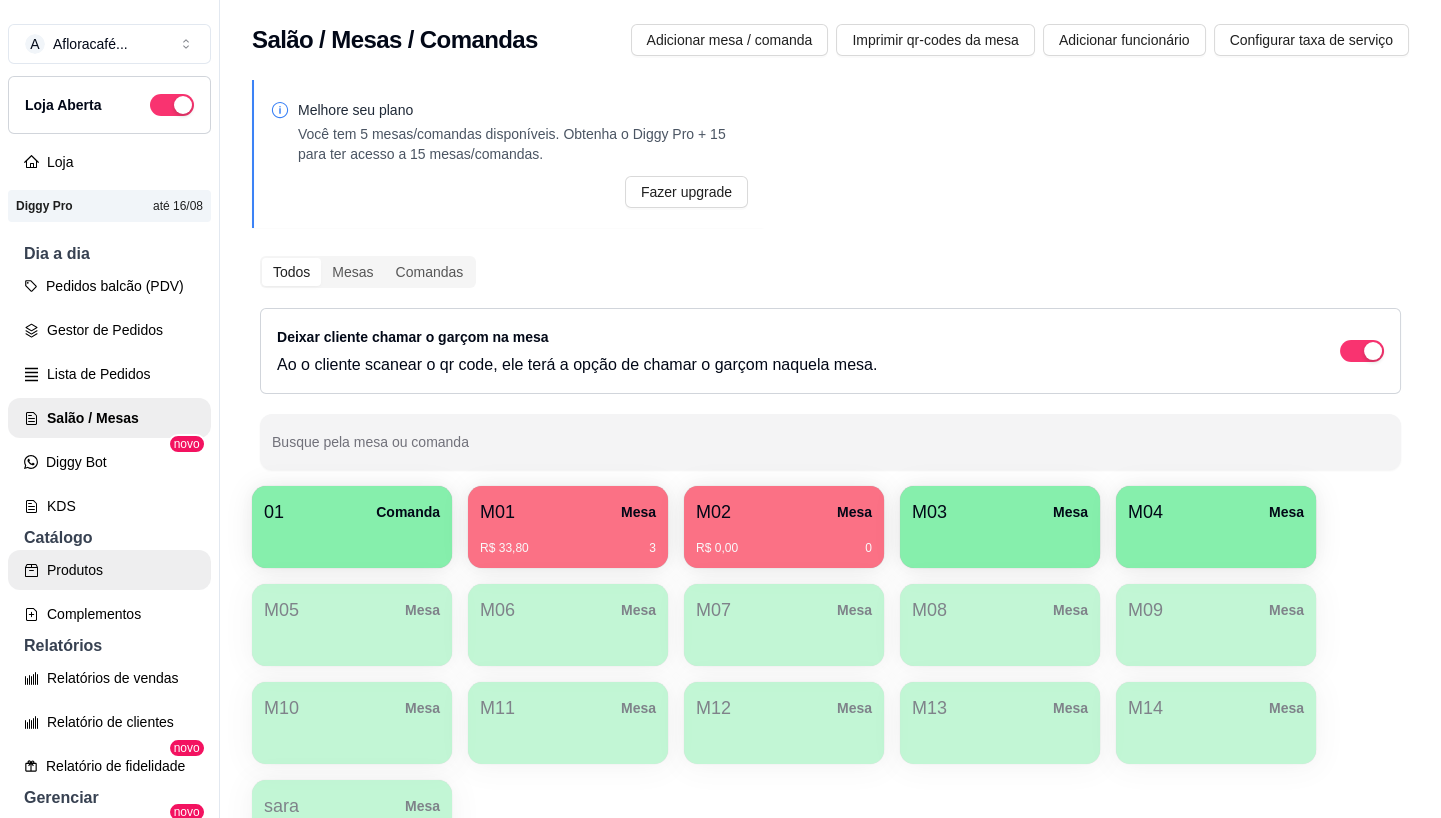 click on "Produtos" at bounding box center (109, 570) 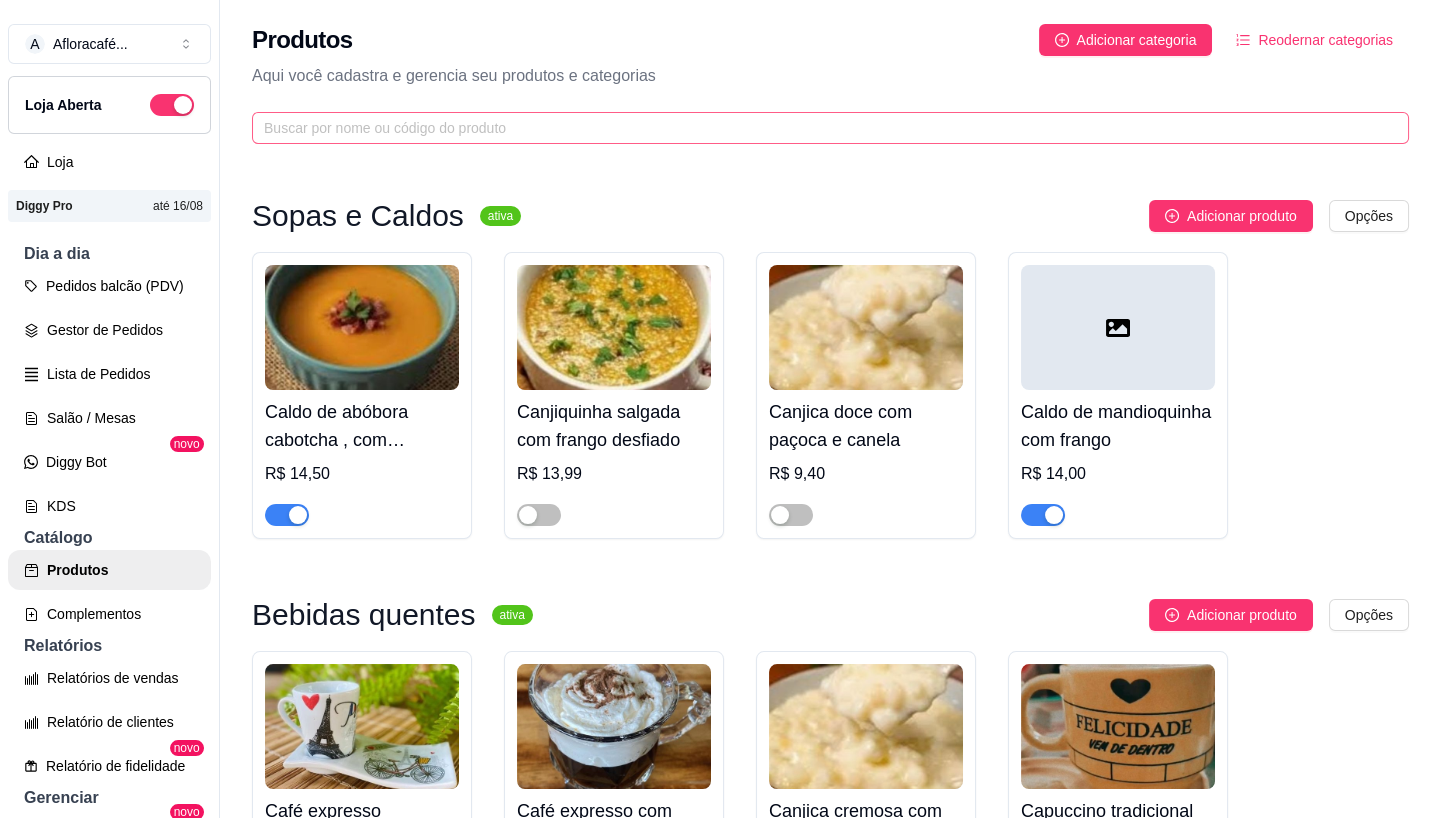 click at bounding box center (830, 128) 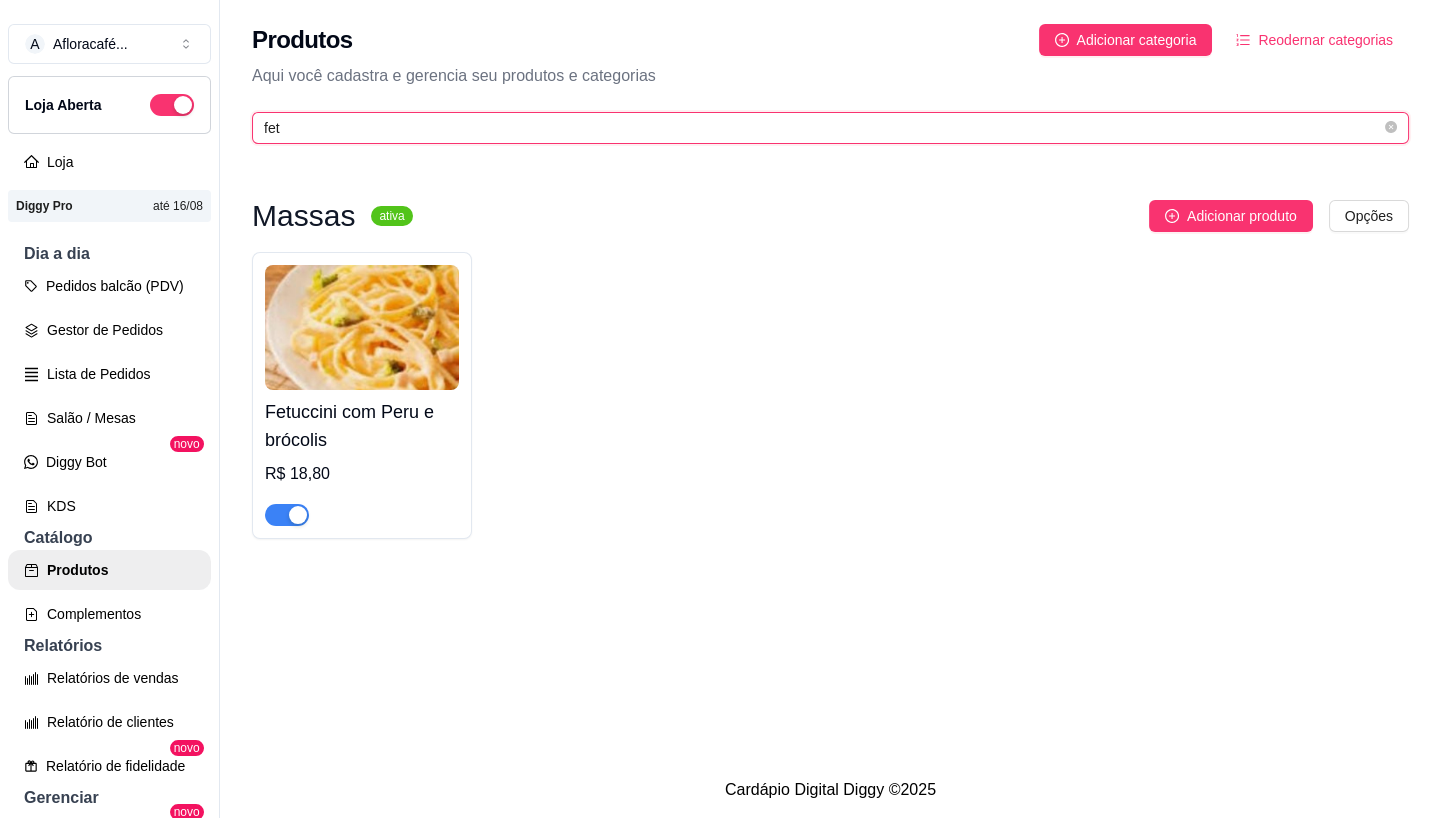 type on "fet" 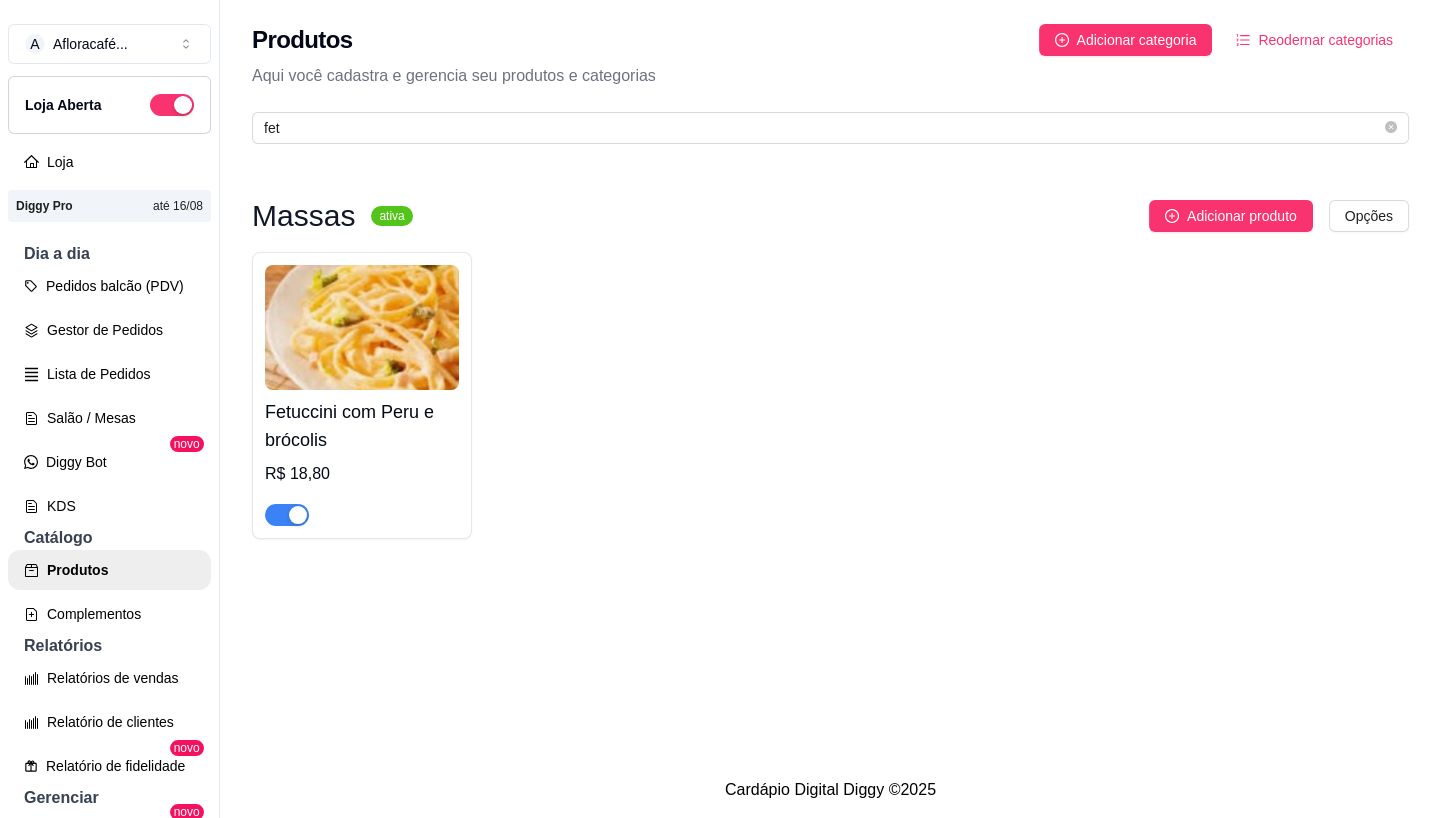 click at bounding box center [287, 514] 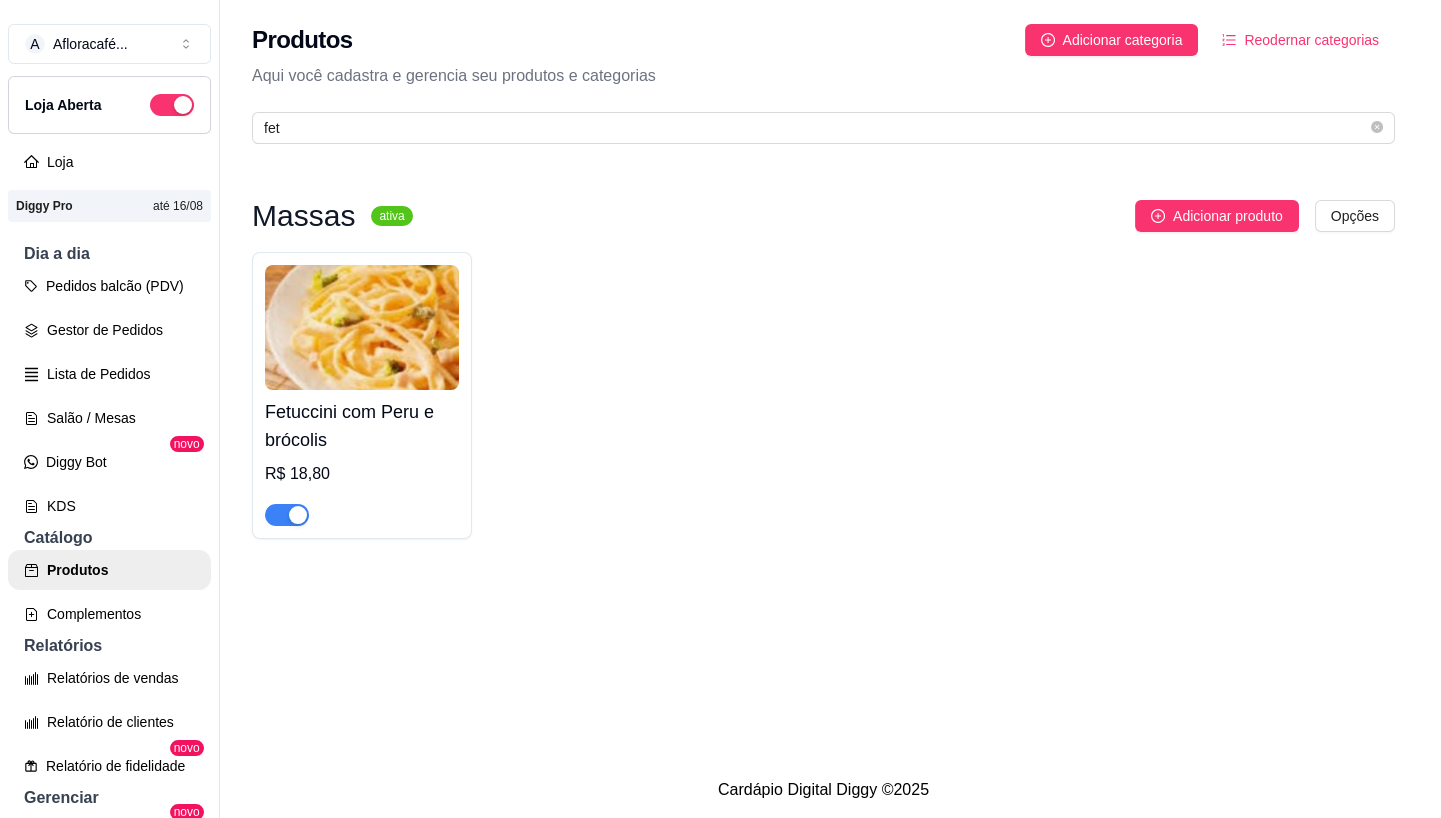 type 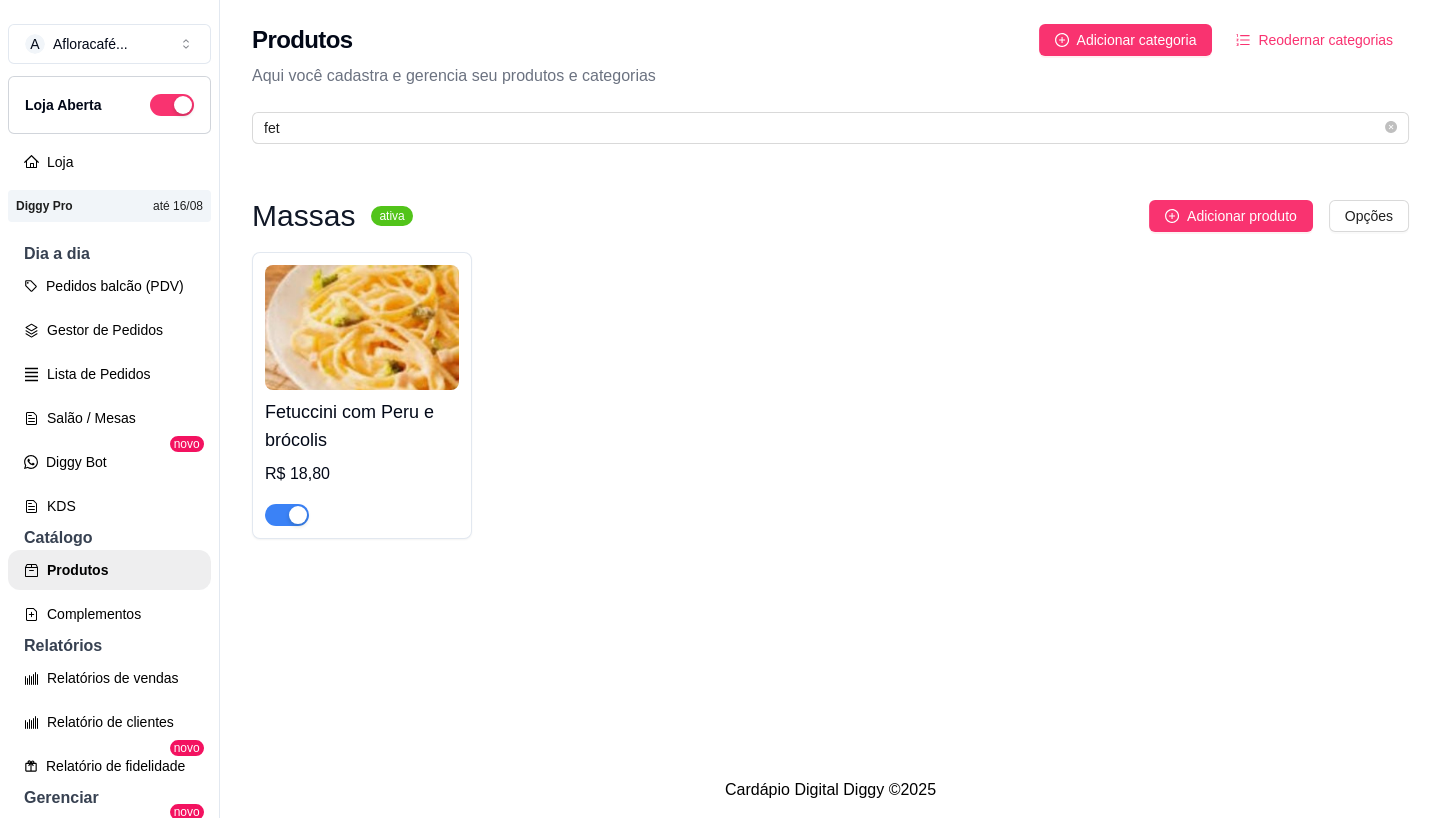 click at bounding box center (298, 515) 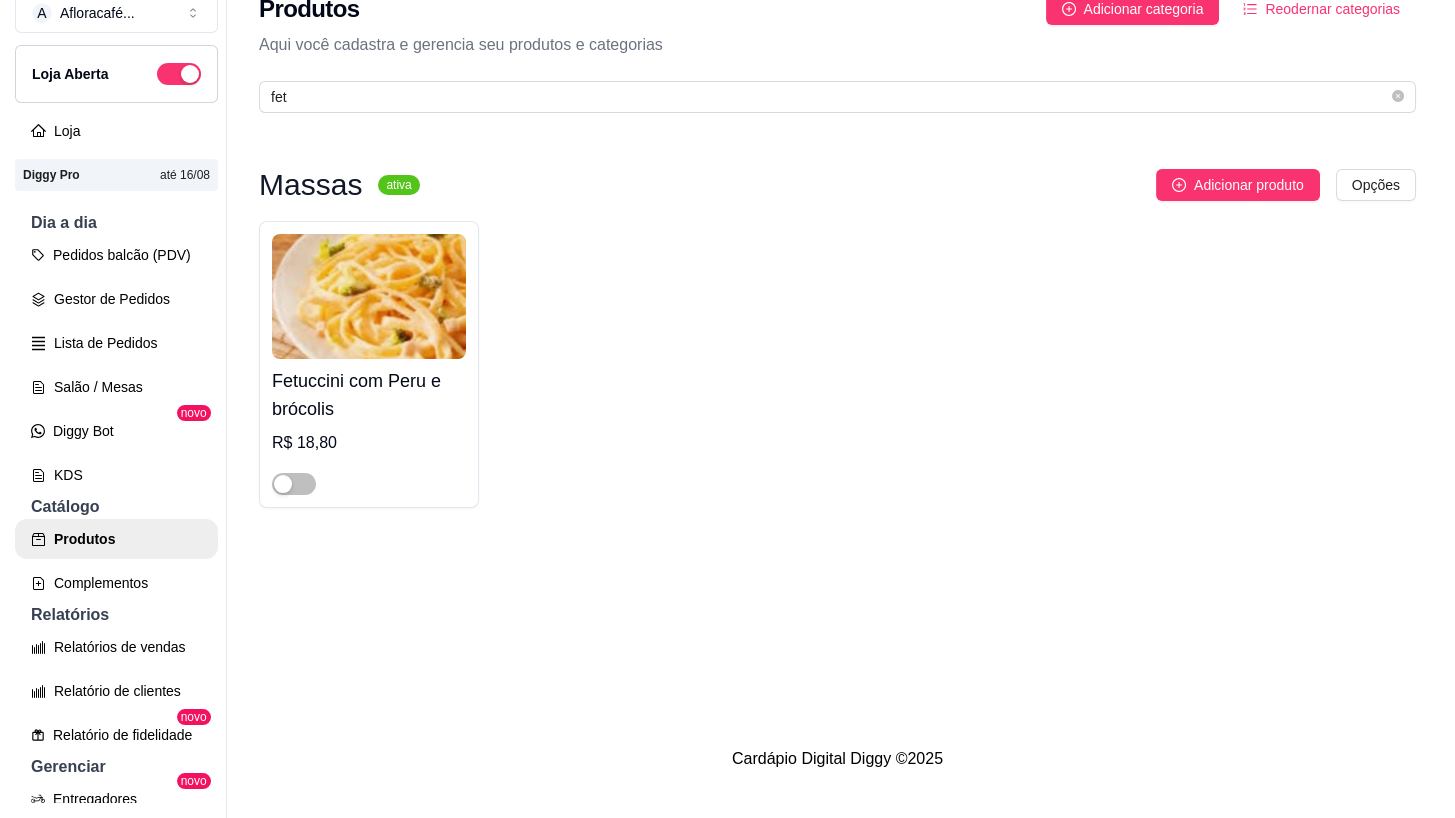 scroll, scrollTop: 0, scrollLeft: 0, axis: both 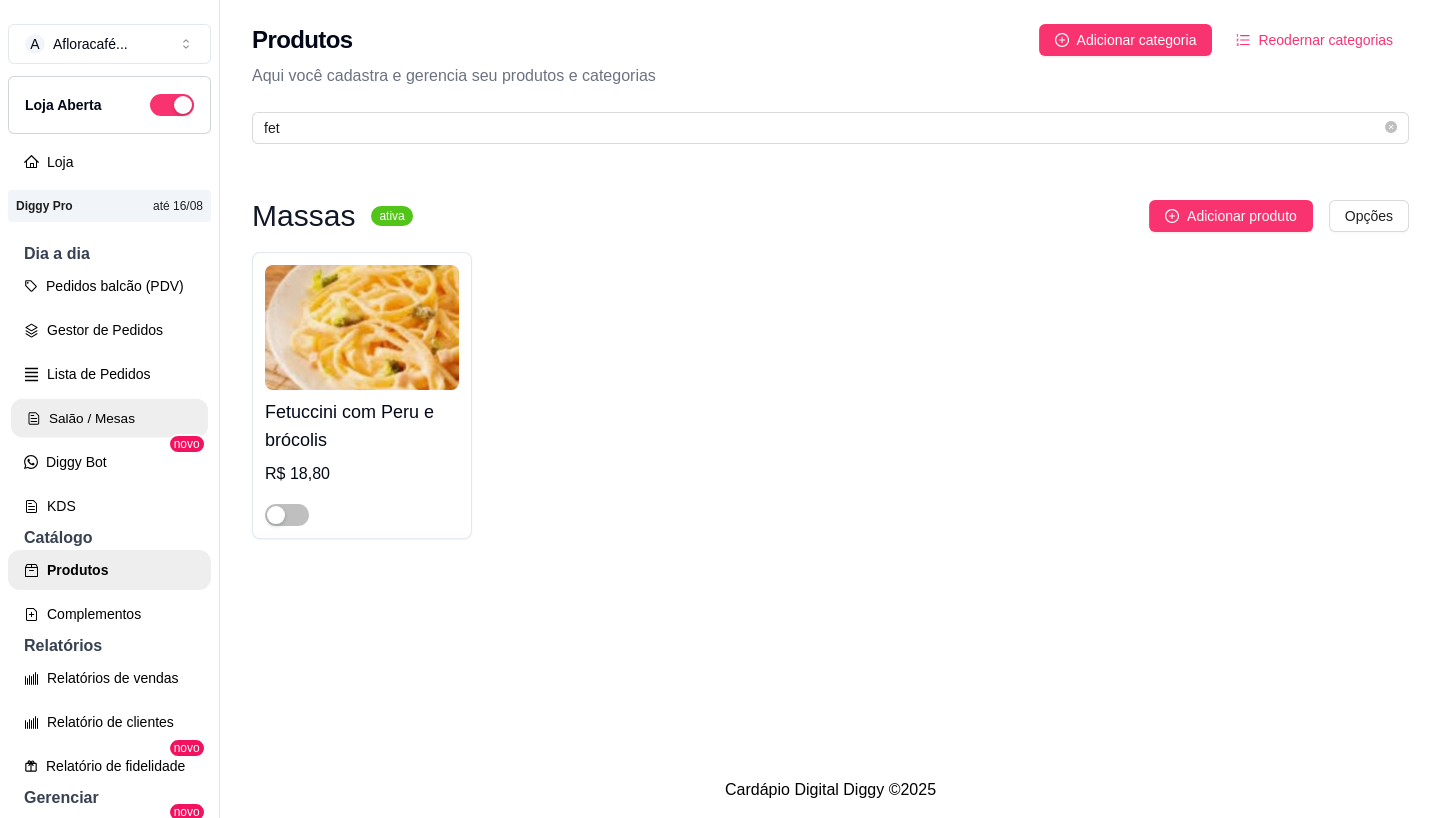 click on "Salão / Mesas" at bounding box center (109, 418) 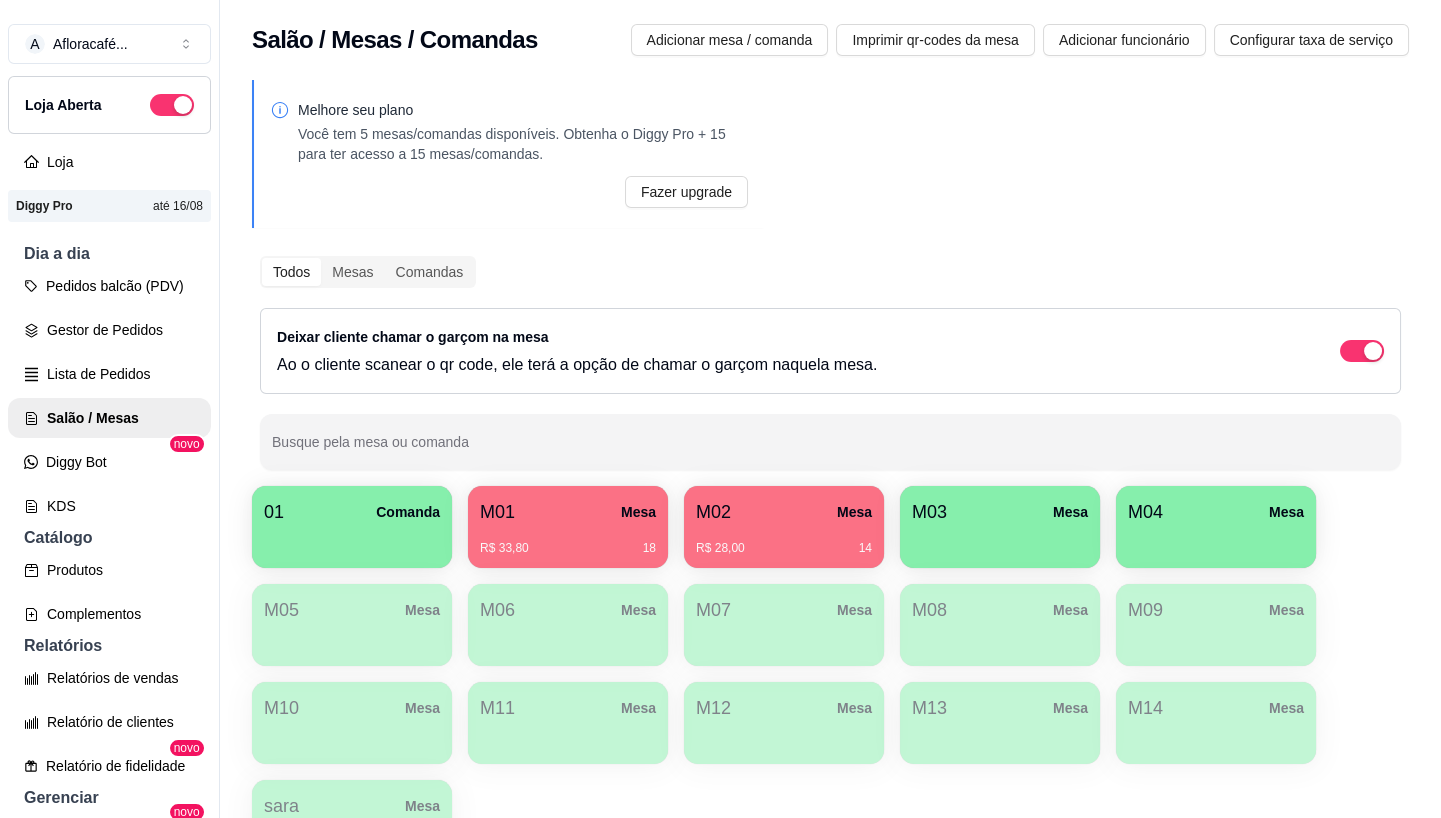 click on "M02" at bounding box center [713, 512] 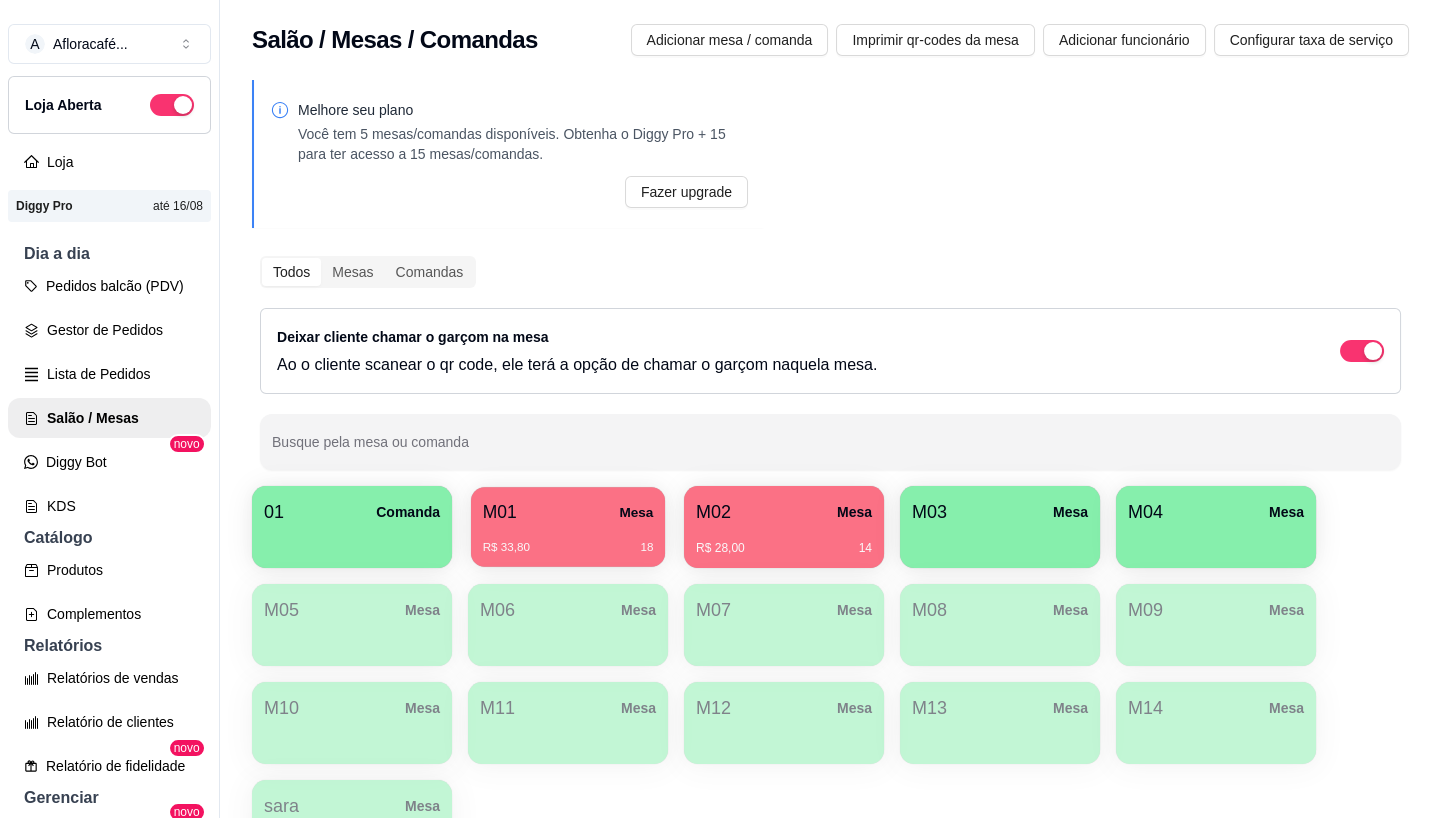 click on "M01 Mesa R$ 33,80 18" at bounding box center (568, 527) 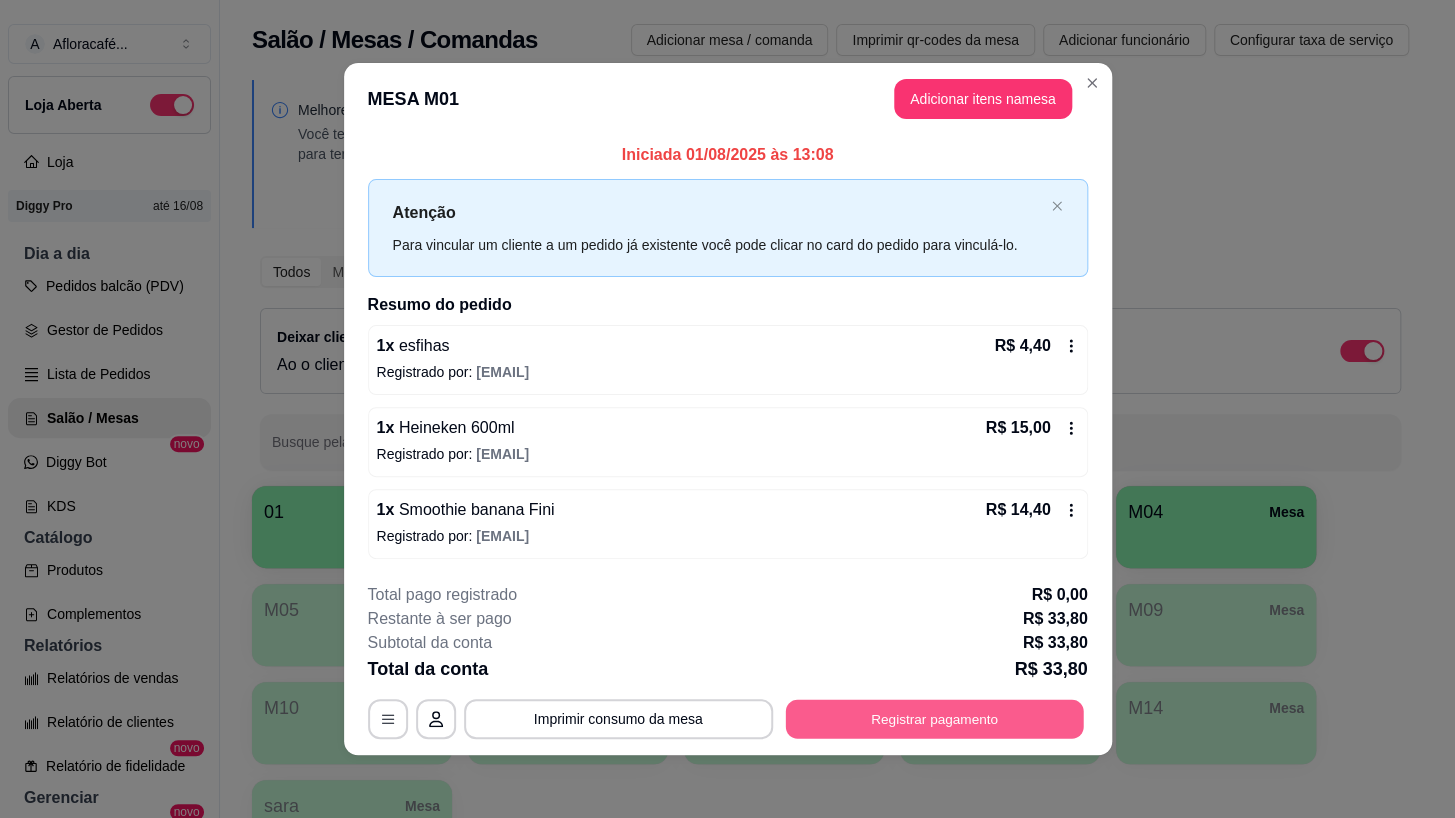 click on "Registrar pagamento" at bounding box center [934, 718] 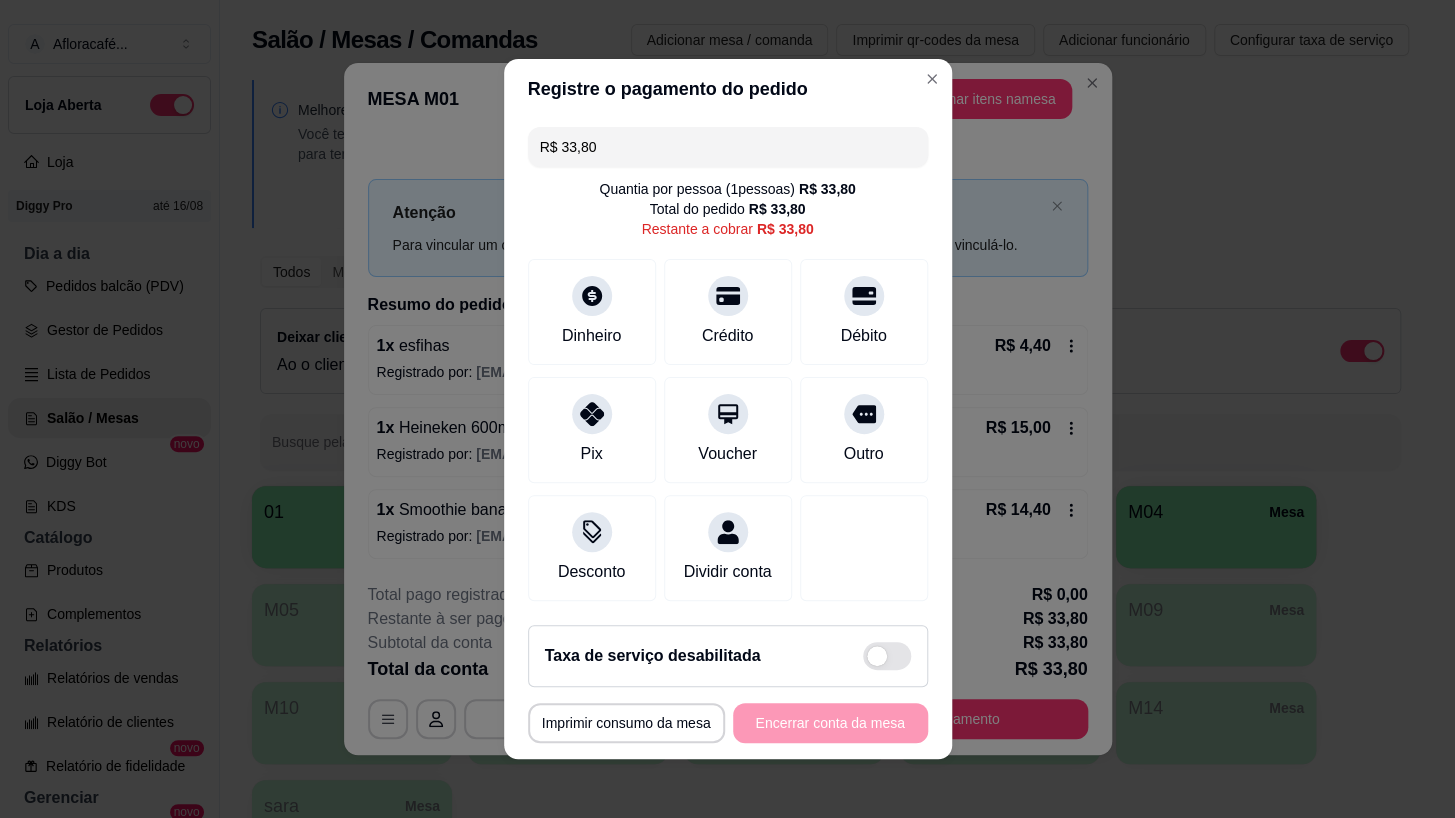 click on "R$ 33,80" at bounding box center (728, 147) 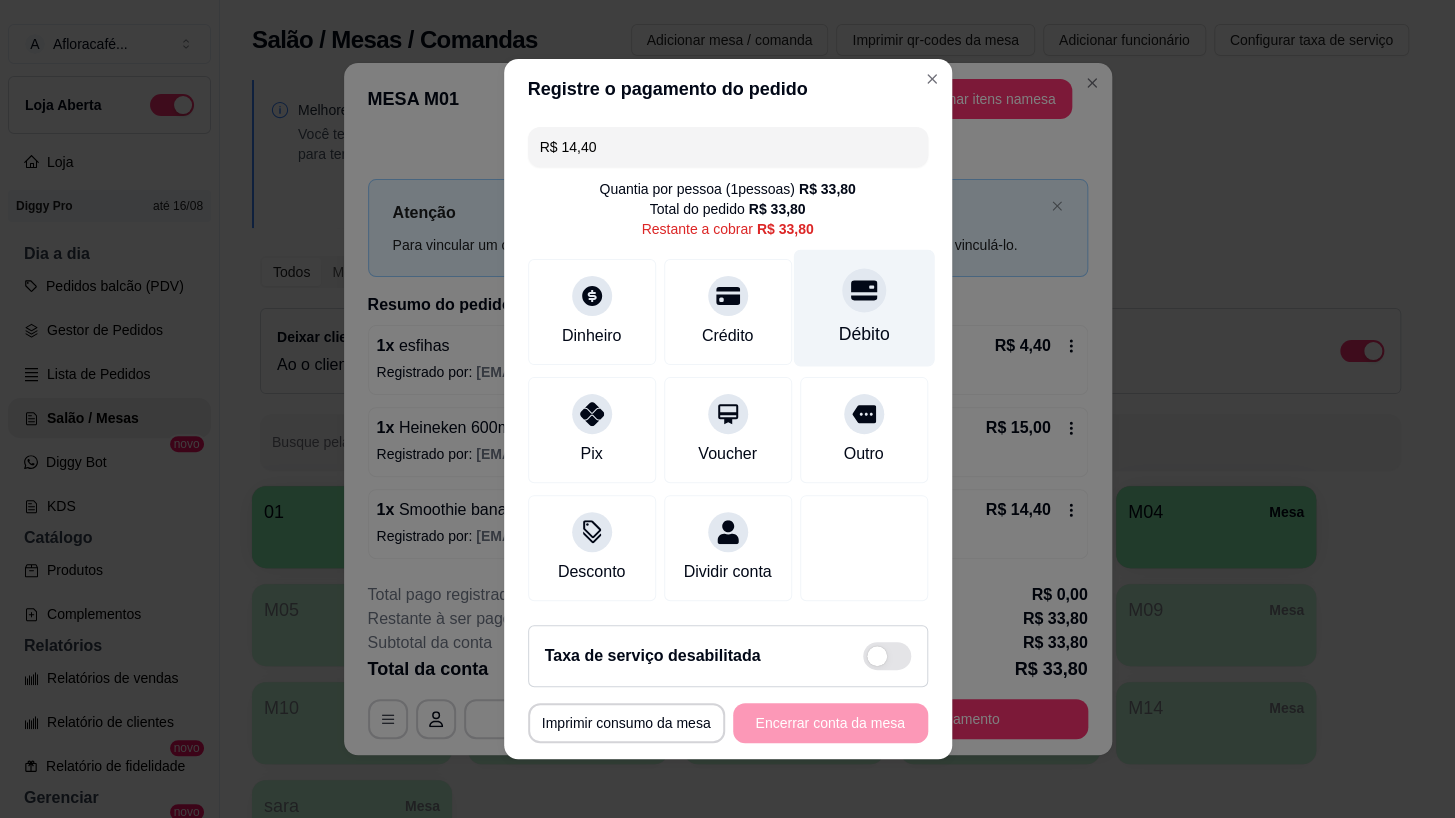 click on "Débito" at bounding box center [863, 308] 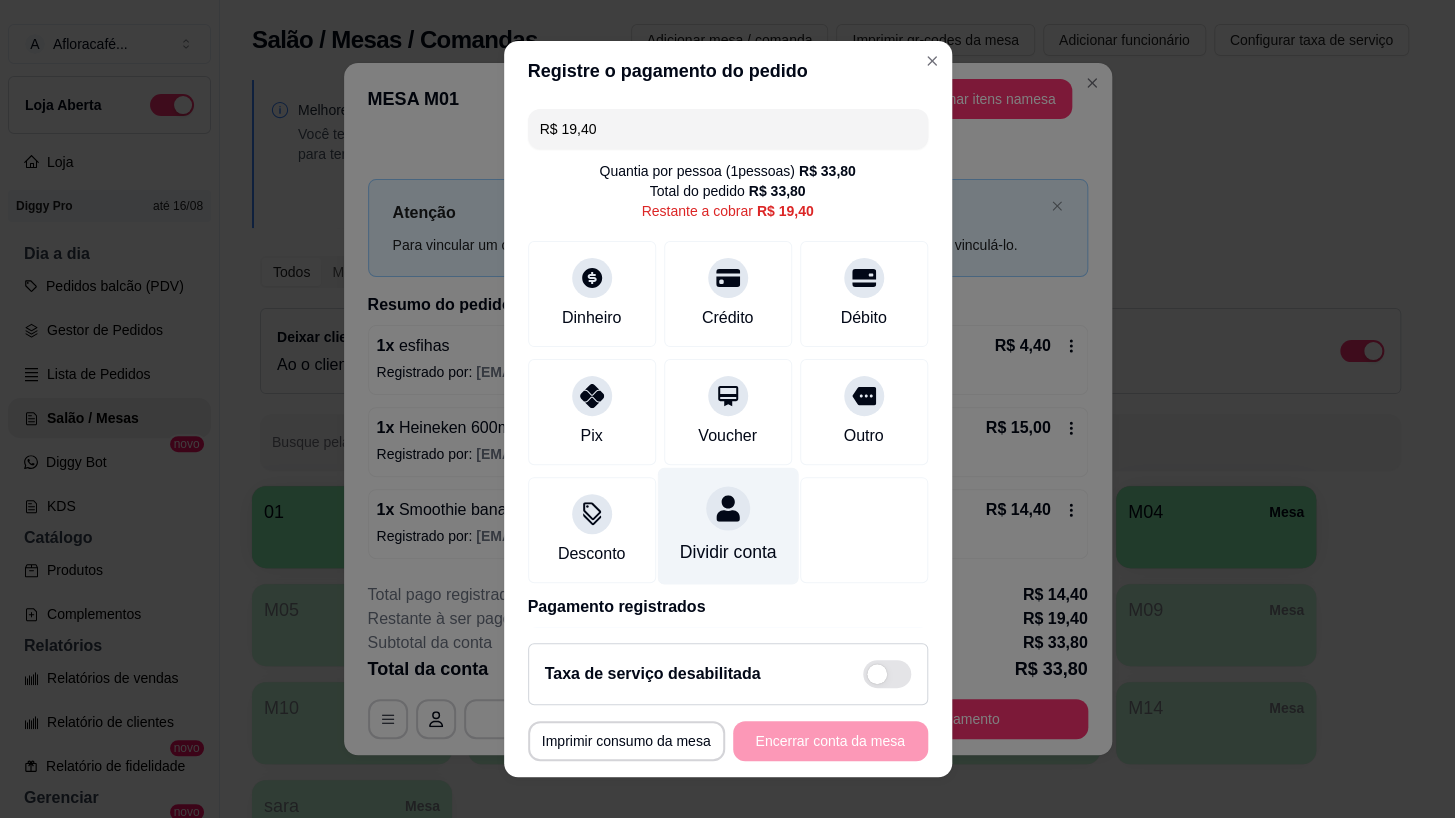 scroll, scrollTop: 90, scrollLeft: 0, axis: vertical 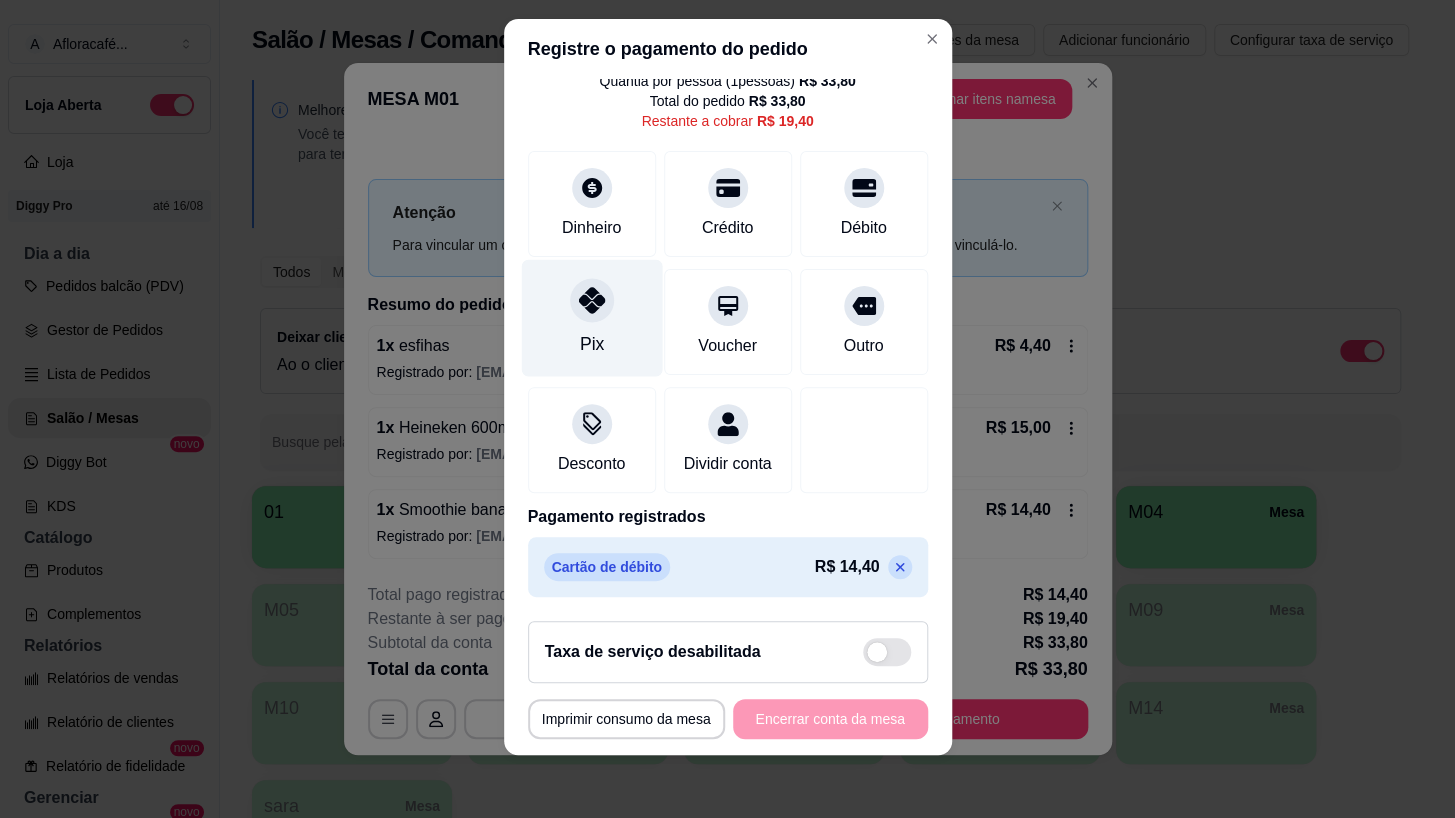 click on "Pix" at bounding box center (591, 318) 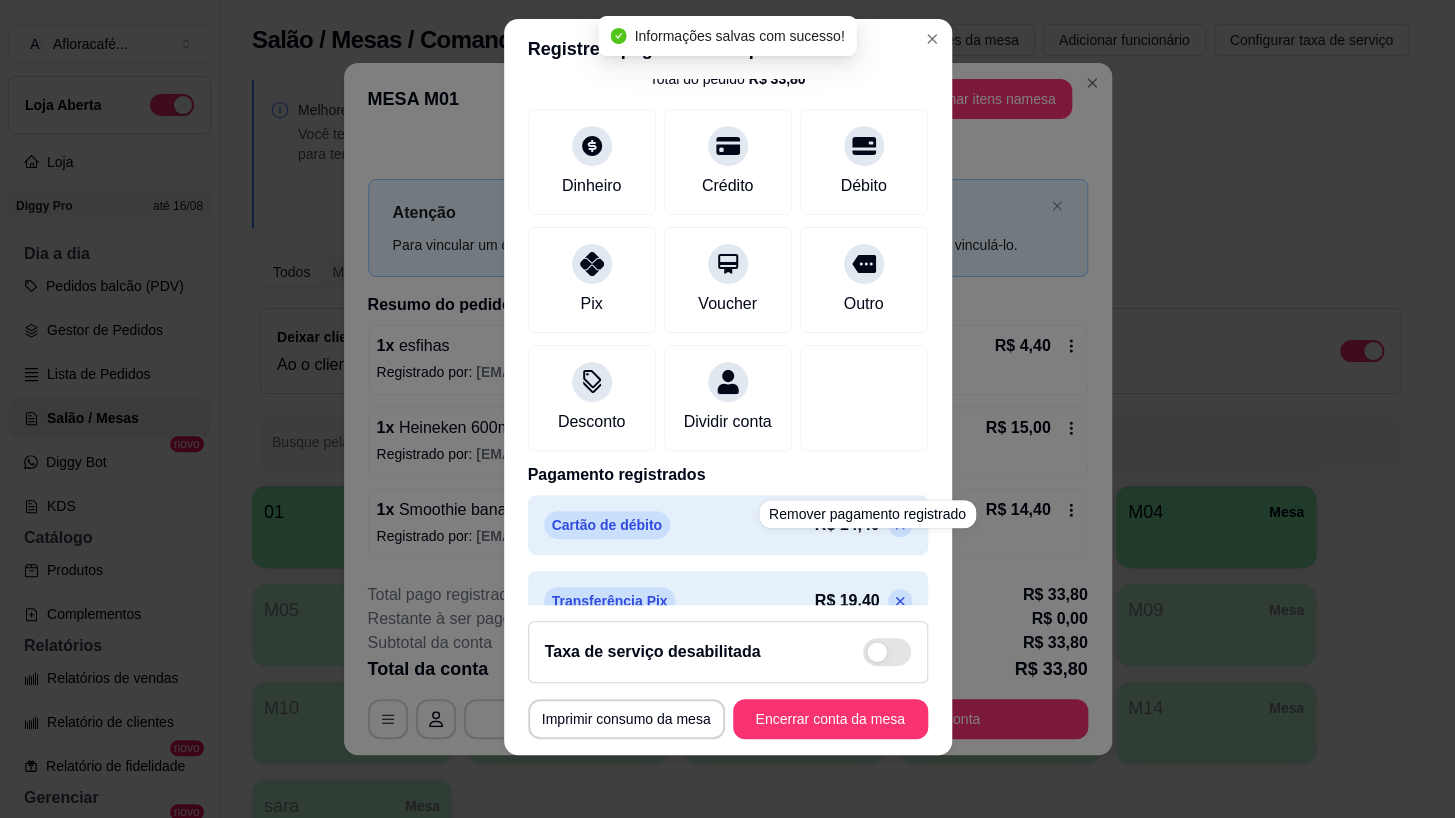 click 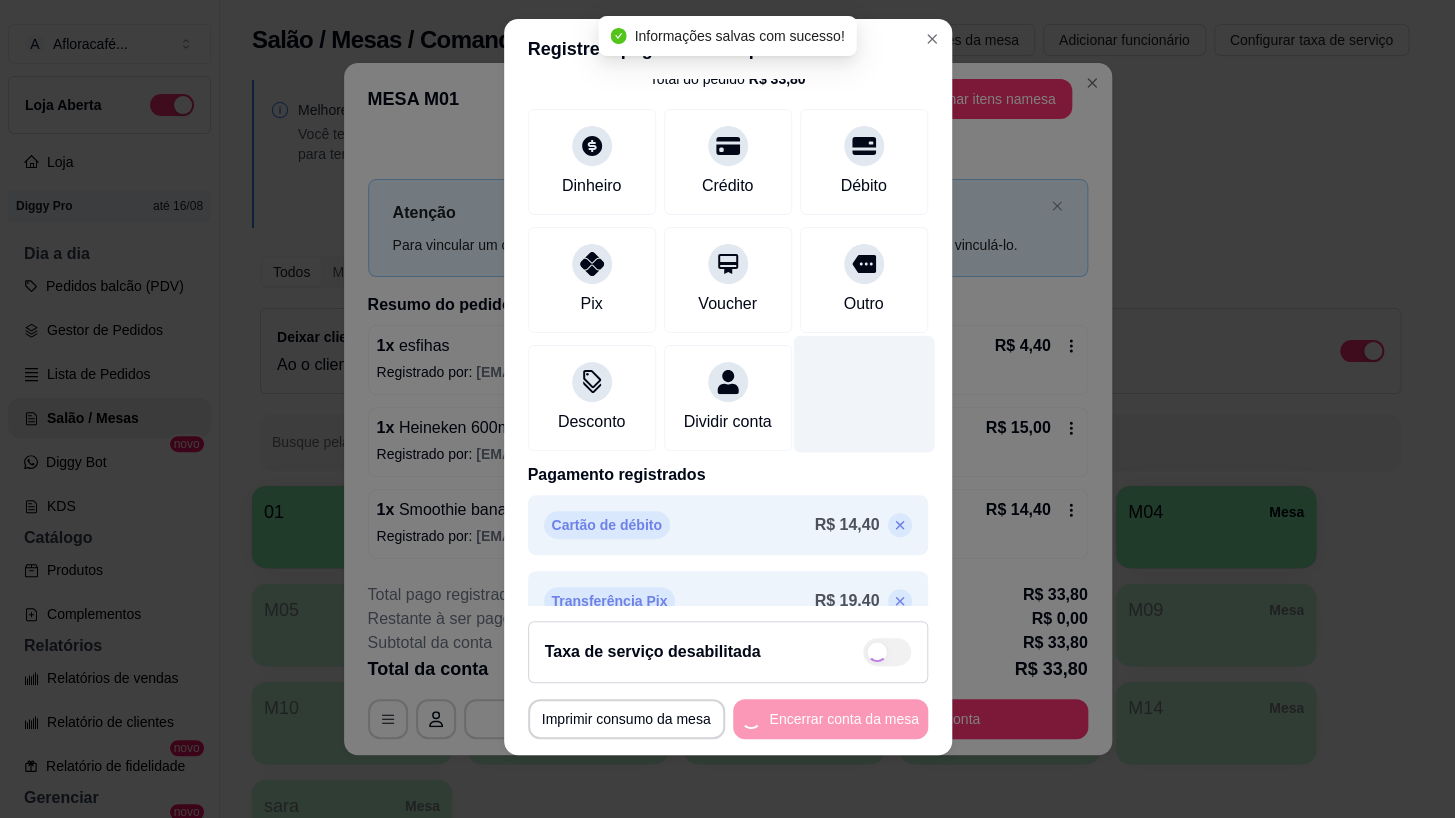type on "R$ 14,40" 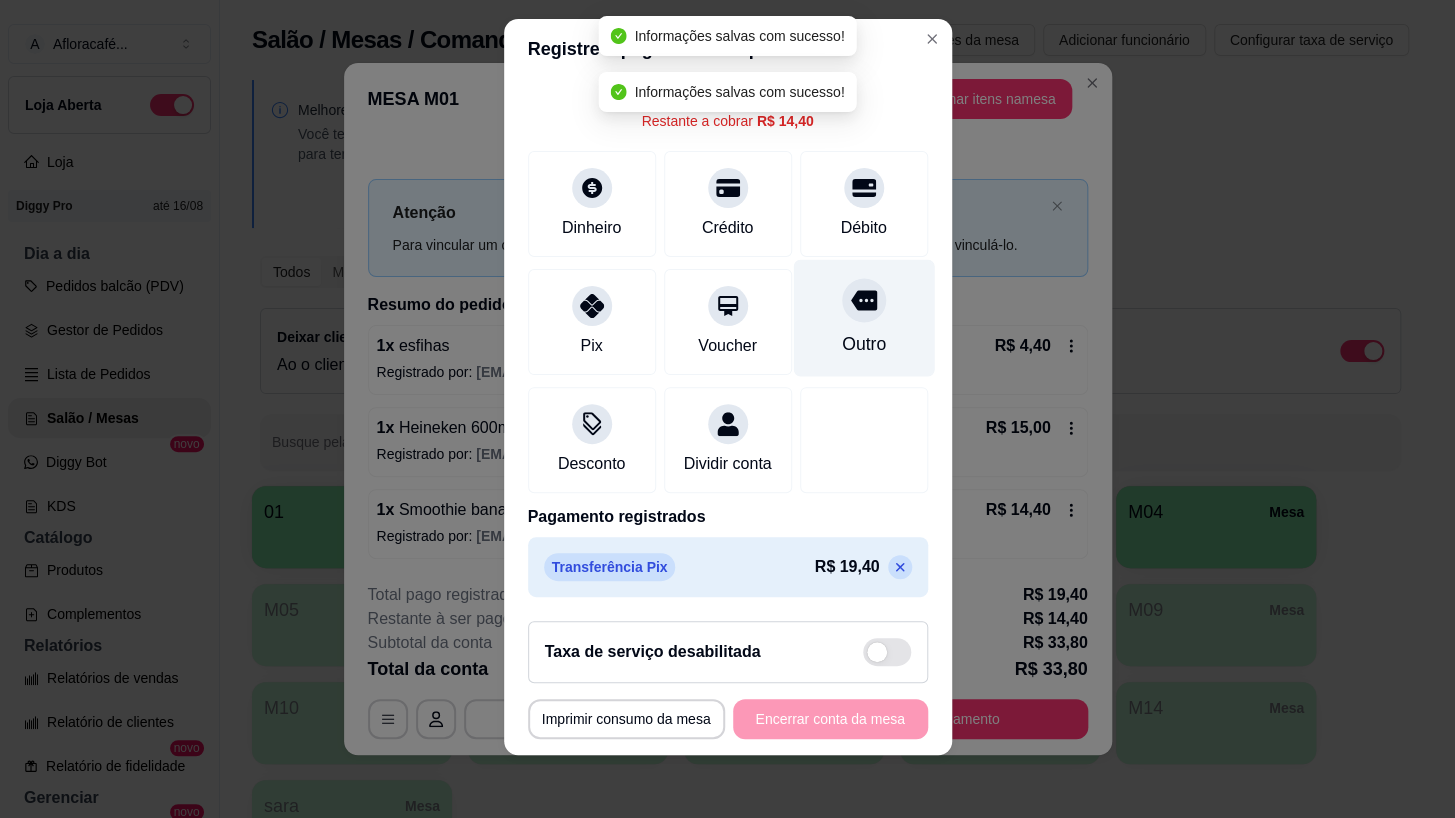 scroll, scrollTop: 0, scrollLeft: 0, axis: both 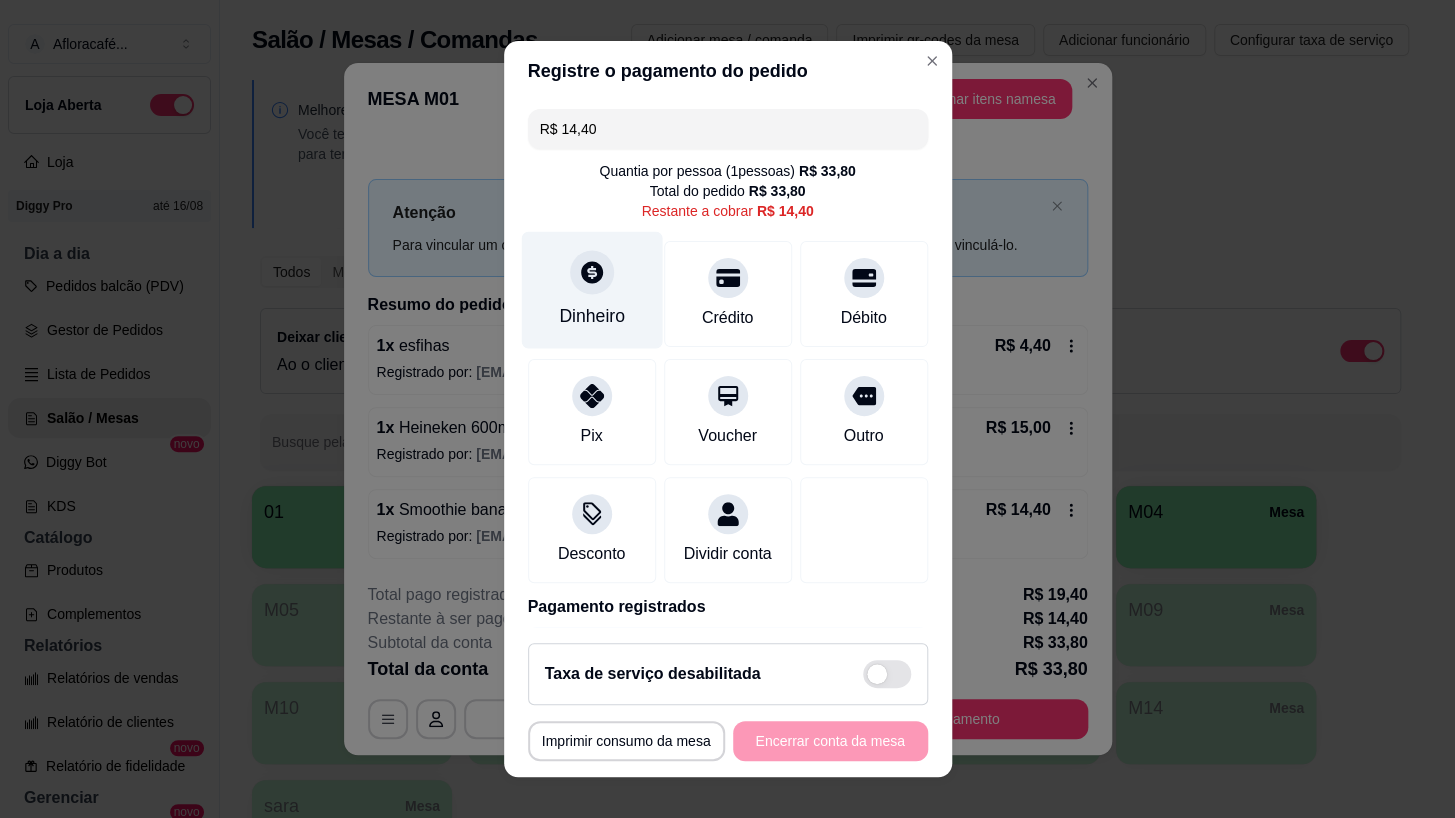 click on "Dinheiro" at bounding box center [592, 316] 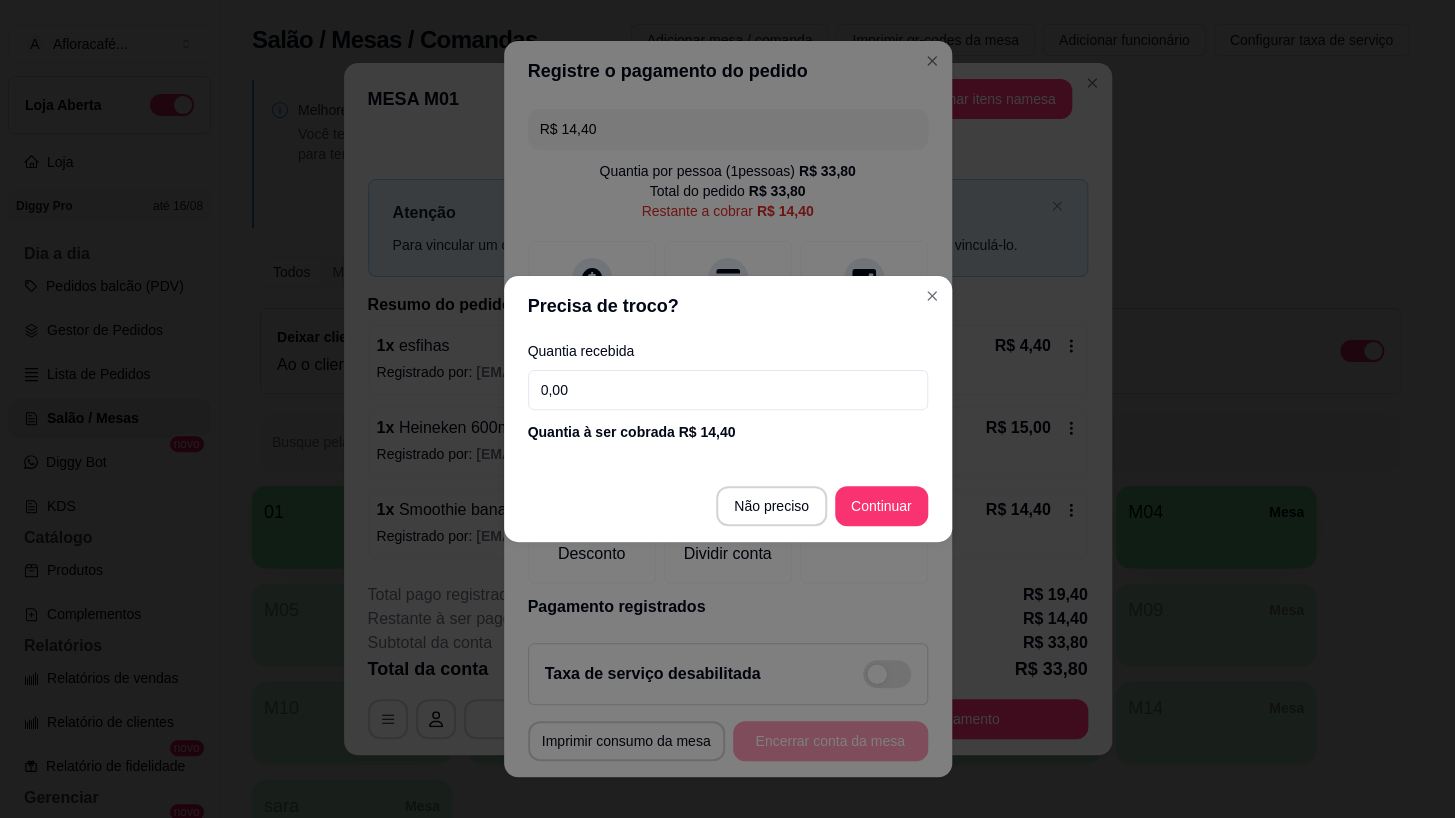 click on "0,00" at bounding box center [728, 390] 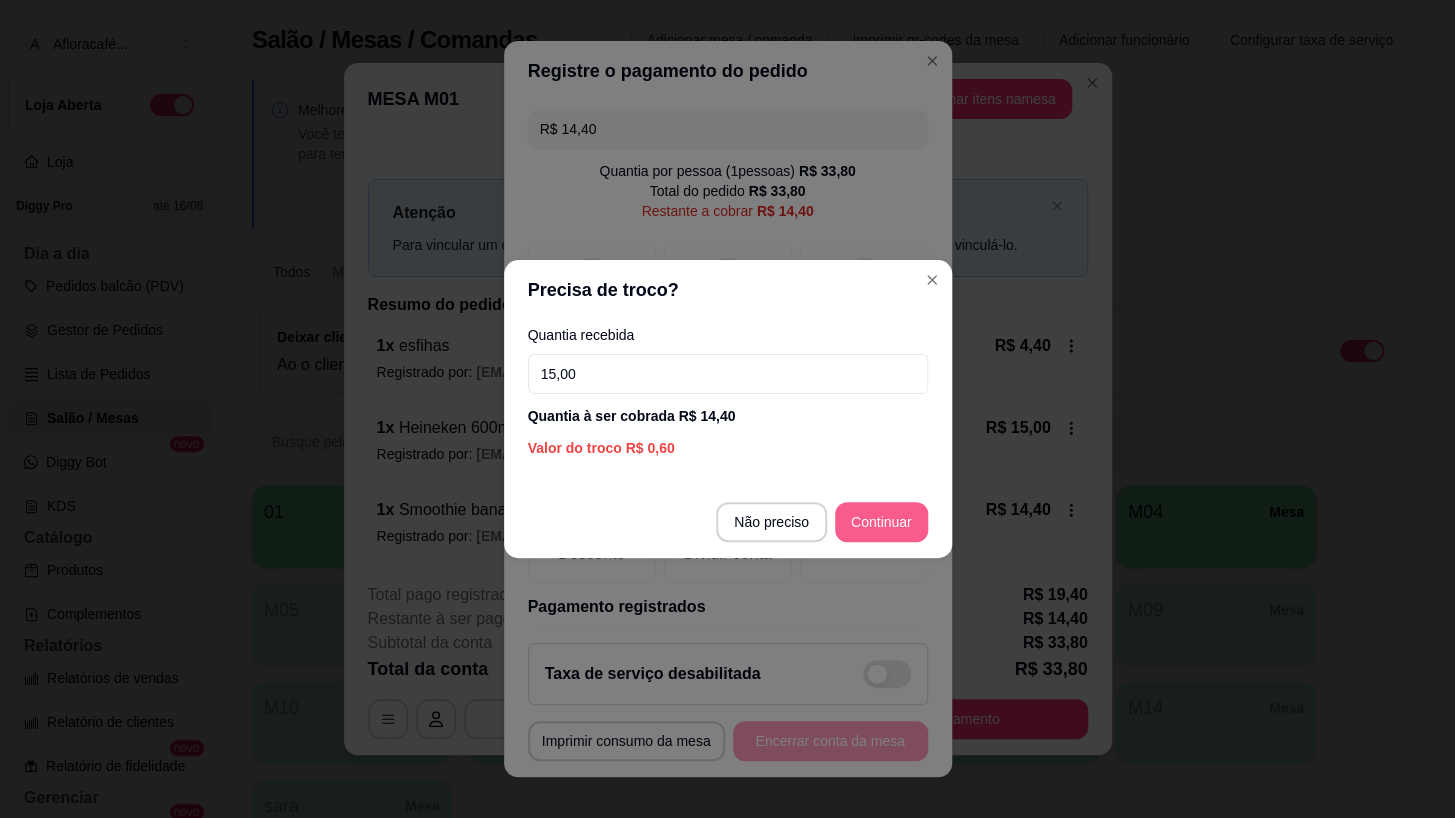 type on "15,00" 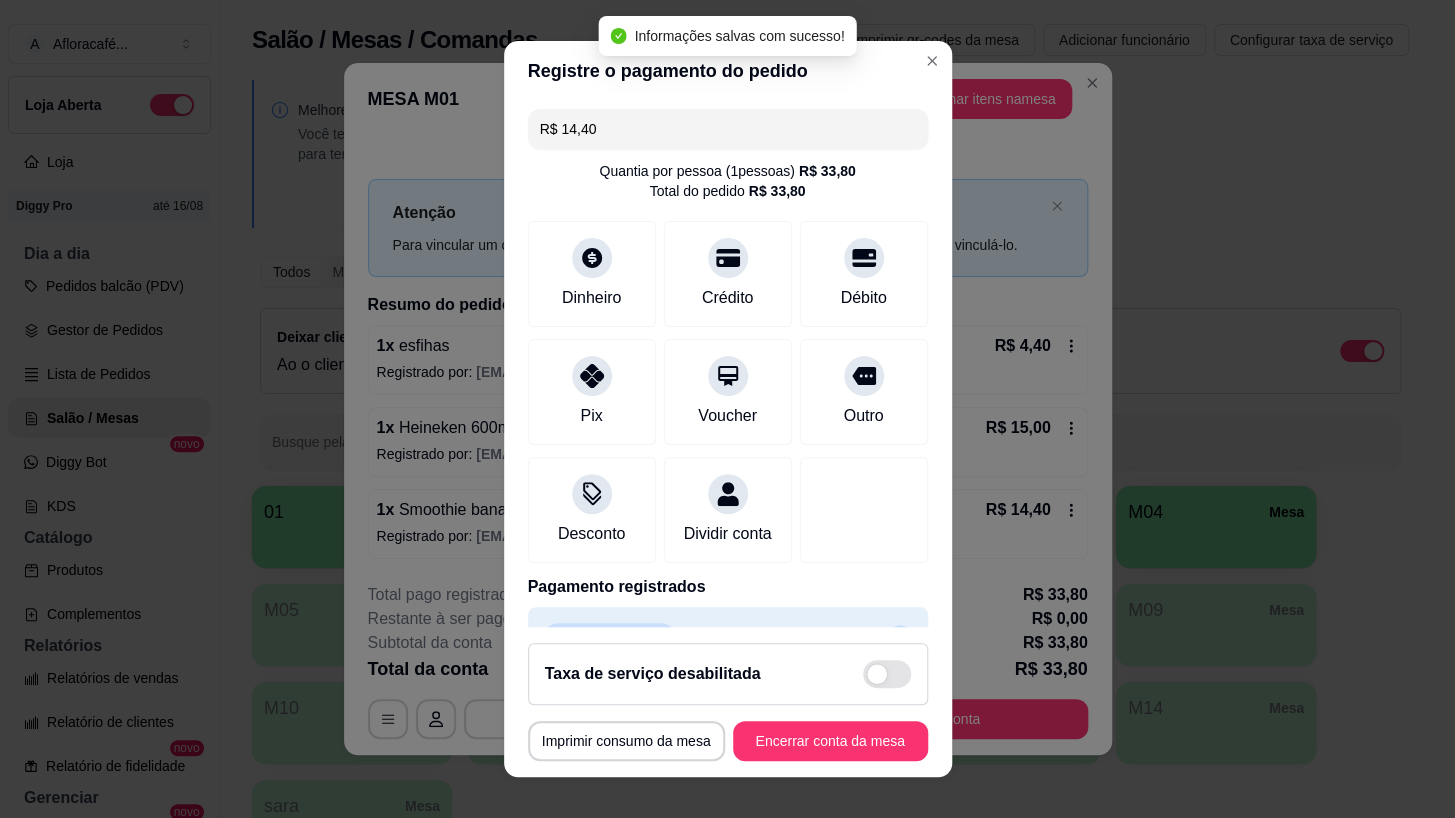 type on "R$ 0,00" 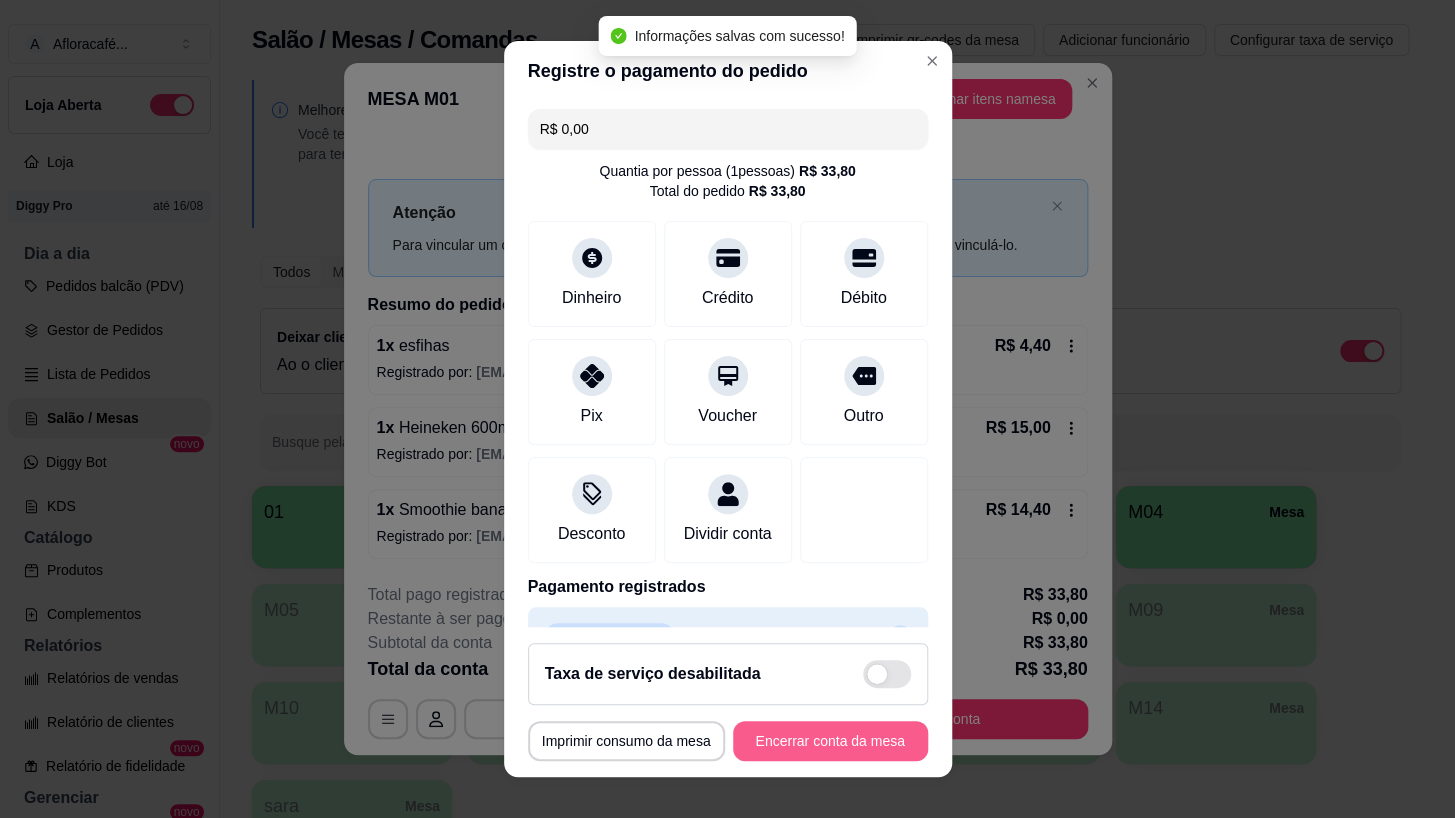 click on "Encerrar conta da mesa" at bounding box center [830, 741] 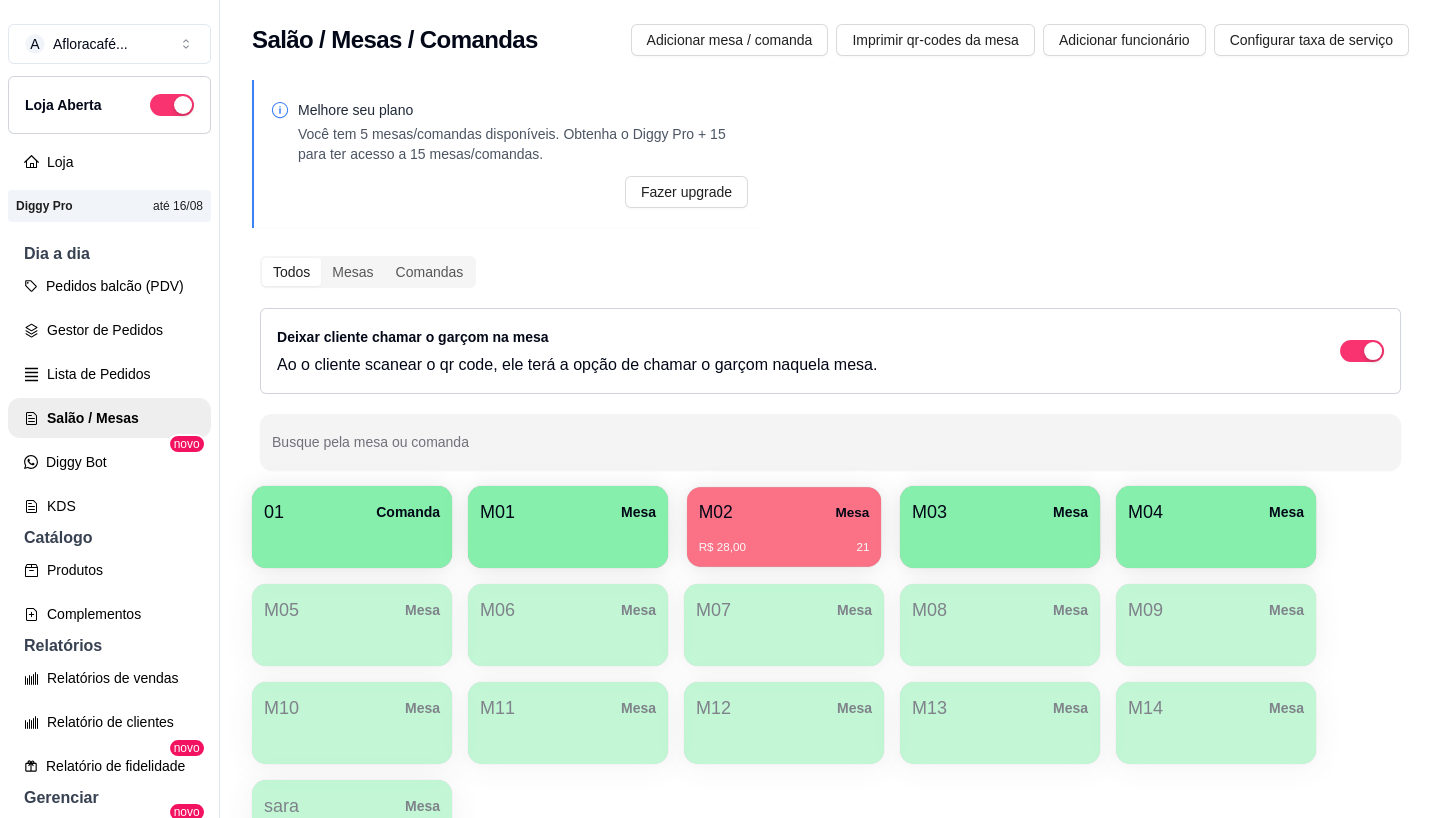 click on "R$ 28,00 21" at bounding box center [784, 540] 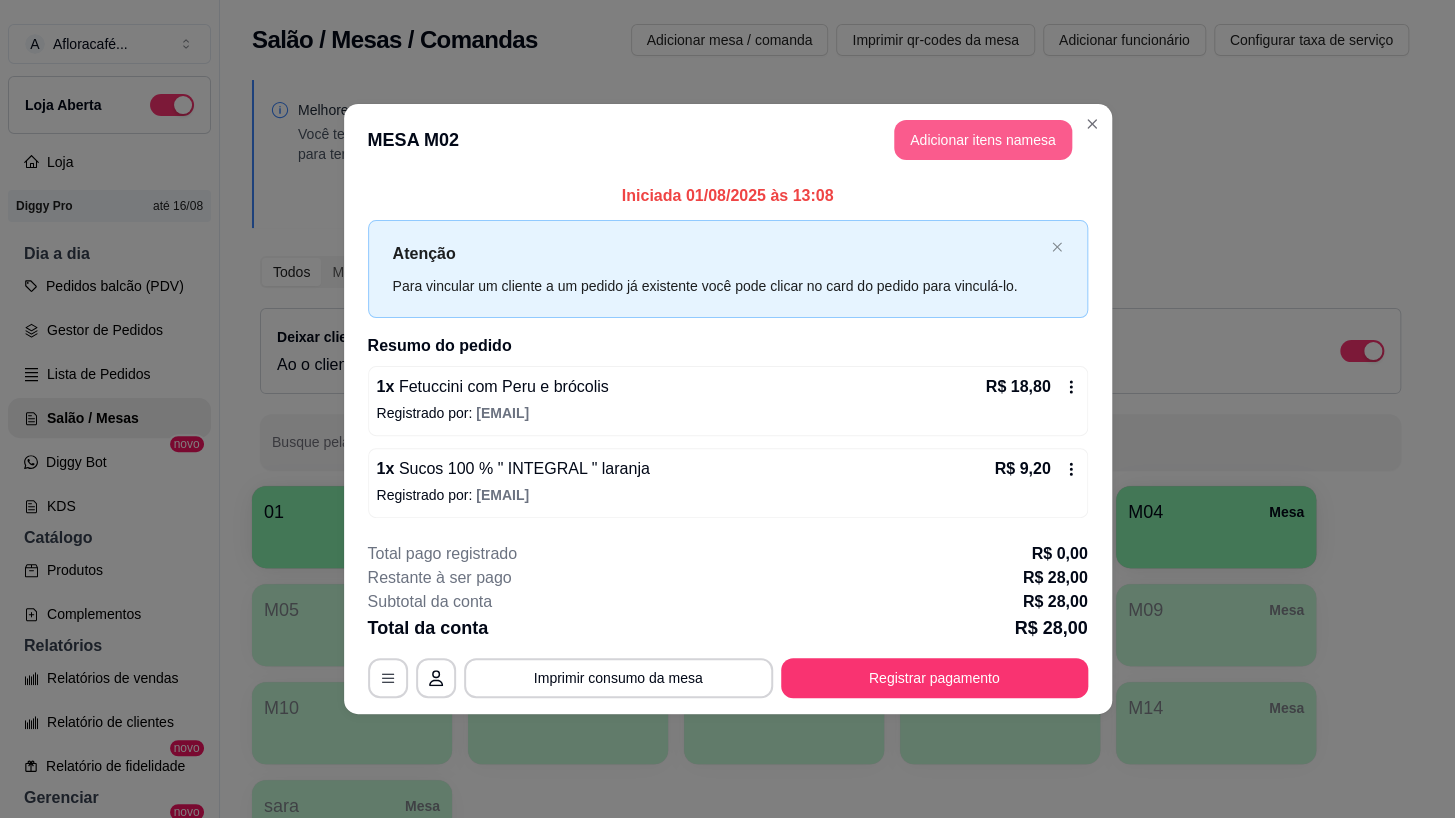 click on "Adicionar itens na  mesa" at bounding box center [983, 140] 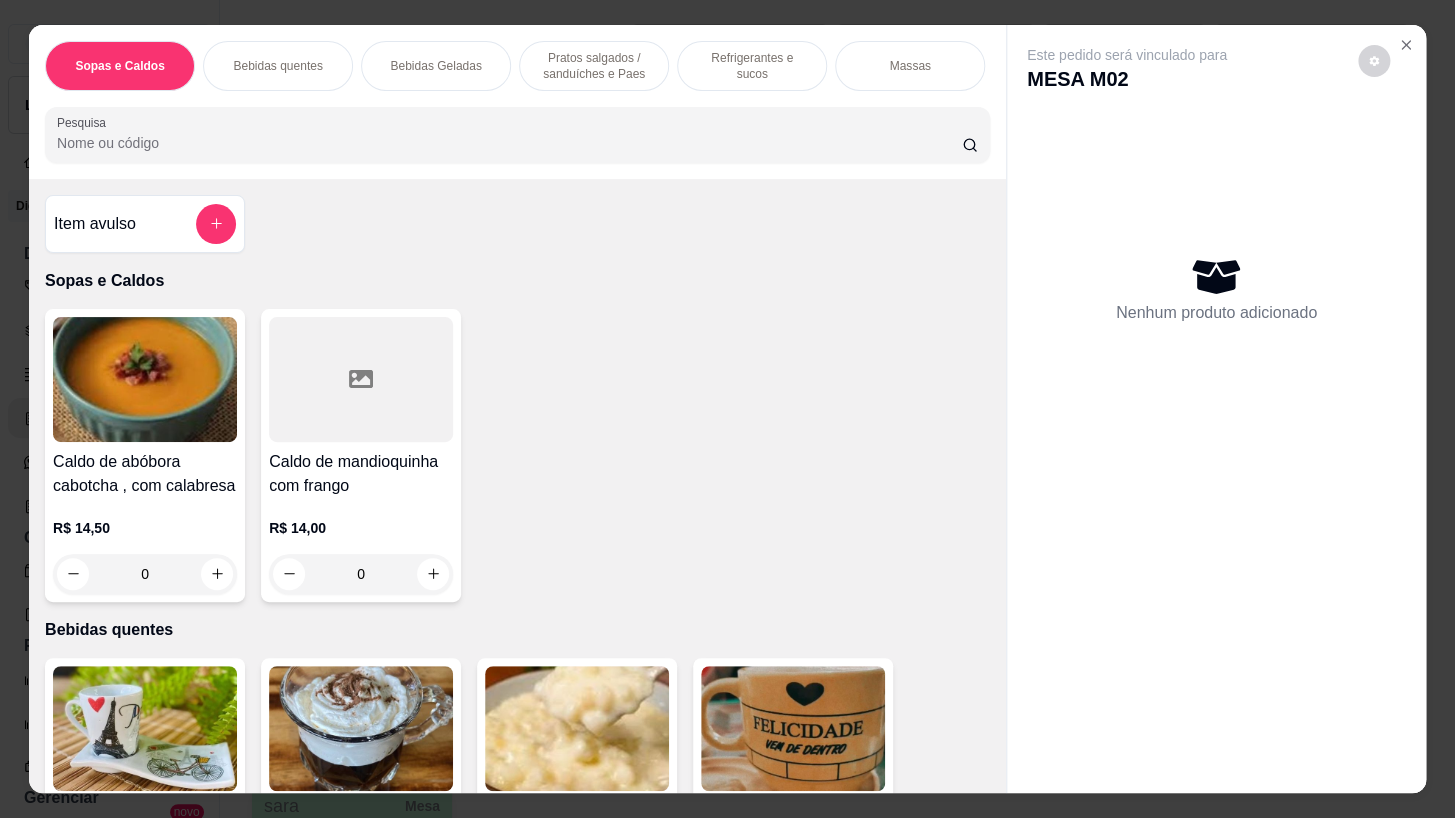 click on "Massas" at bounding box center (910, 66) 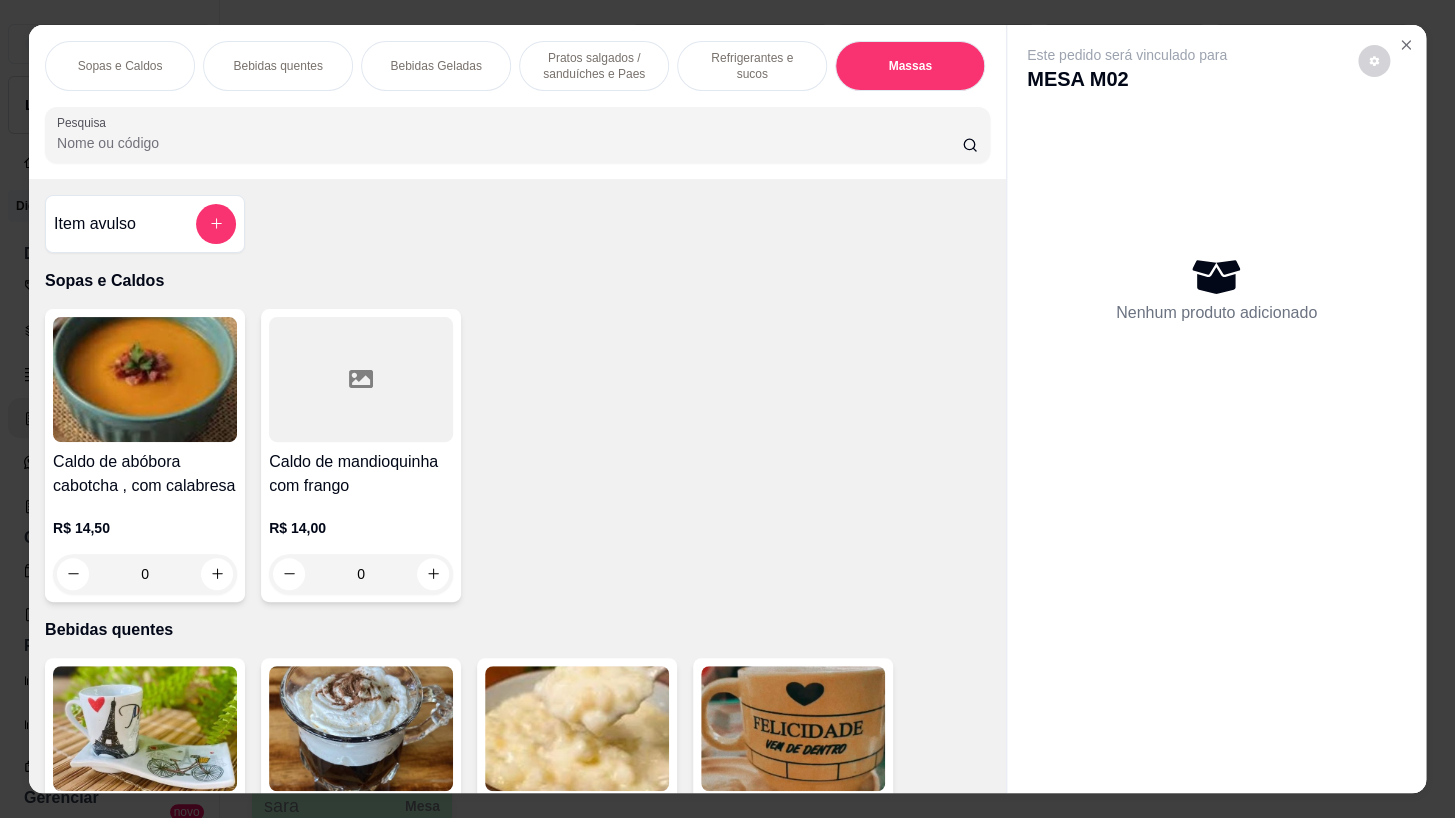 scroll, scrollTop: 10746, scrollLeft: 0, axis: vertical 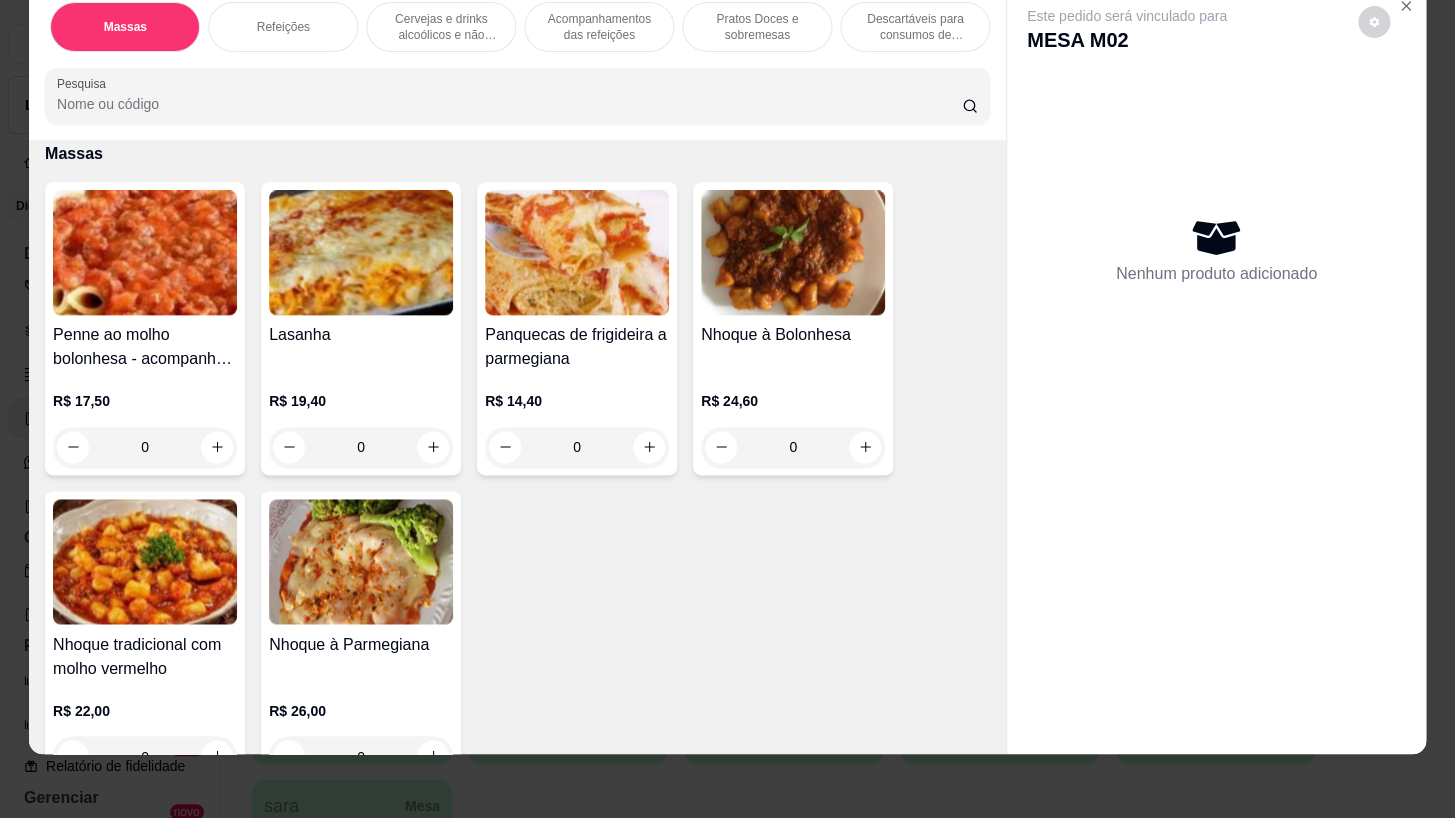 click on "Pratos Doces e sobremesas" at bounding box center [757, 27] 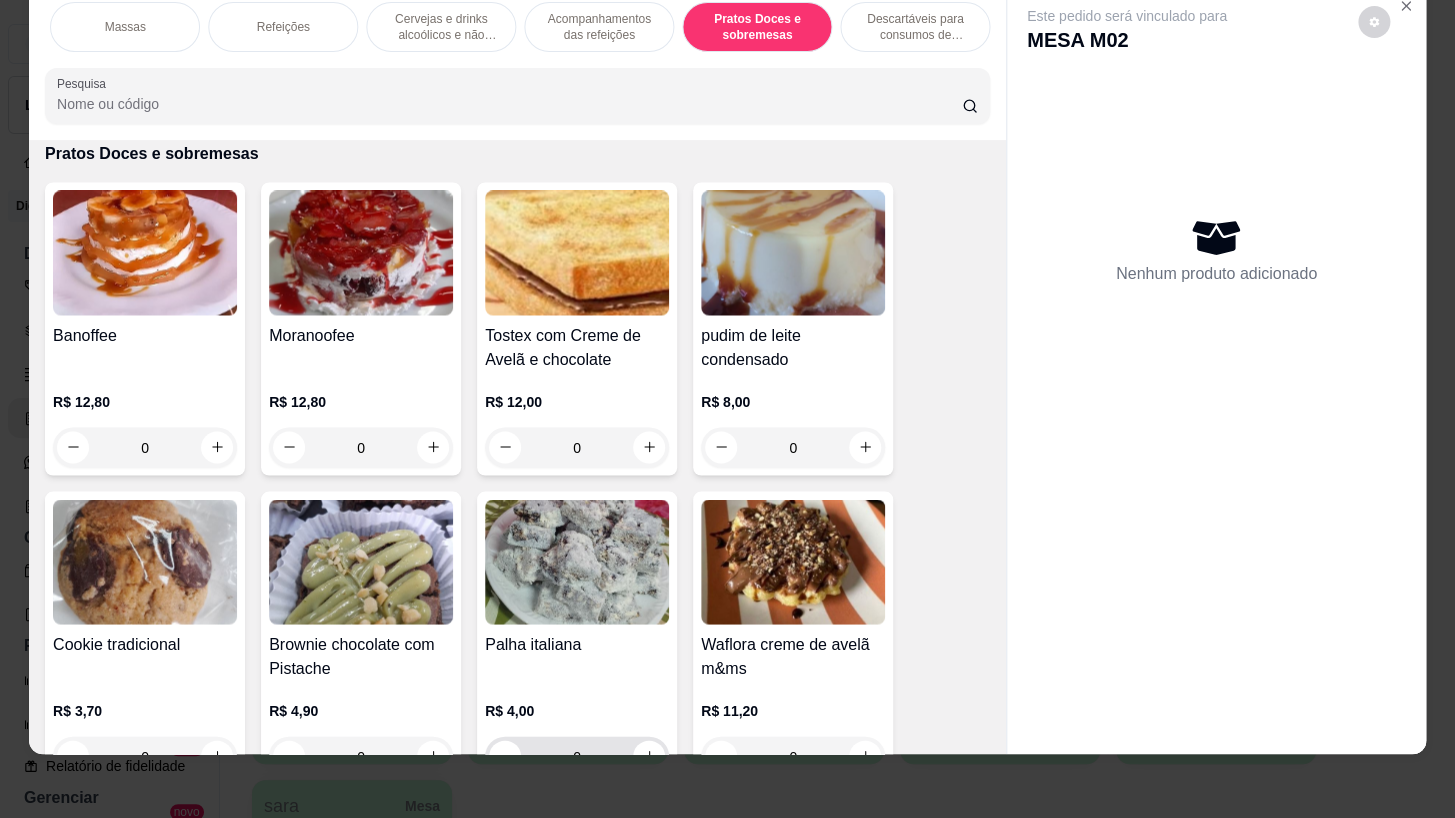 scroll, scrollTop: 14597, scrollLeft: 0, axis: vertical 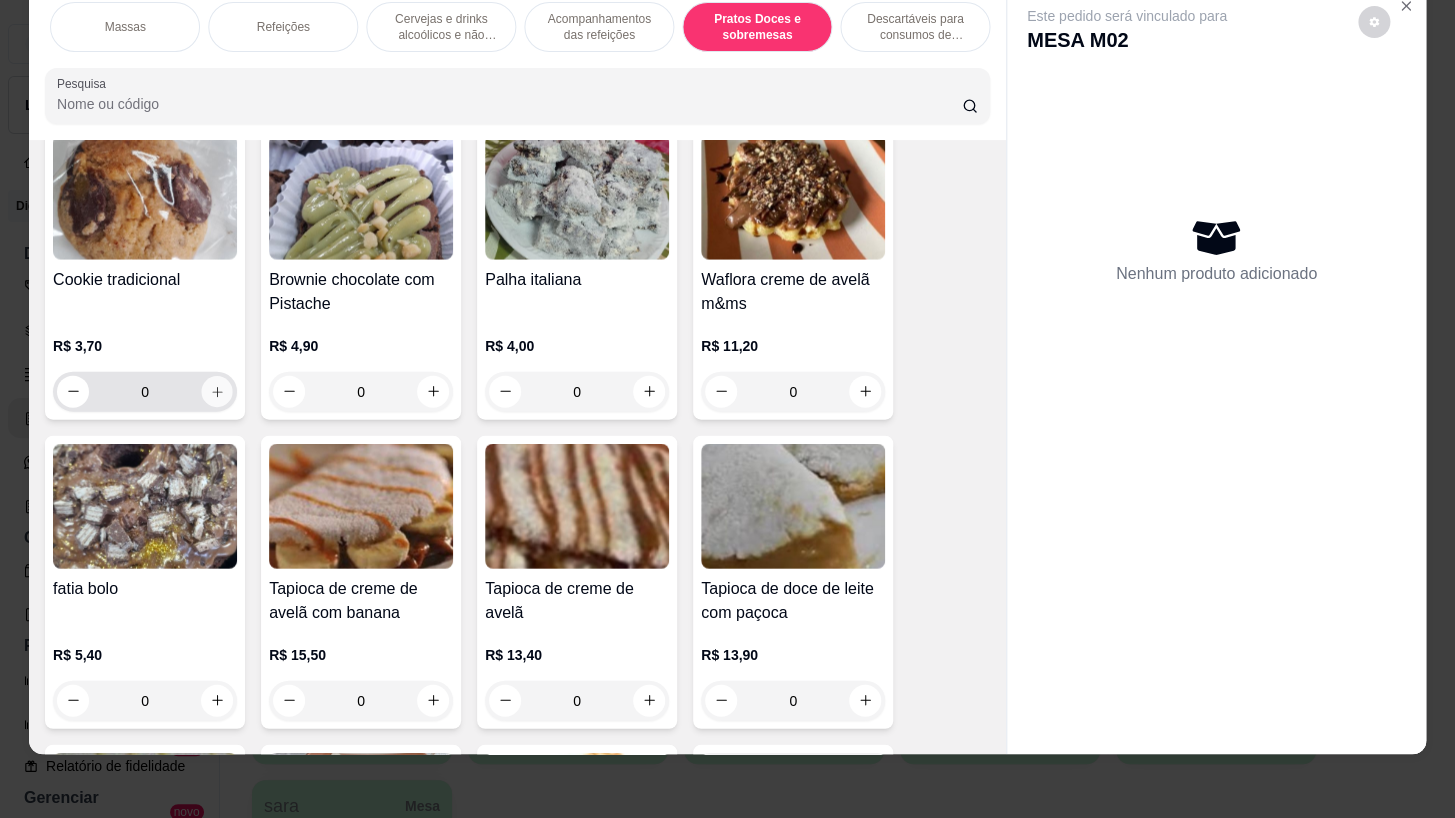 click at bounding box center [217, 391] 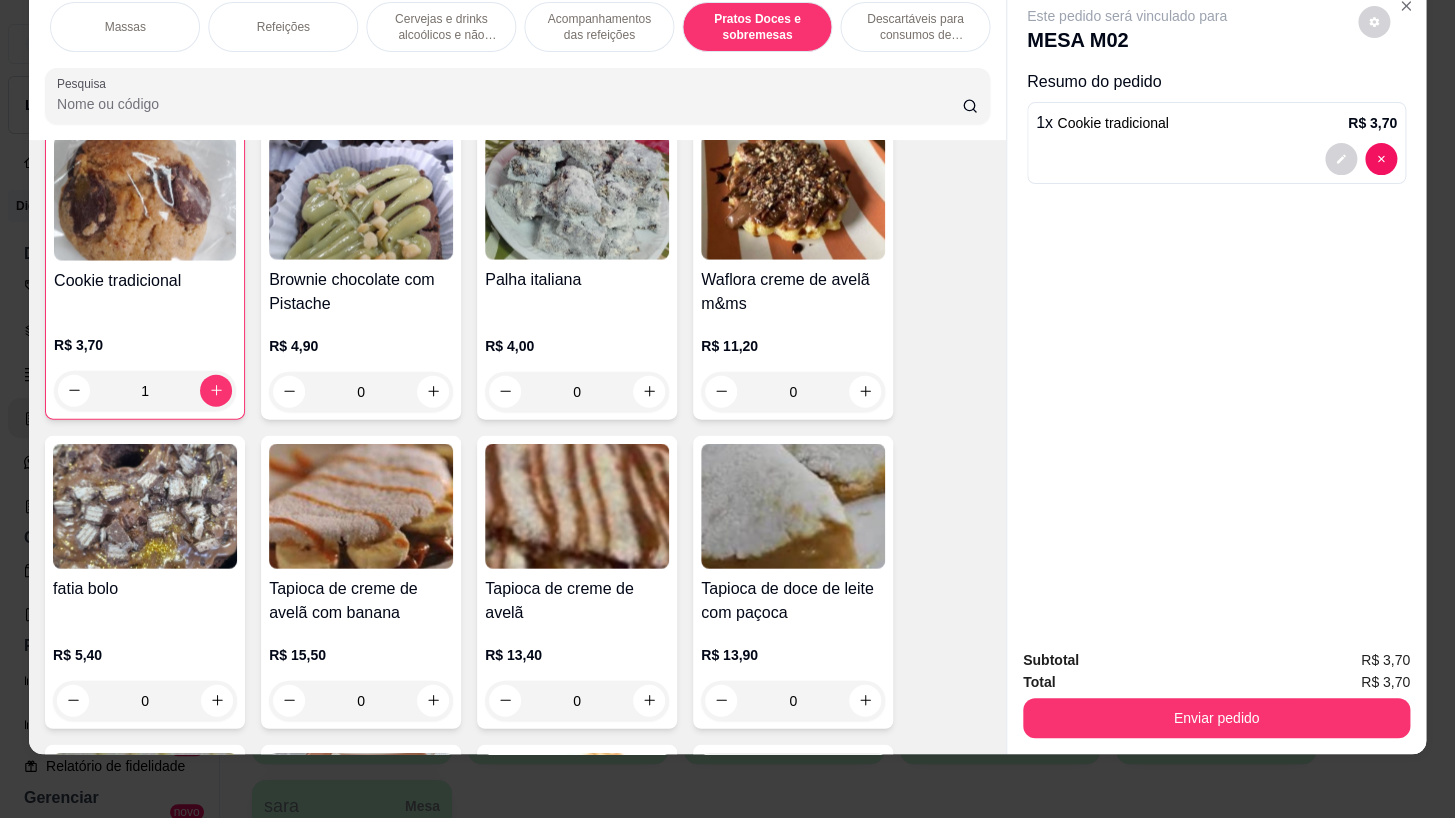 scroll, scrollTop: 14598, scrollLeft: 0, axis: vertical 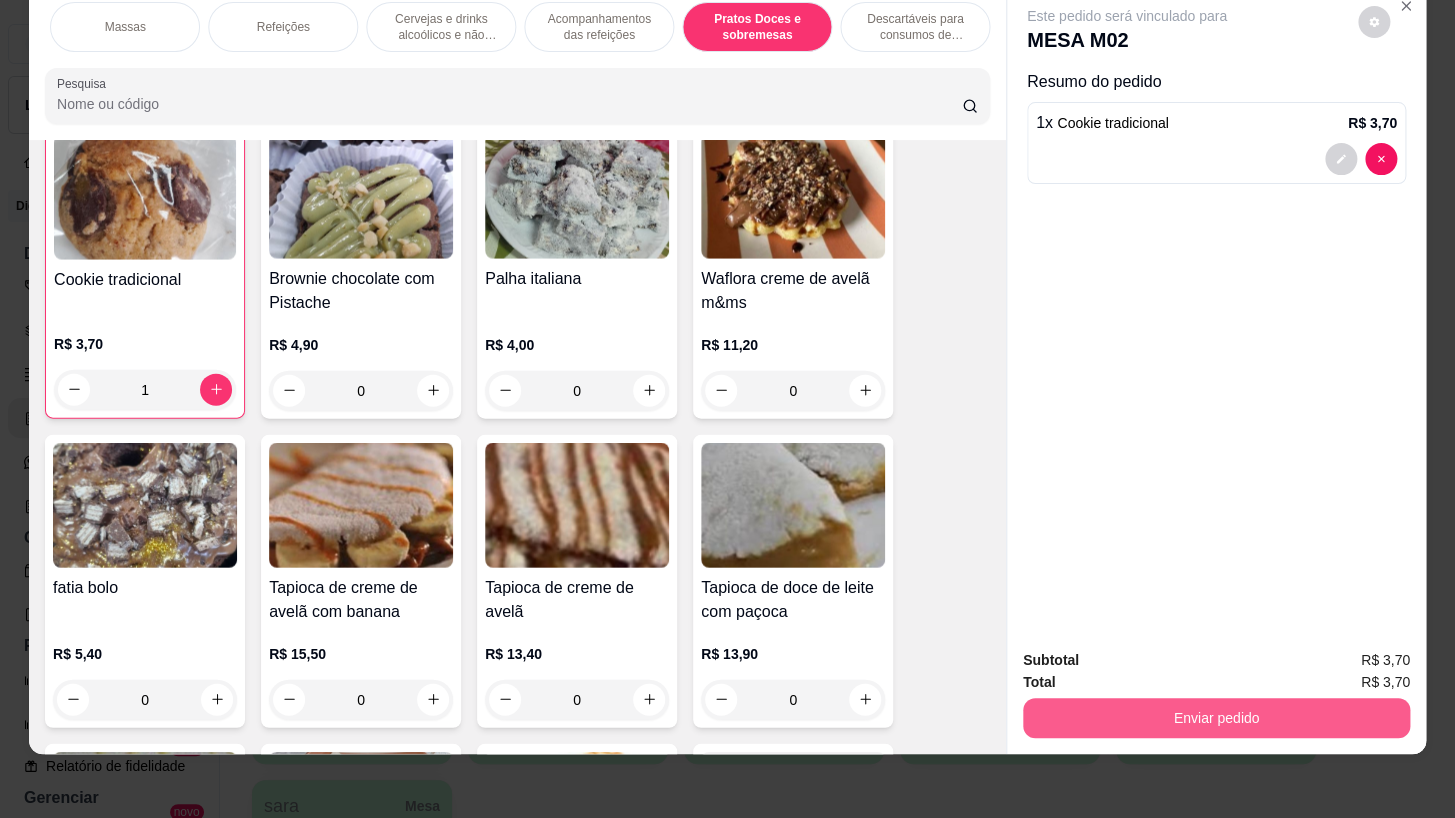 click on "Enviar pedido" at bounding box center [1216, 718] 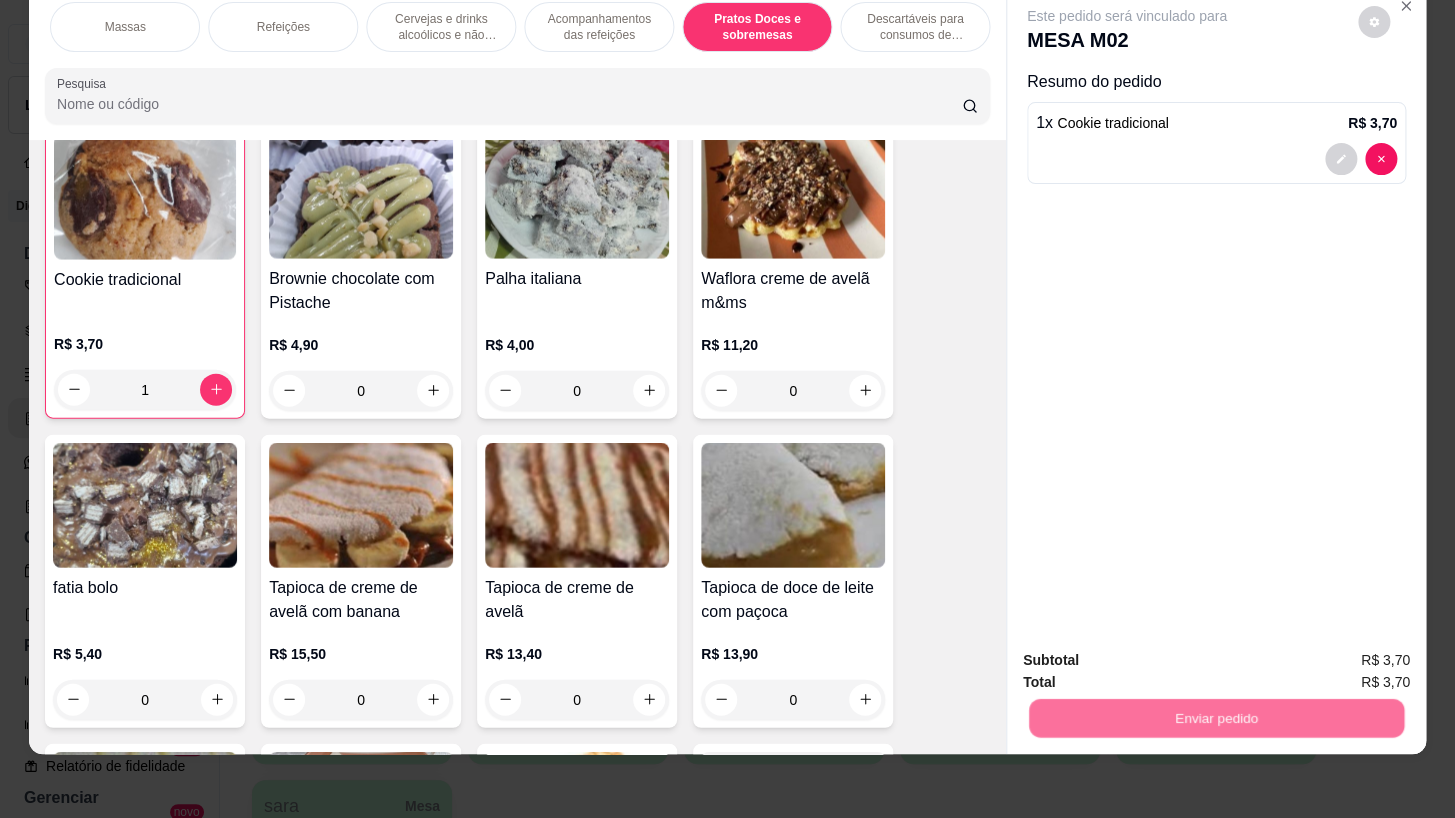 click on "Não registrar e enviar pedido" at bounding box center (1150, 656) 